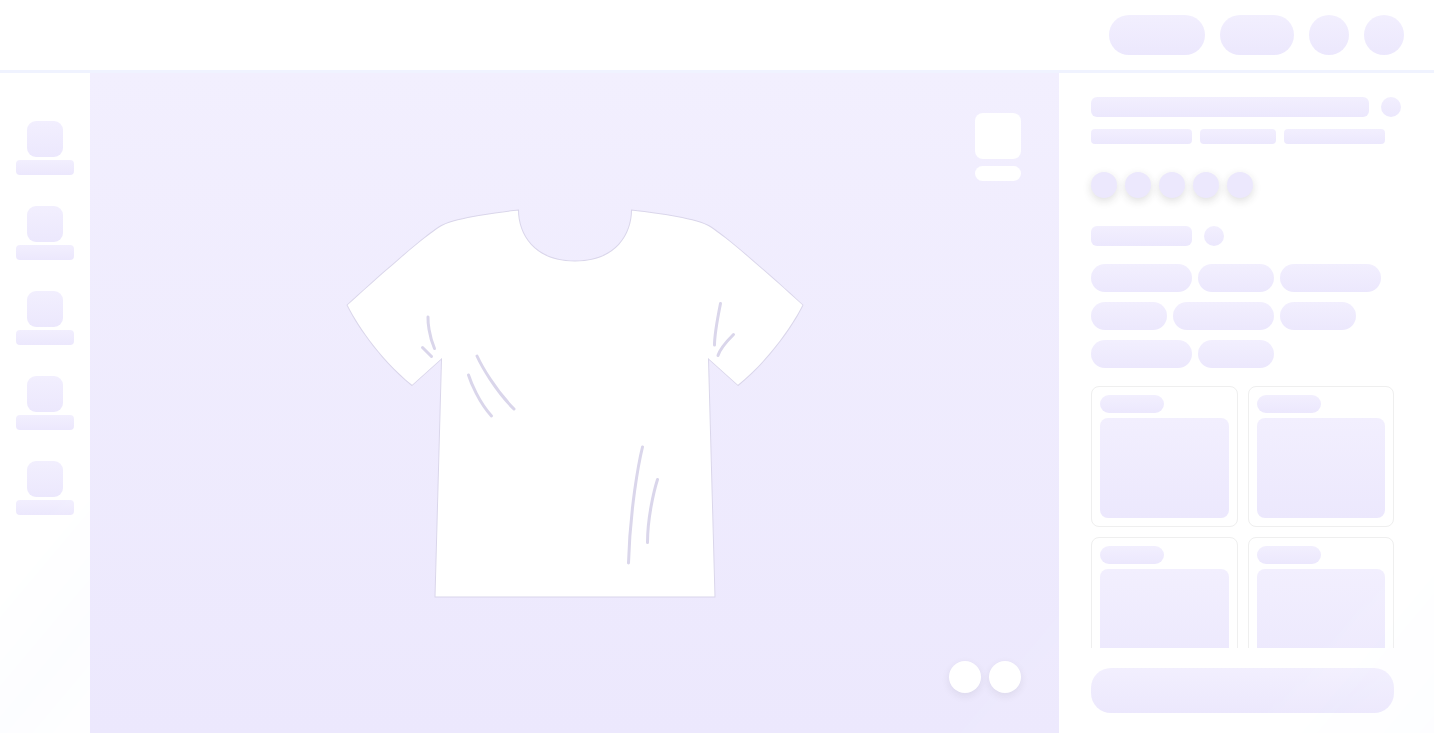 scroll, scrollTop: 0, scrollLeft: 0, axis: both 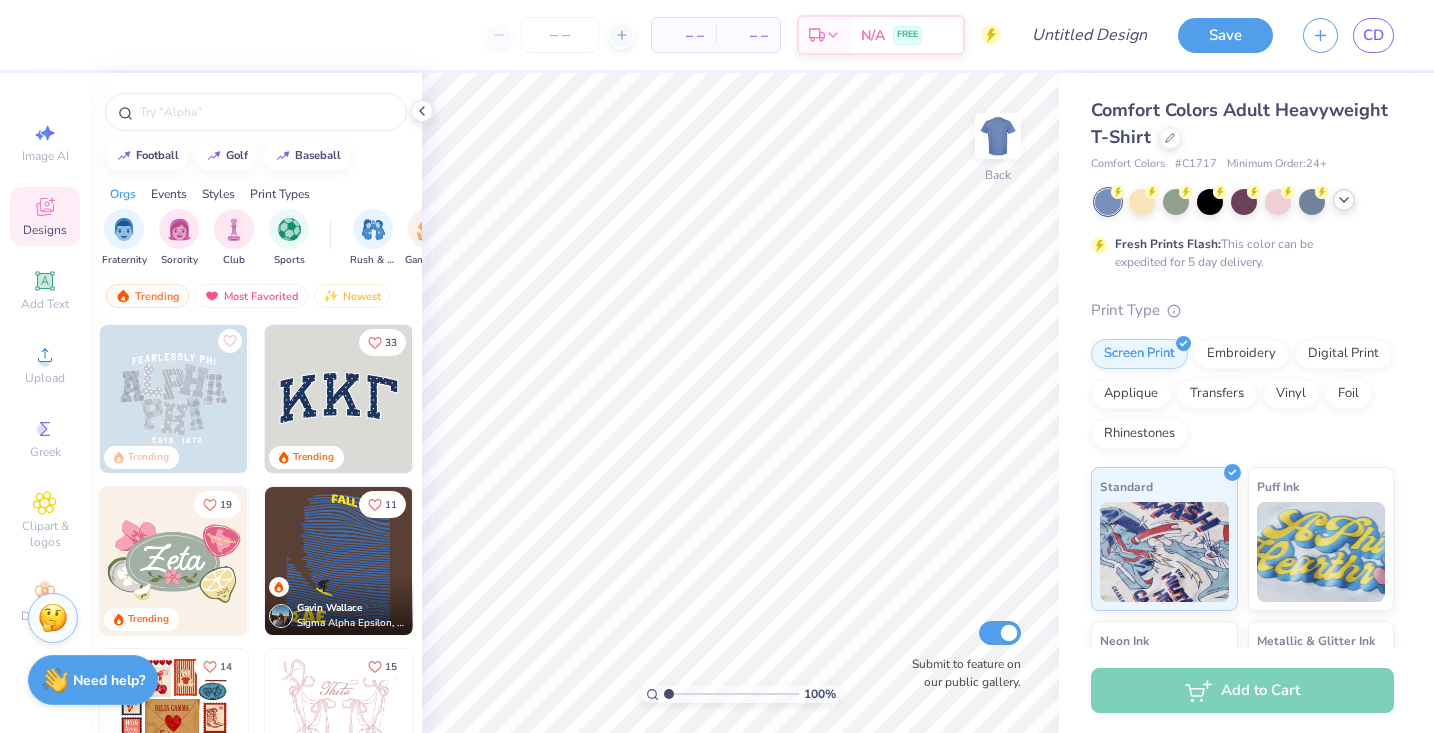 click 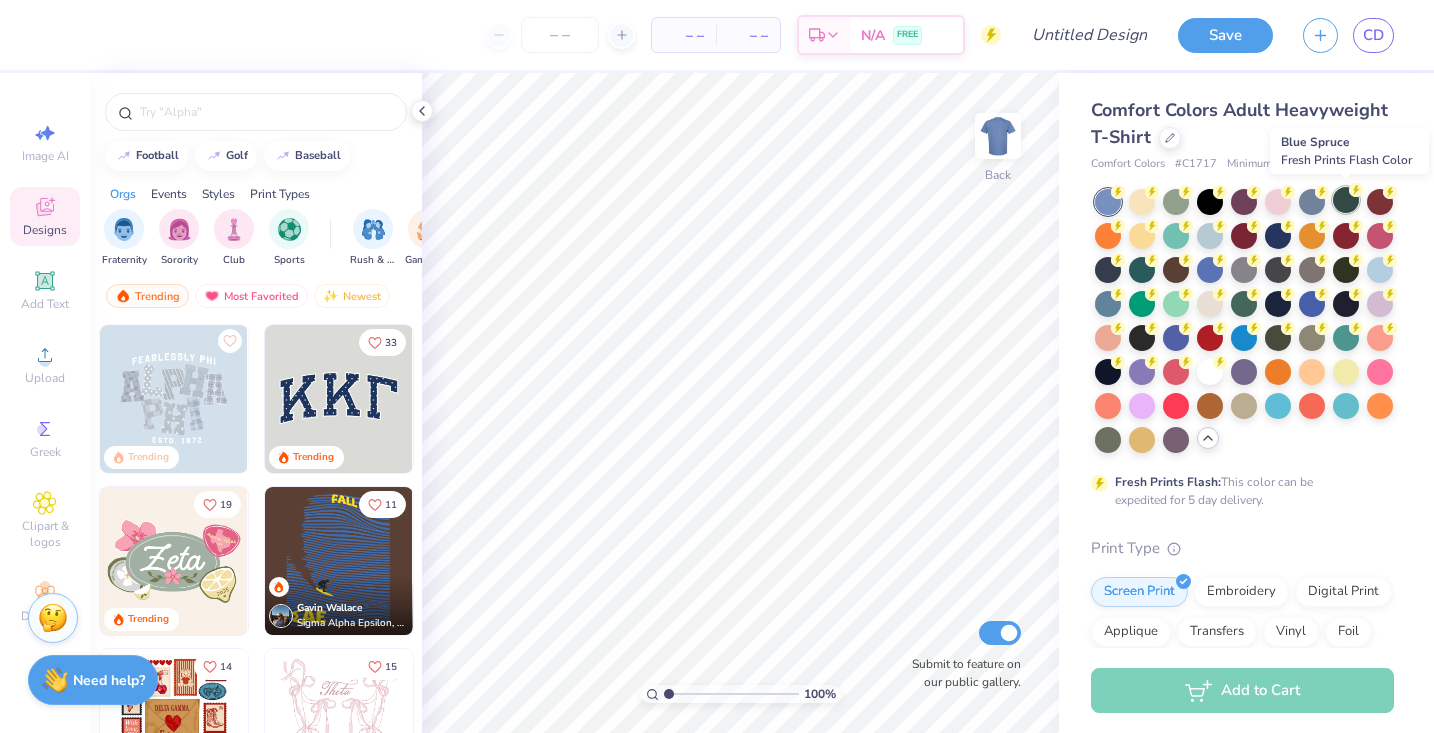 click at bounding box center (1210, 372) 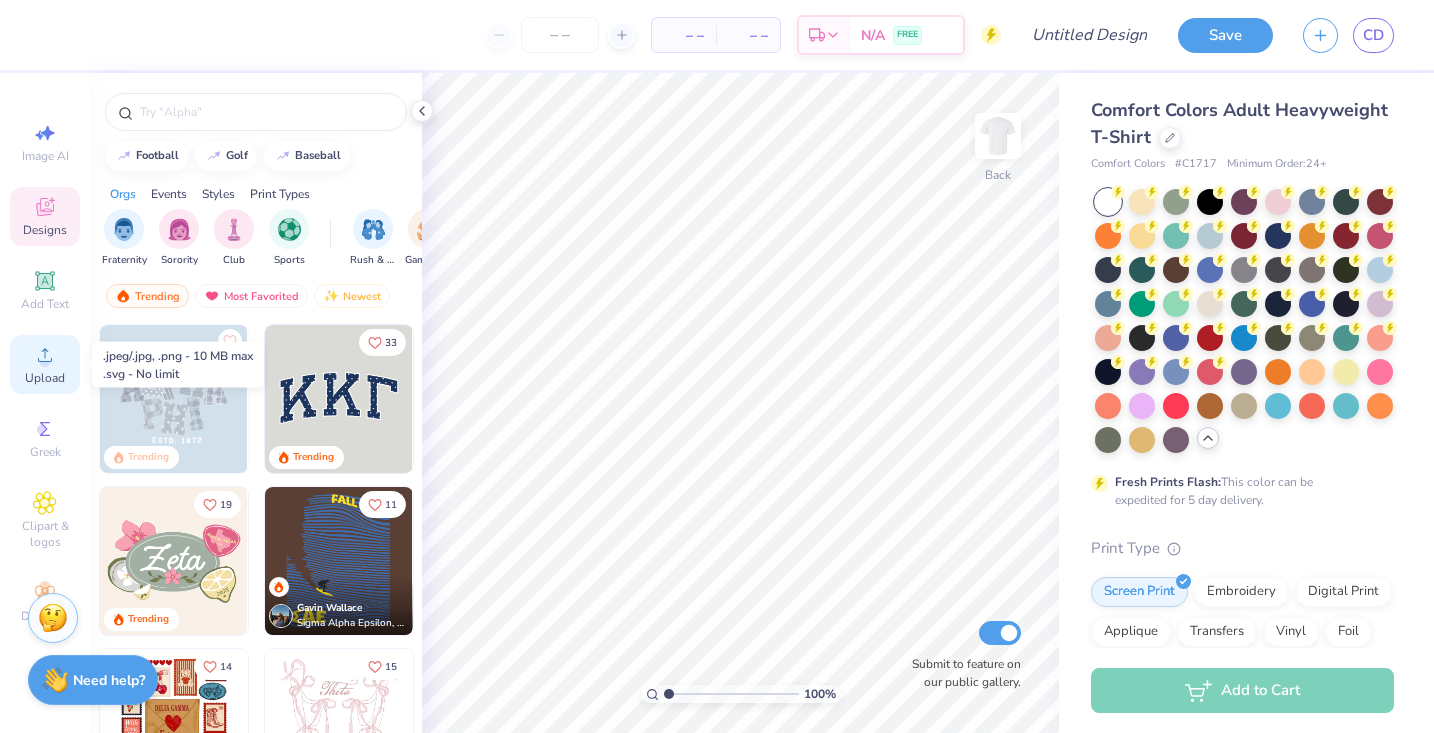 click on "Upload" at bounding box center [45, 364] 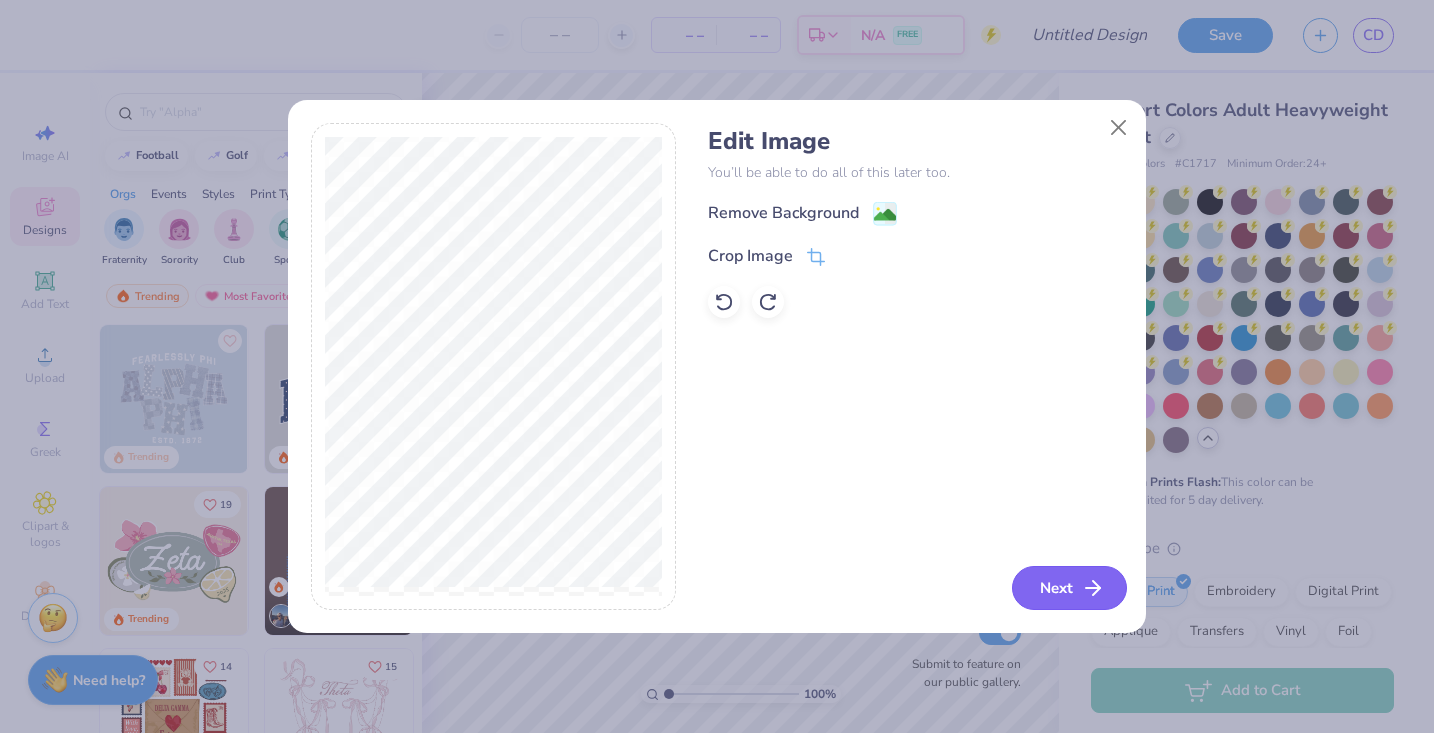 click on "Next" at bounding box center (1069, 588) 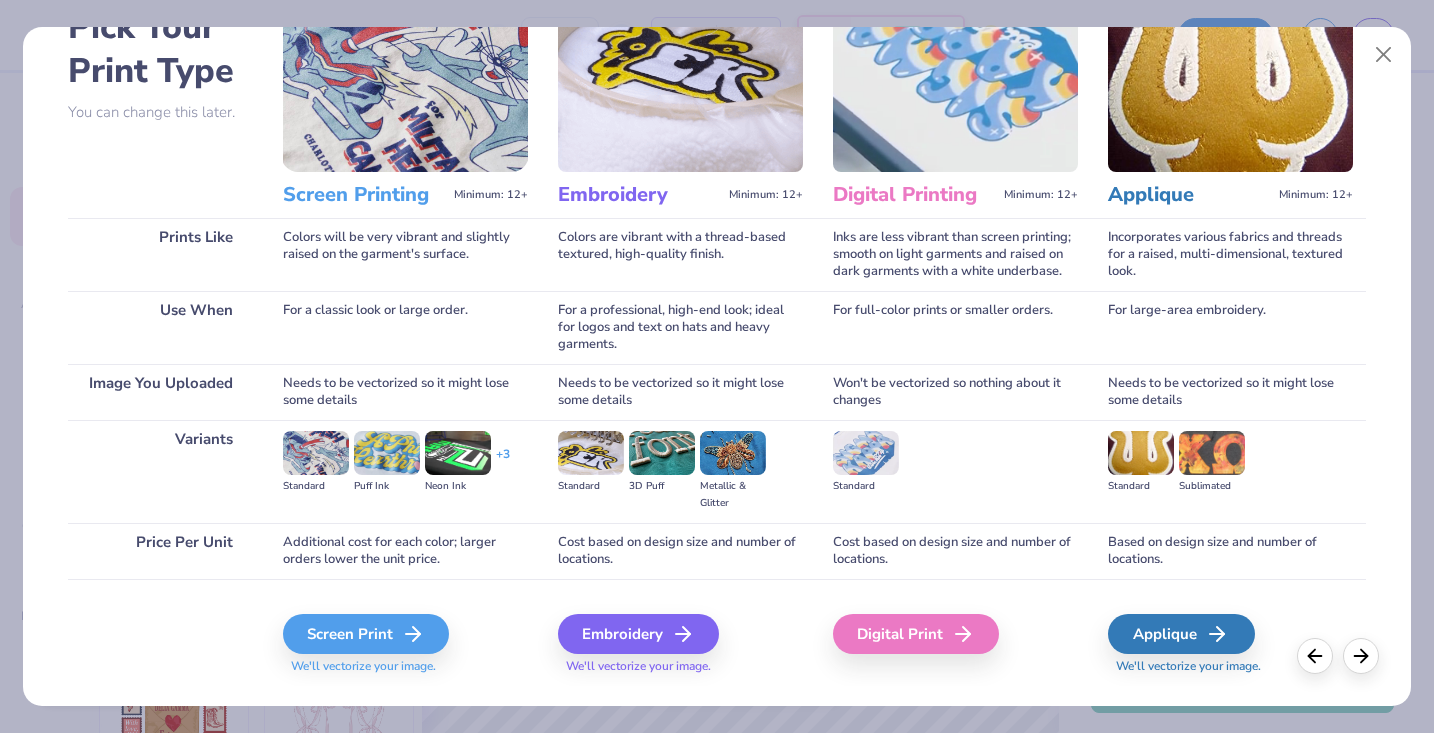 scroll, scrollTop: 127, scrollLeft: 0, axis: vertical 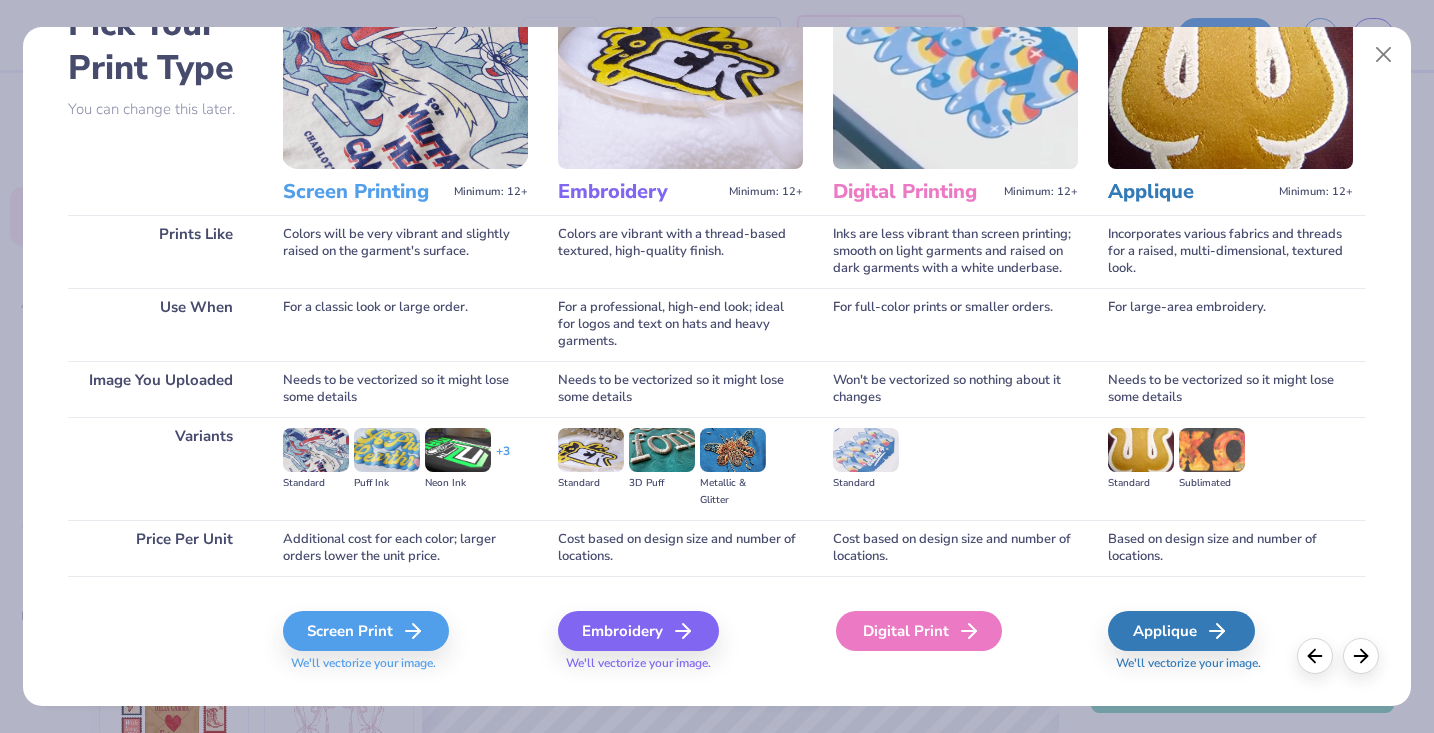 click on "Digital Print" at bounding box center (919, 631) 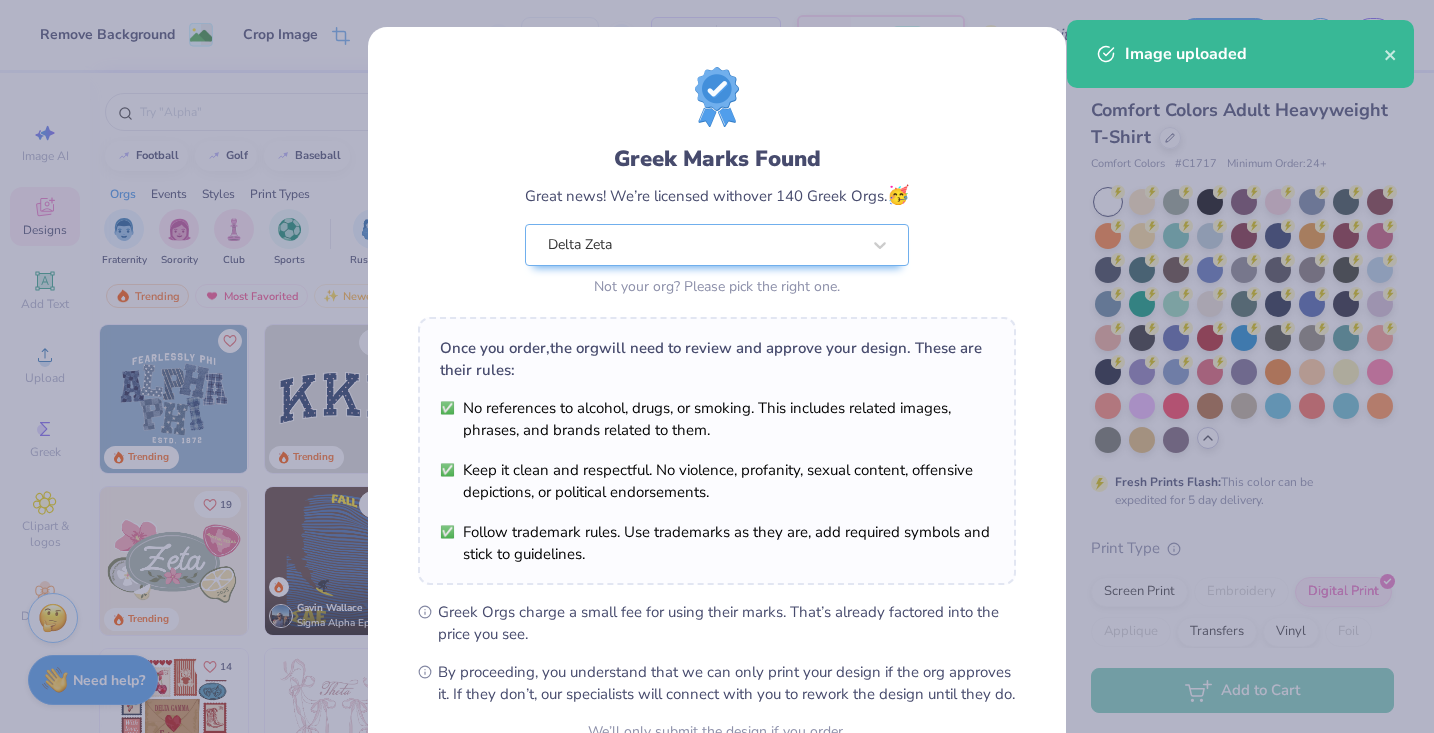 click on "Once you order,  the org  will need to review and approve your design. These are their rules: No references to alcohol, drugs, or smoking. This includes related images, phrases, and brands related to them. Keep it clean and respectful. No violence, profanity, sexual content, offensive depictions, or political endorsements. Follow trademark rules. Use trademarks as they are, add required symbols and stick to guidelines." at bounding box center [717, 451] 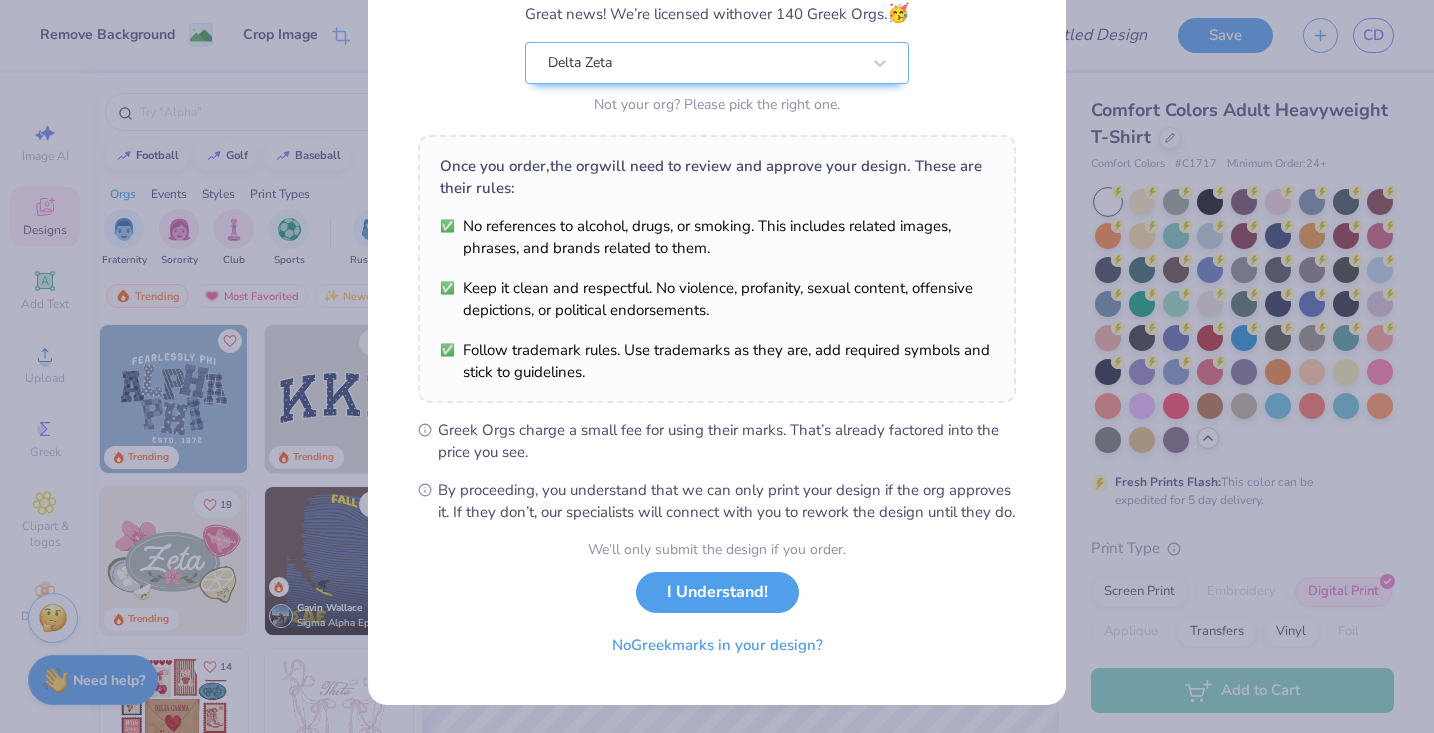 scroll, scrollTop: 203, scrollLeft: 0, axis: vertical 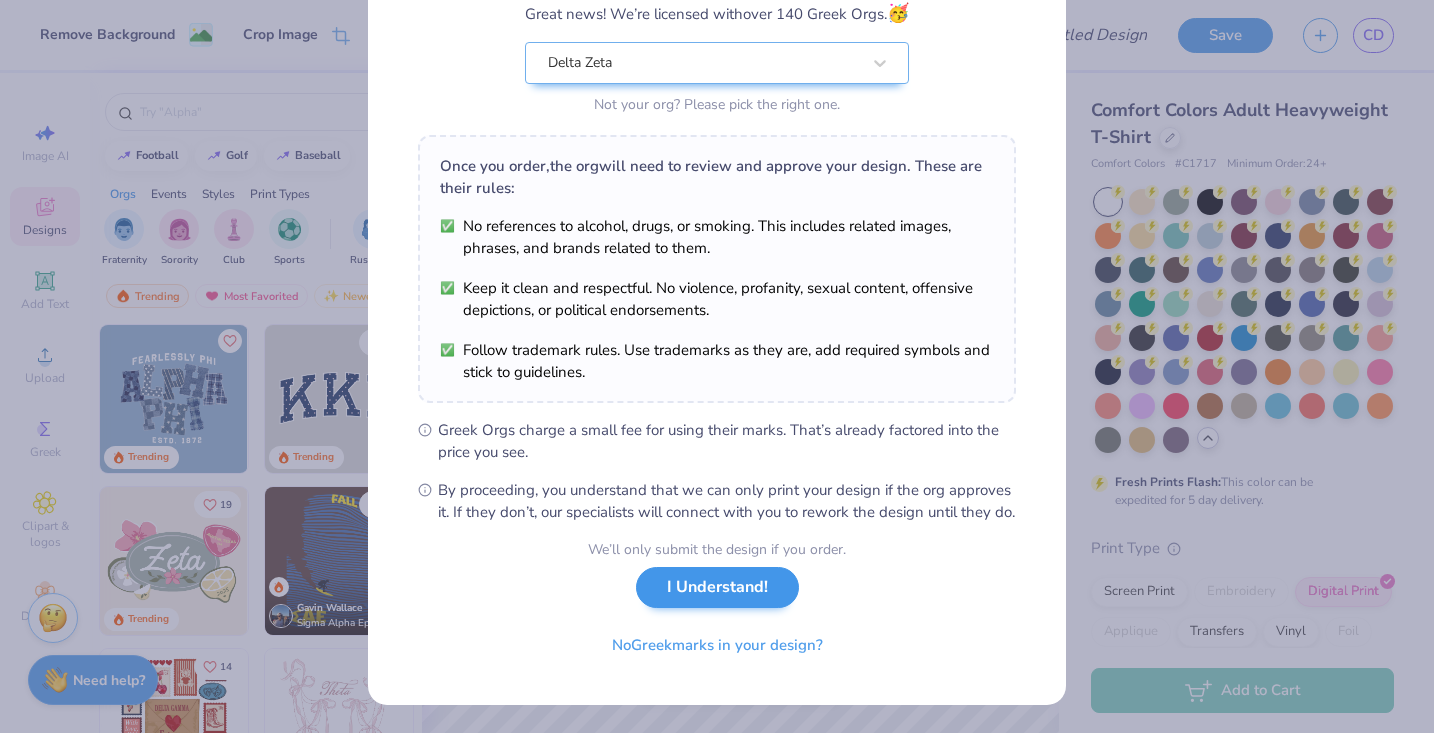 click on "I Understand!" at bounding box center [717, 587] 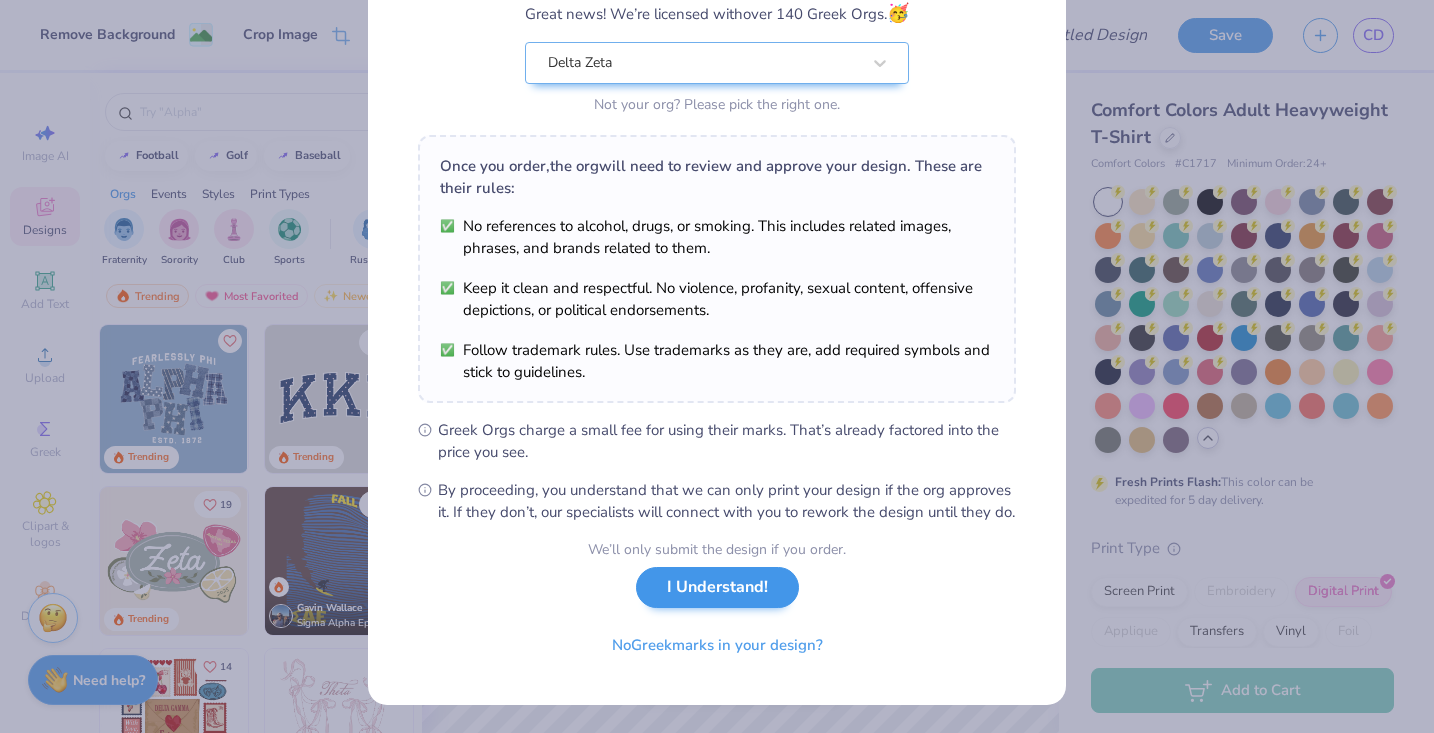 scroll, scrollTop: 0, scrollLeft: 0, axis: both 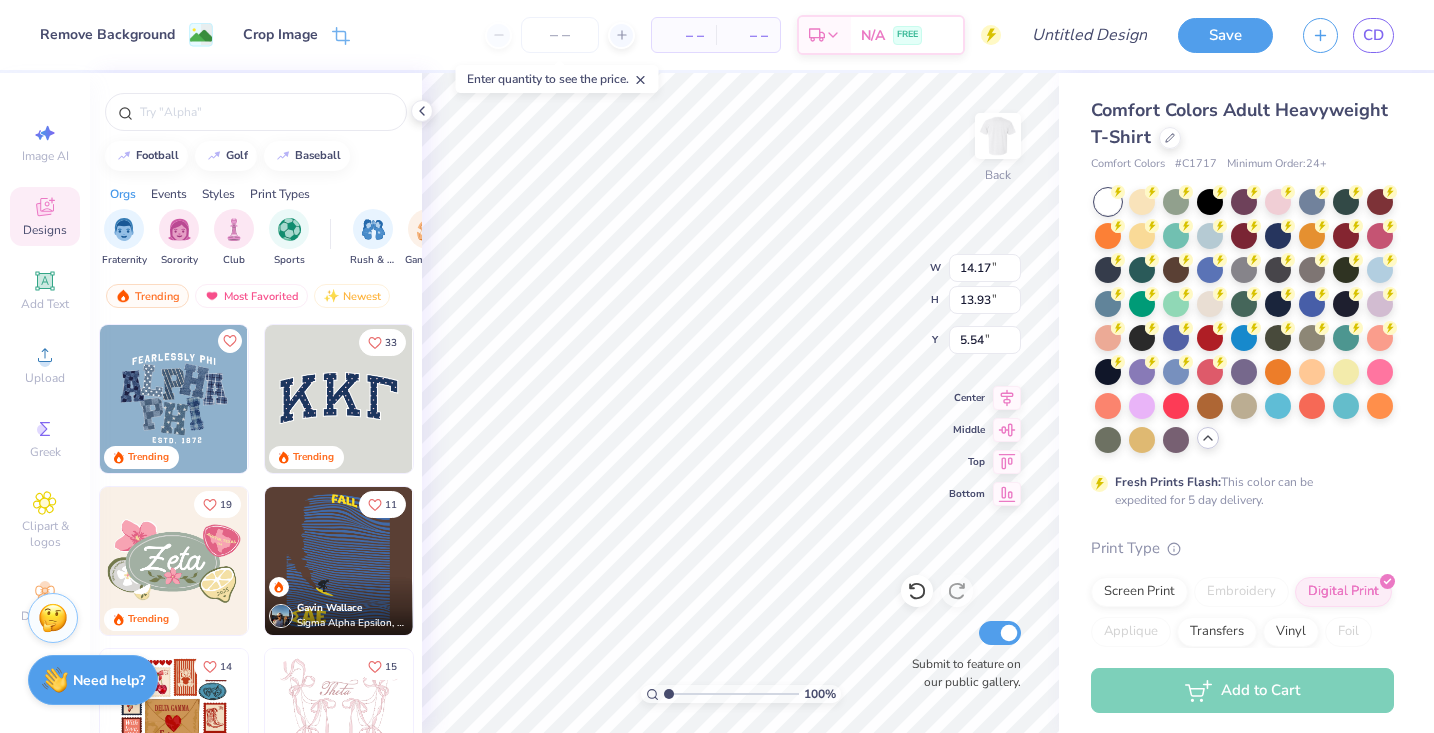 type on "6.12" 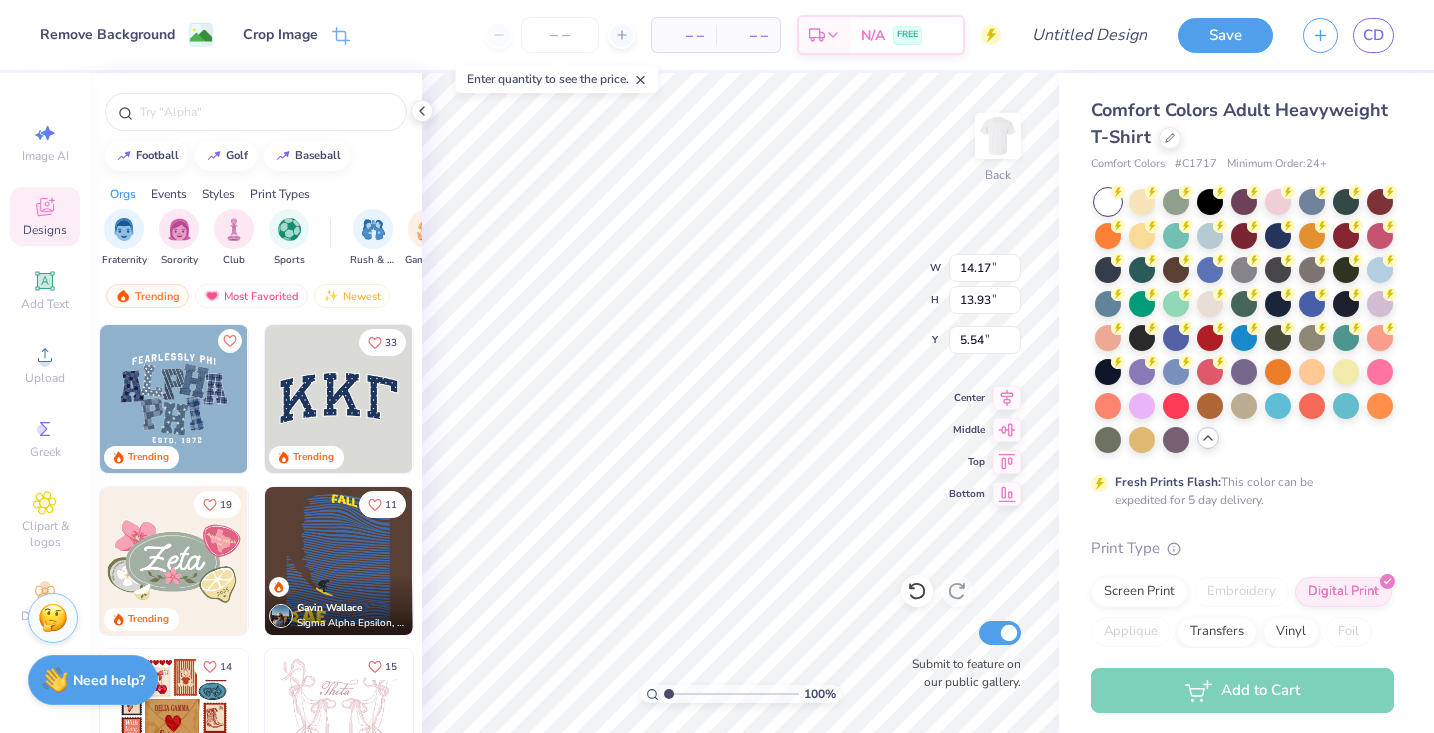 type on "6.02" 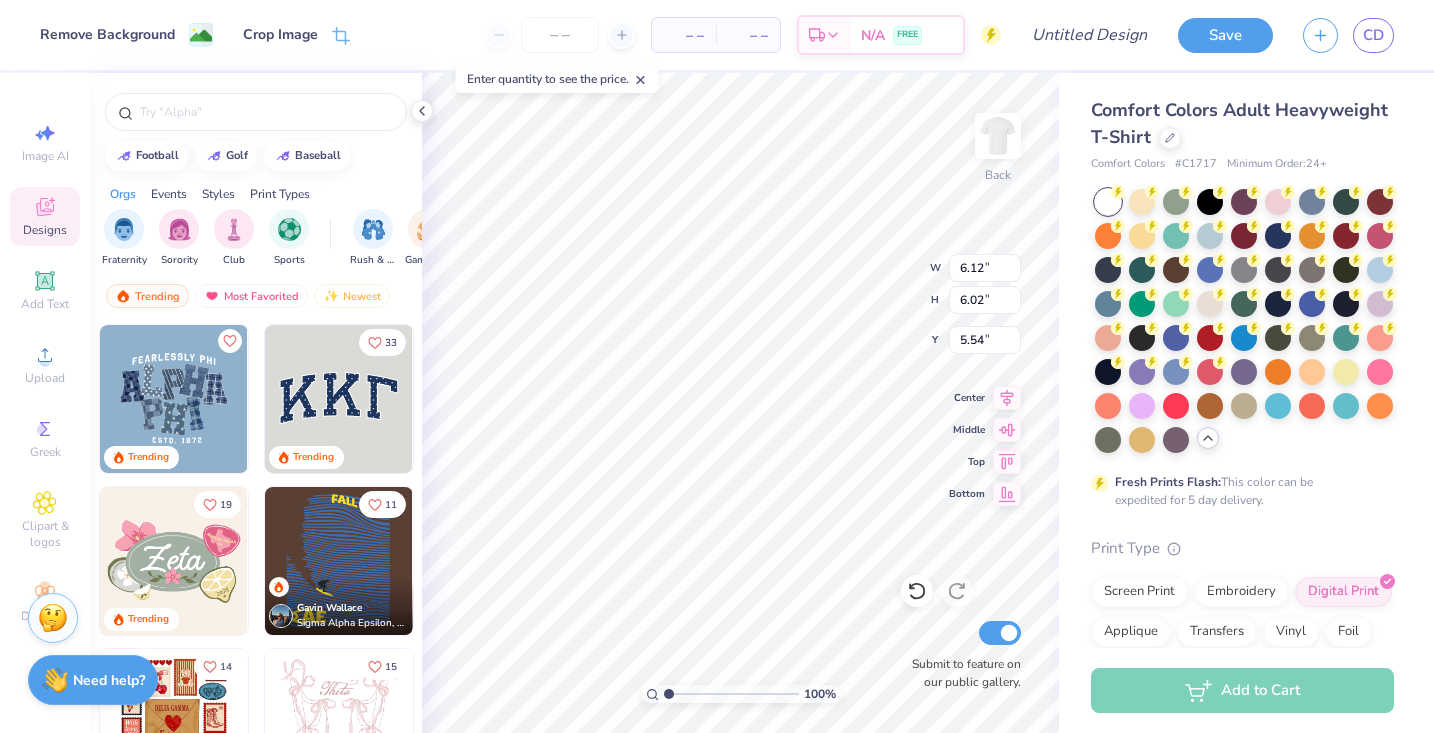 type on "3.74" 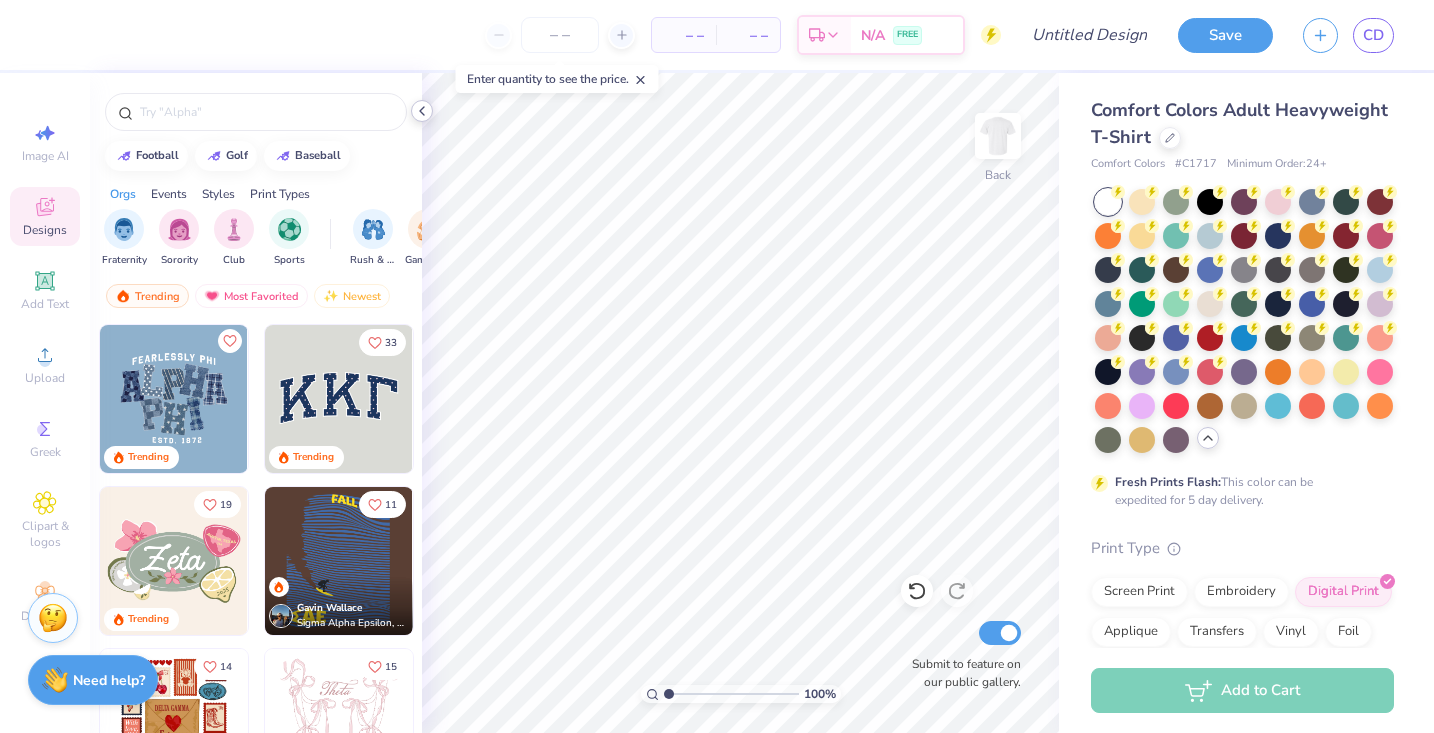 click 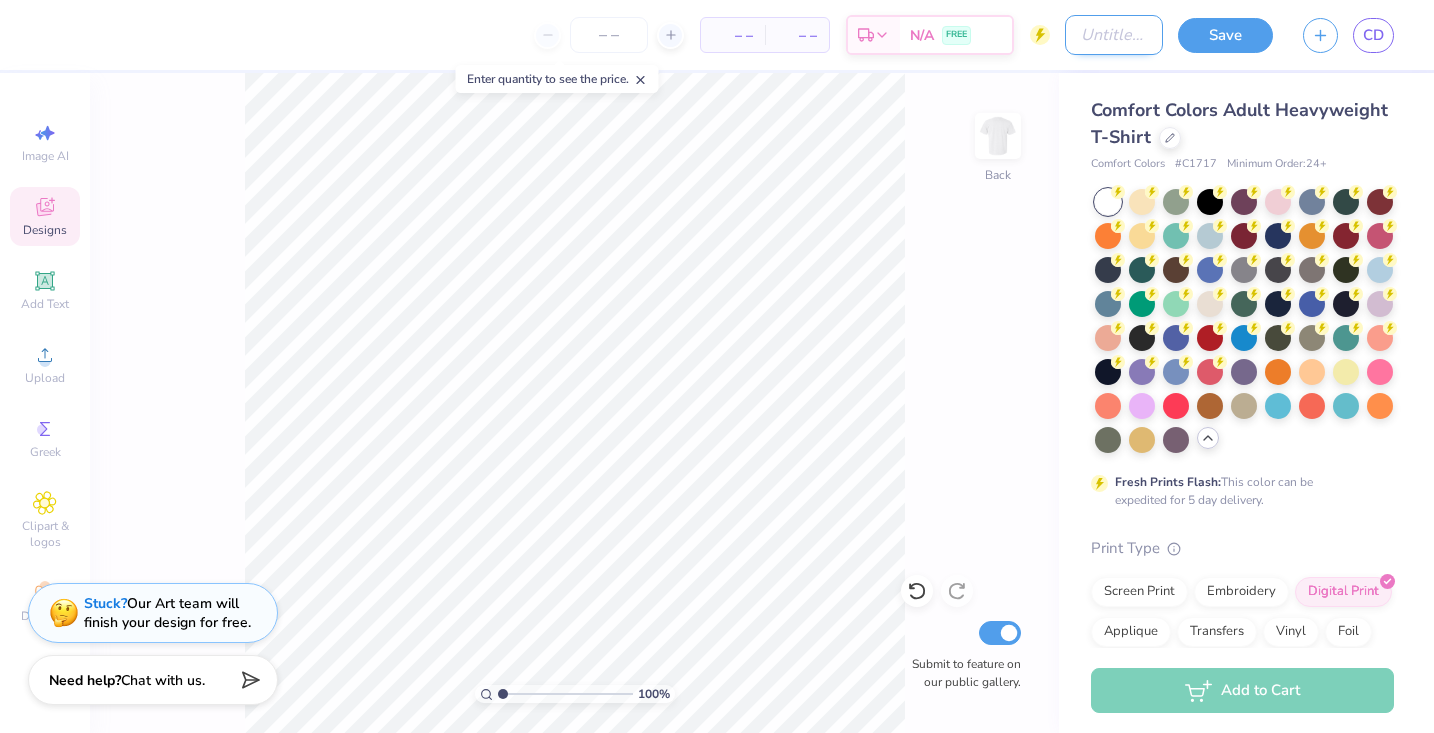 click on "Design Title" at bounding box center (1114, 35) 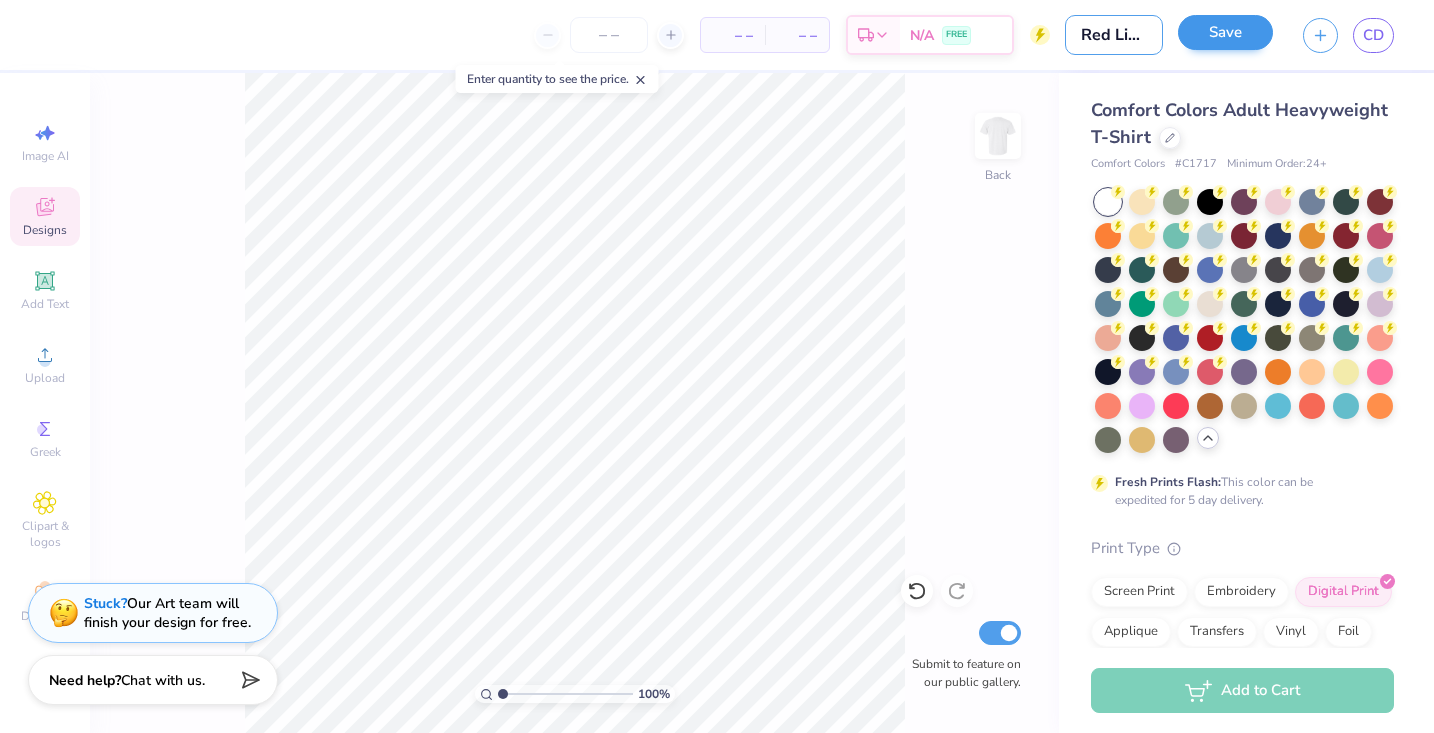 type on "Red Lips Design" 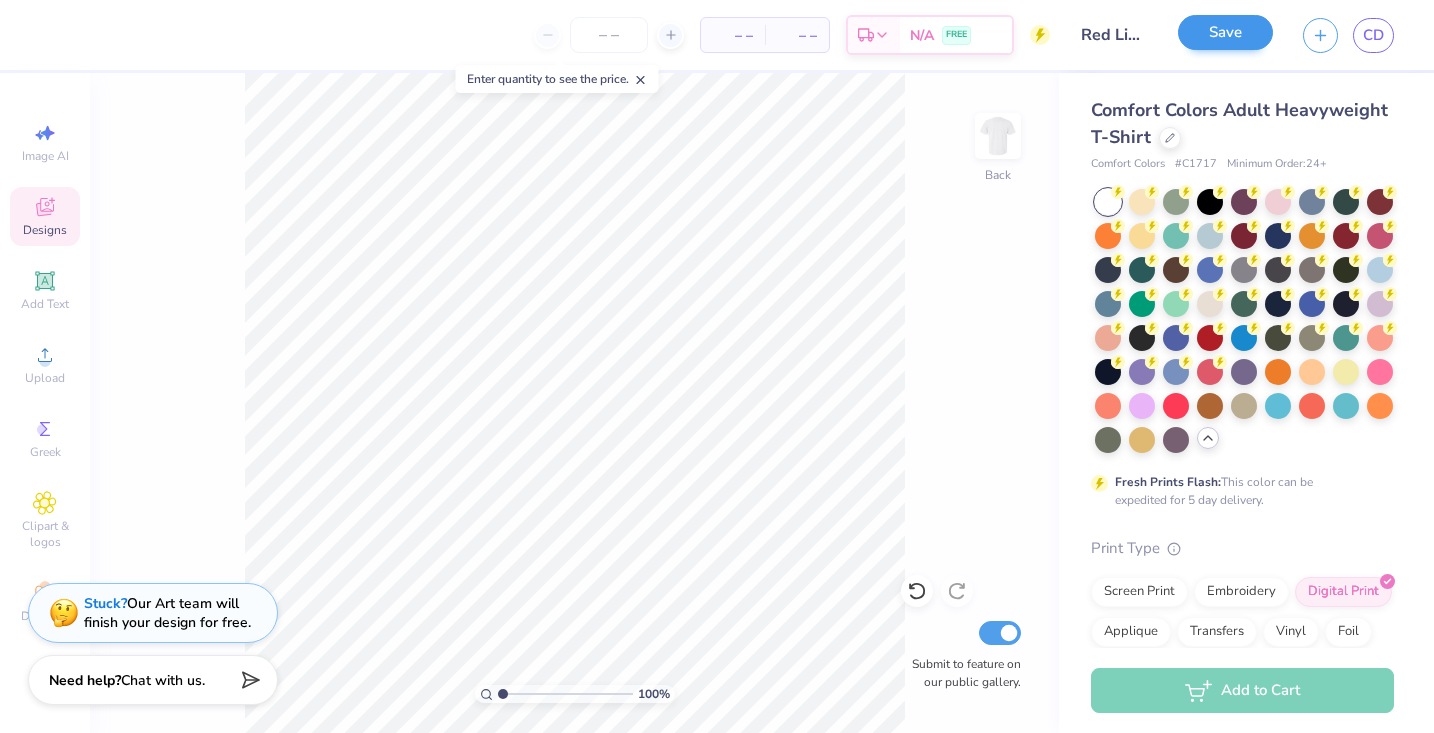 click on "Save" at bounding box center (1225, 32) 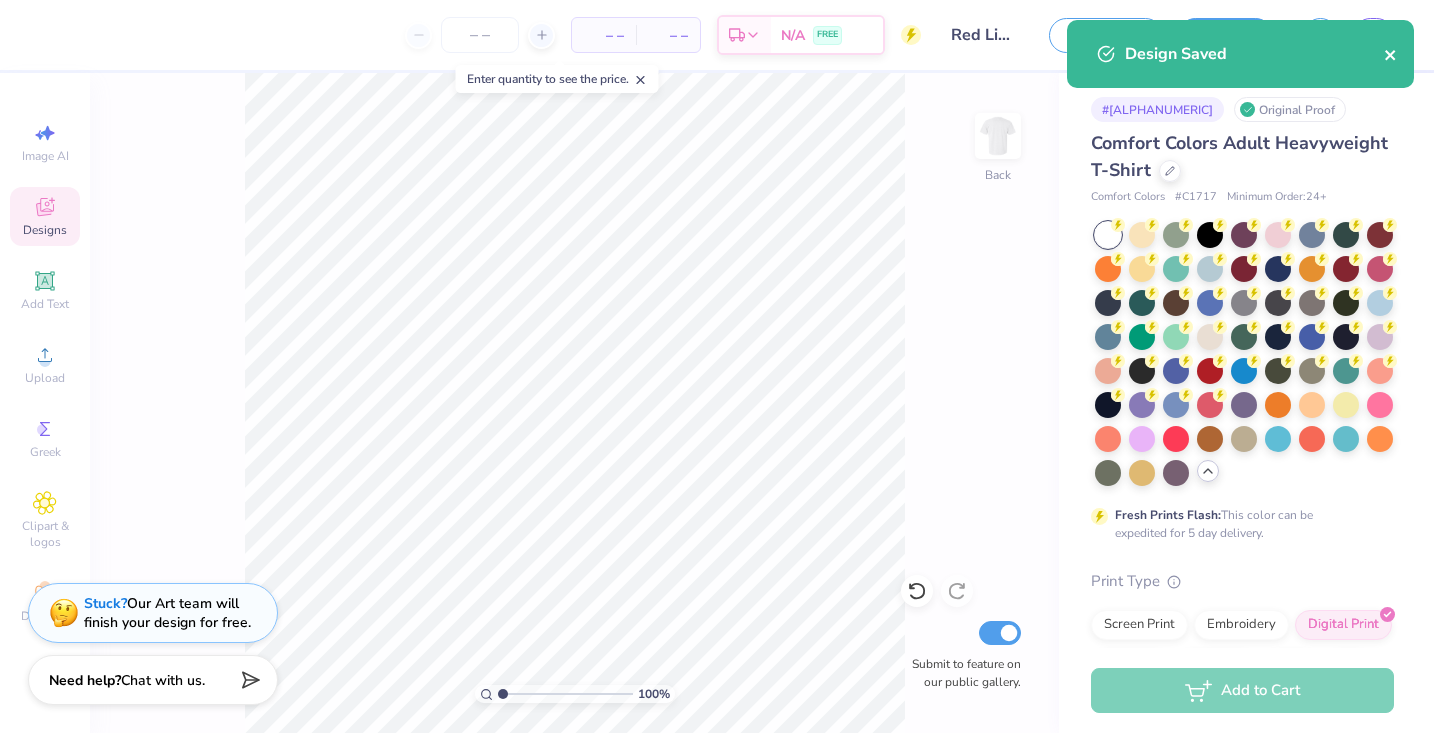 click 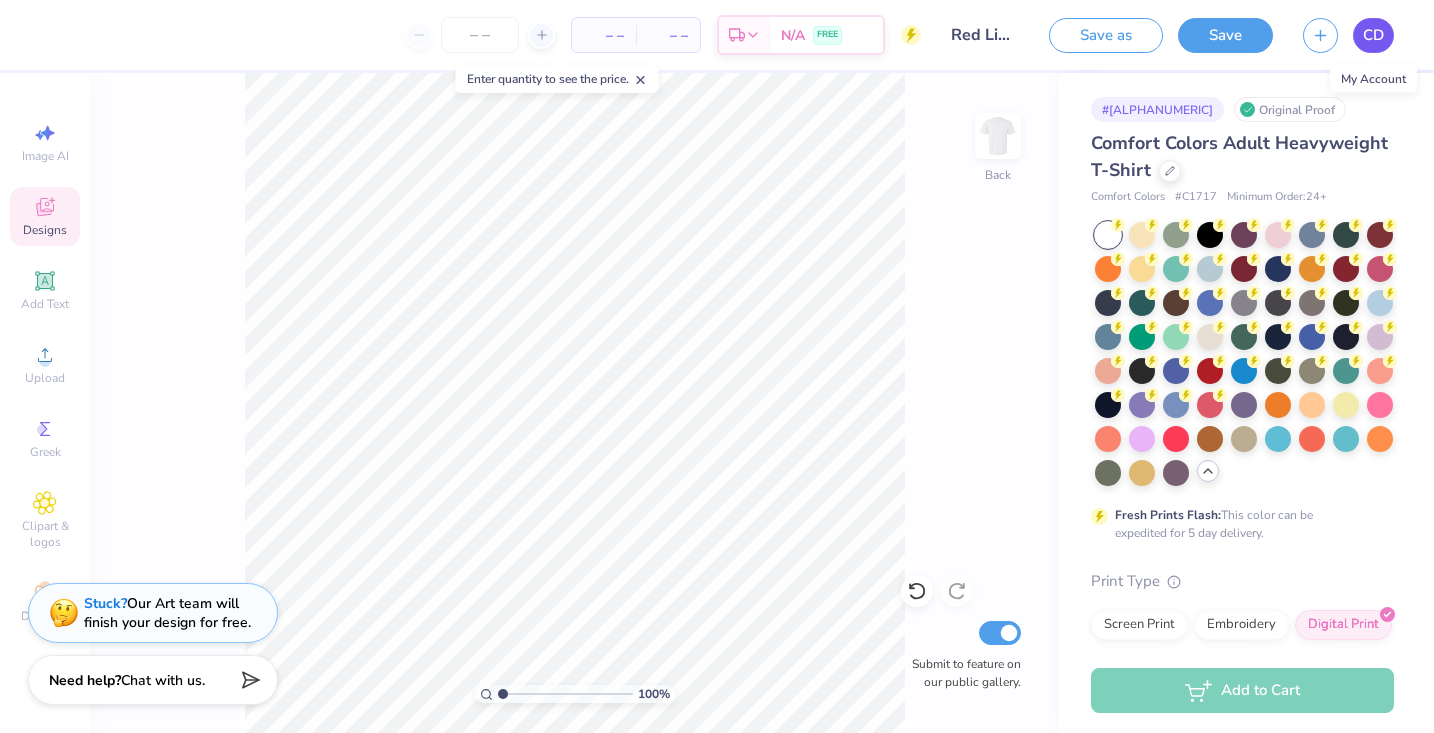 click on "CD" at bounding box center [1373, 35] 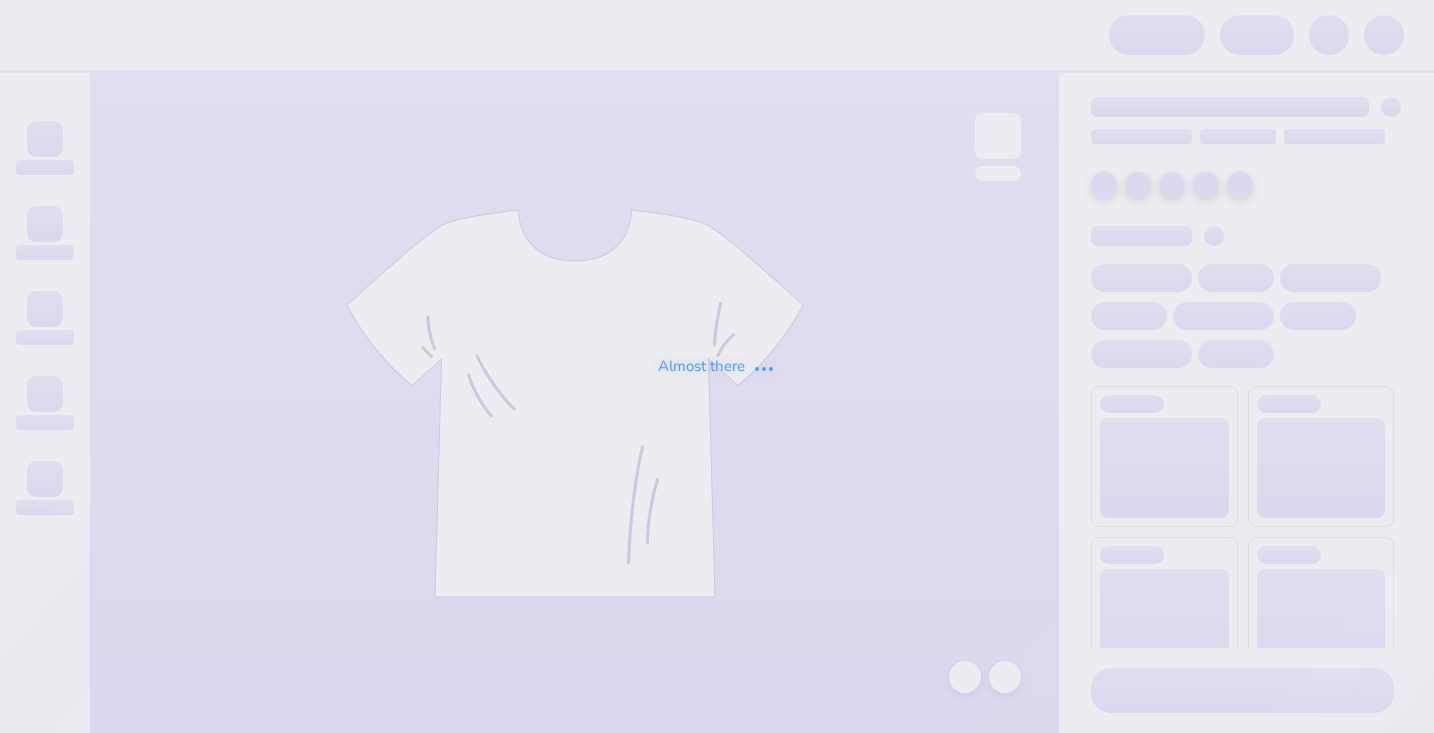 scroll, scrollTop: 0, scrollLeft: 0, axis: both 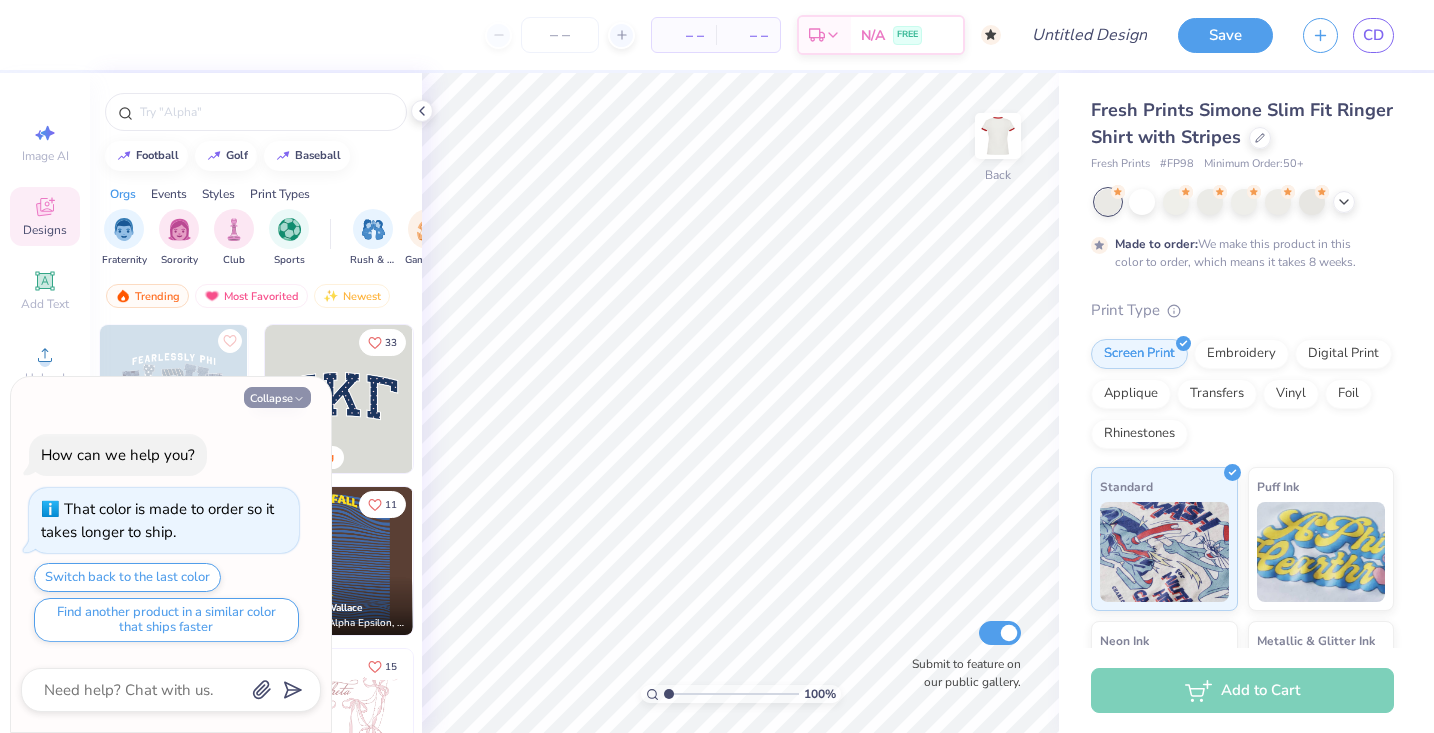 click on "Collapse" at bounding box center [277, 397] 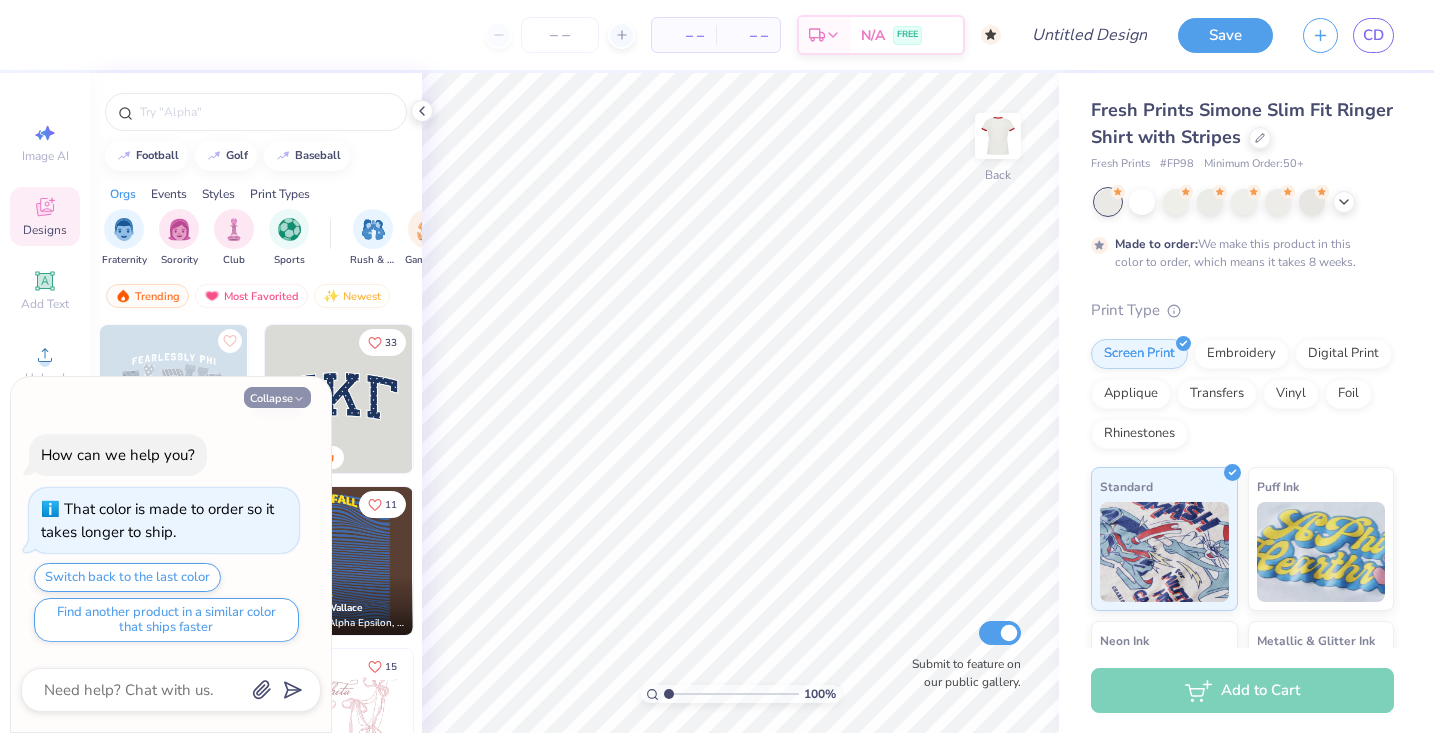 type on "x" 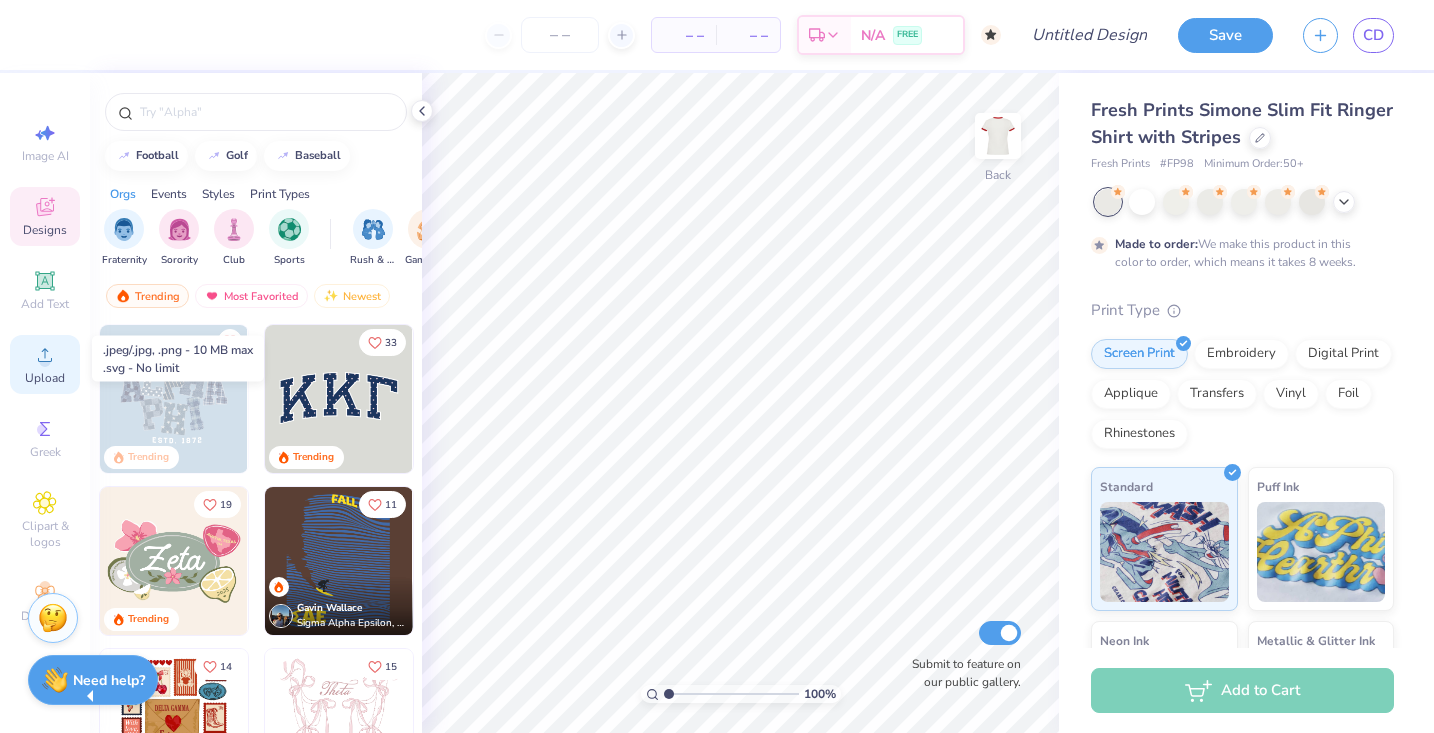 click on "Upload" at bounding box center (45, 364) 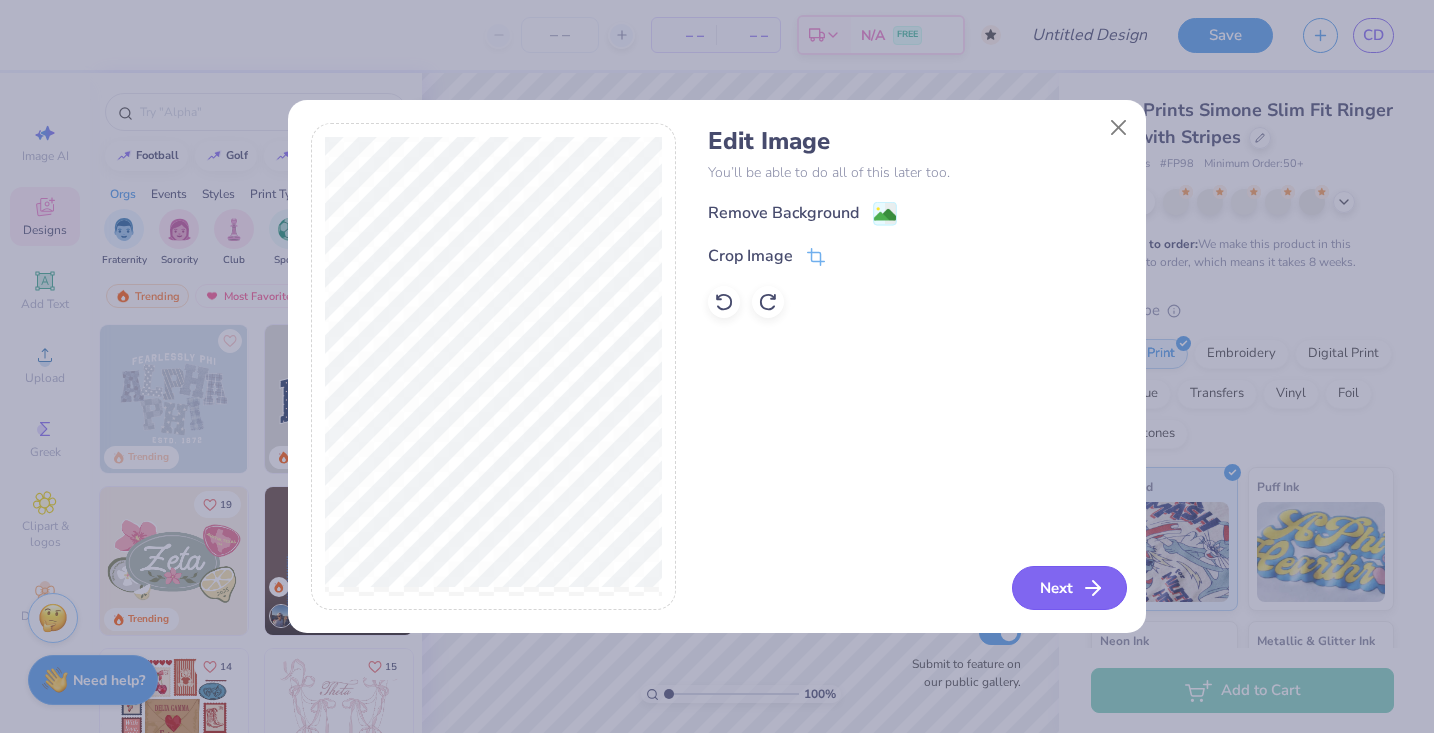 click on "Next" at bounding box center (1069, 588) 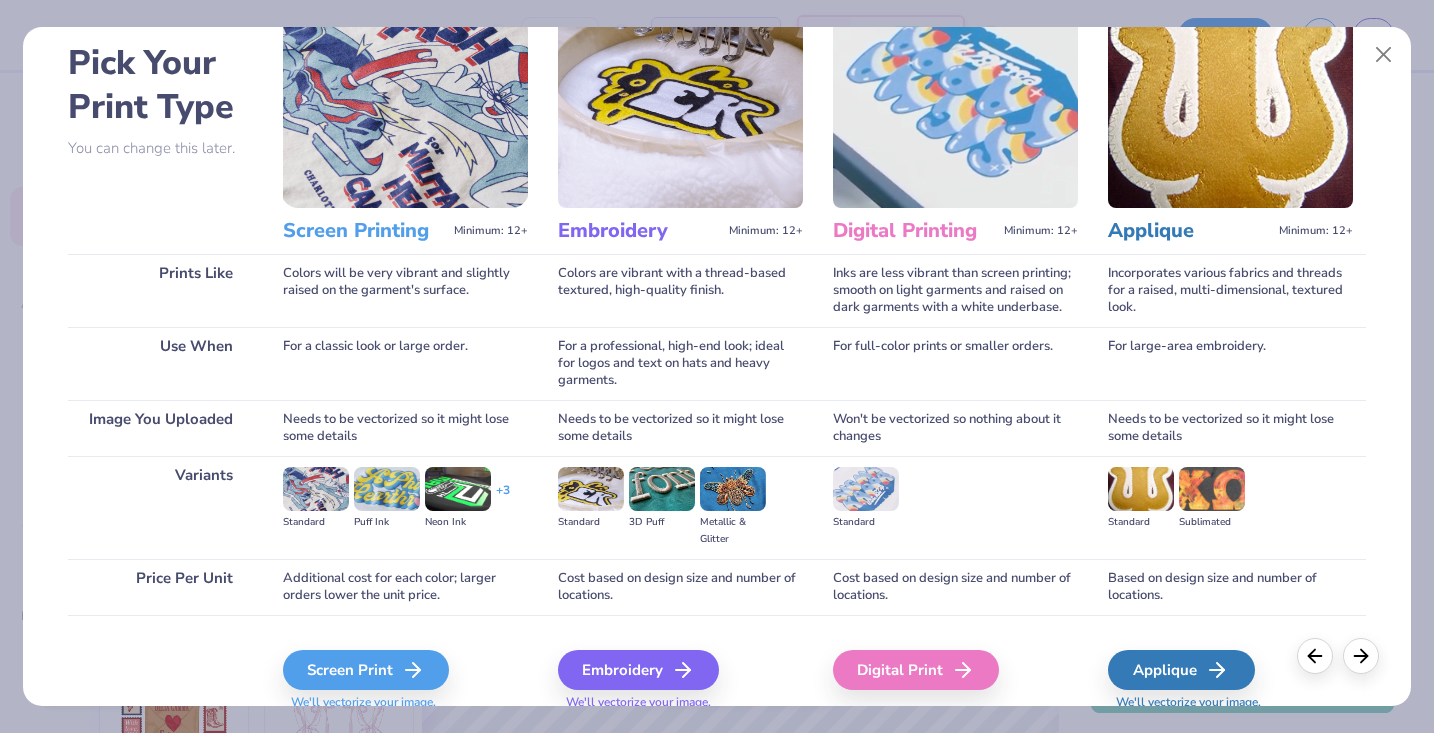 scroll, scrollTop: 102, scrollLeft: 0, axis: vertical 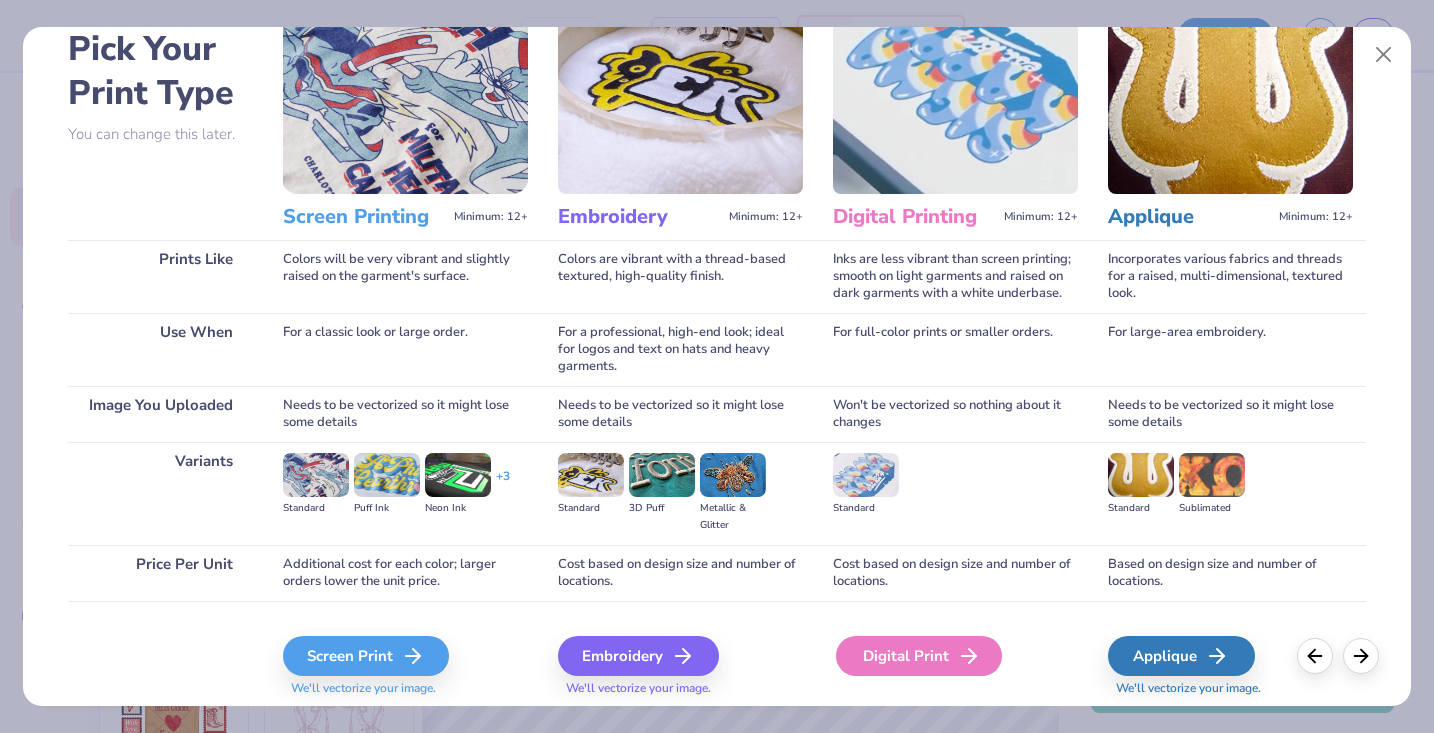 click on "Digital Print" at bounding box center (919, 656) 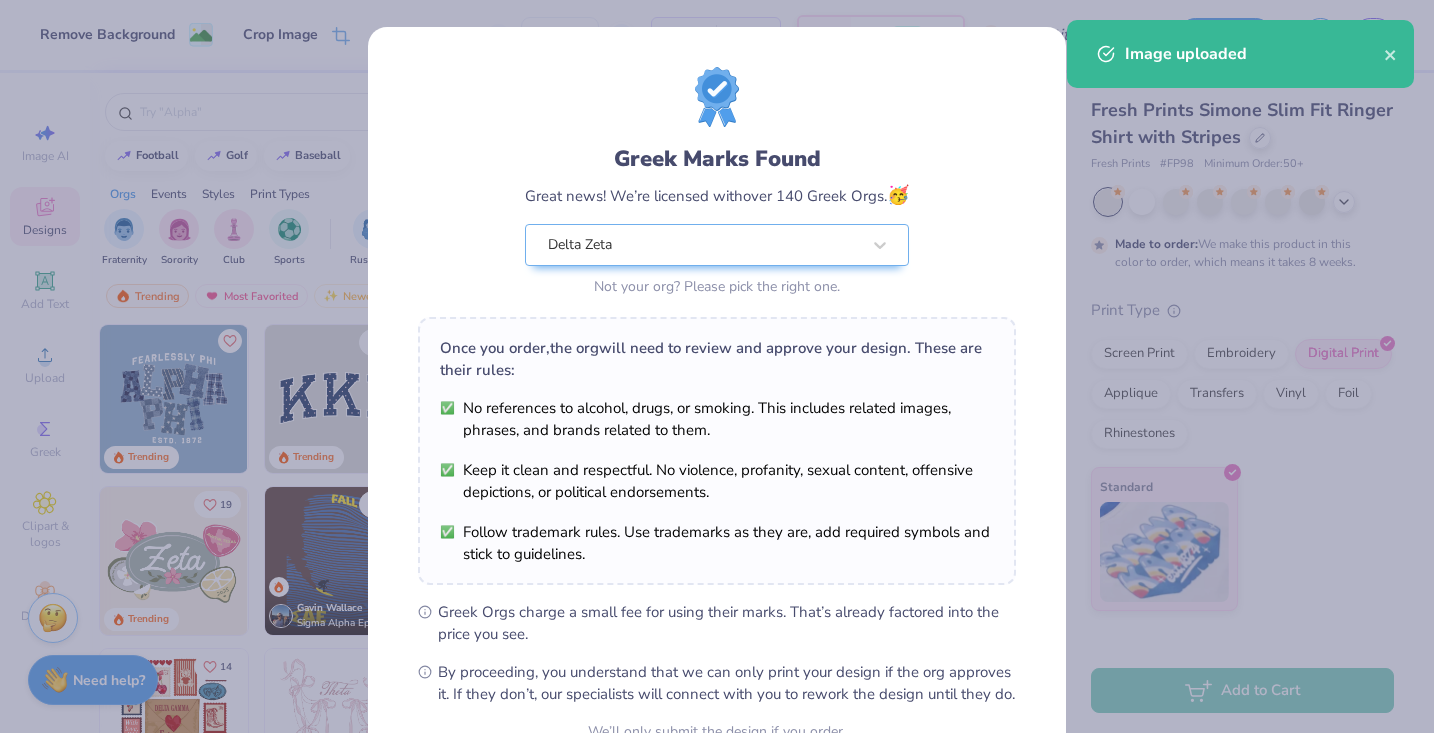 click on "Remove Background Crop Image – – Per Item – – Total Est.  Delivery N/A FREE Design Title Save CD Image AI Designs Add Text Upload Greek Clipart & logos Decorate football golf baseball Orgs Events Styles Print Types Fraternity Sorority Club Sports Rush & Bid Game Day Parent's Weekend PR & General Big Little Reveal Philanthropy Date Parties & Socials Retreat Greek Week Holidays Formal & Semi Spring Break Graduation Founder’s Day Classic Minimalist Varsity Y2K Typography Cartoons Handdrawn 80s & 90s Grunge 60s & 70s Embroidery Screen Print Patches Digital Print Vinyl Transfers Applique Trending Most Favorited Newest Trending 33 Trending 19 Trending 11 Gavin Wallace Sigma Alpha Epsilon, University of Colorado Boulder 14 Trending 15 Trending 11 Aggie Zabek Alpha Delta Pi, University of Arkansas at Fayetteville 19 Blake Maguire Kappa Kappa Gamma, University of Virginia 100  % Back W 11.75 11.75 " H 11.55 11.55 " Y 4.22 4.22 " Center Middle Top Bottom Fresh Prints # FP98 50 +   Foil" at bounding box center (717, 366) 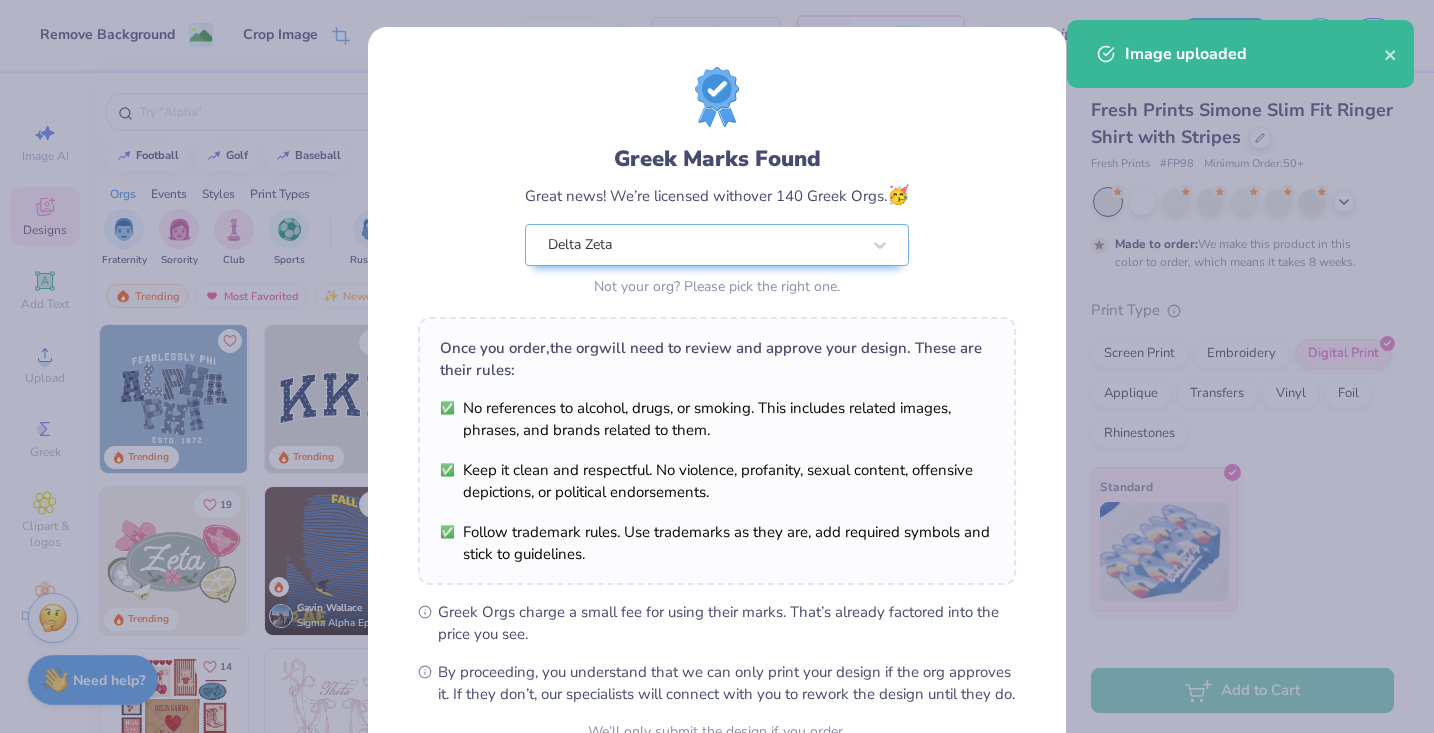type on "8.02" 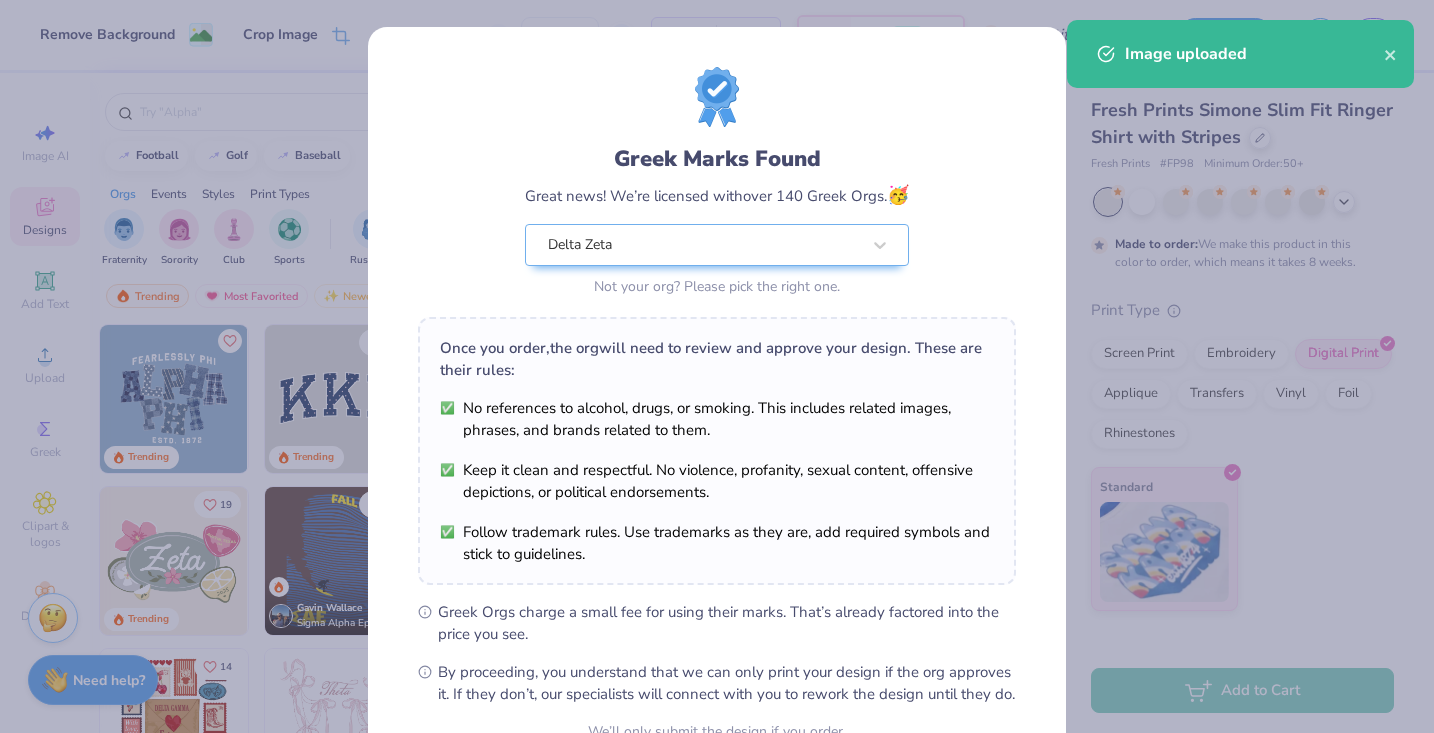 type on "7.88" 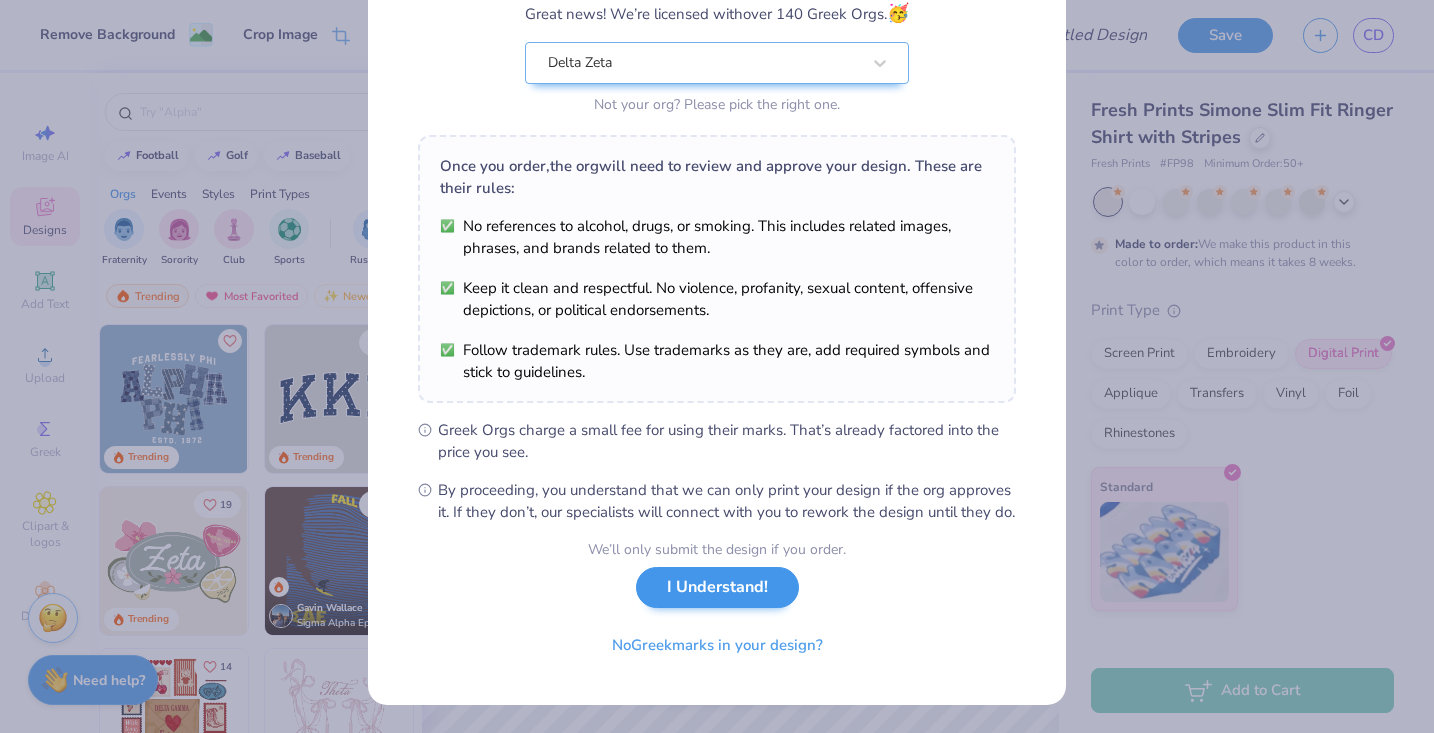 scroll, scrollTop: 203, scrollLeft: 0, axis: vertical 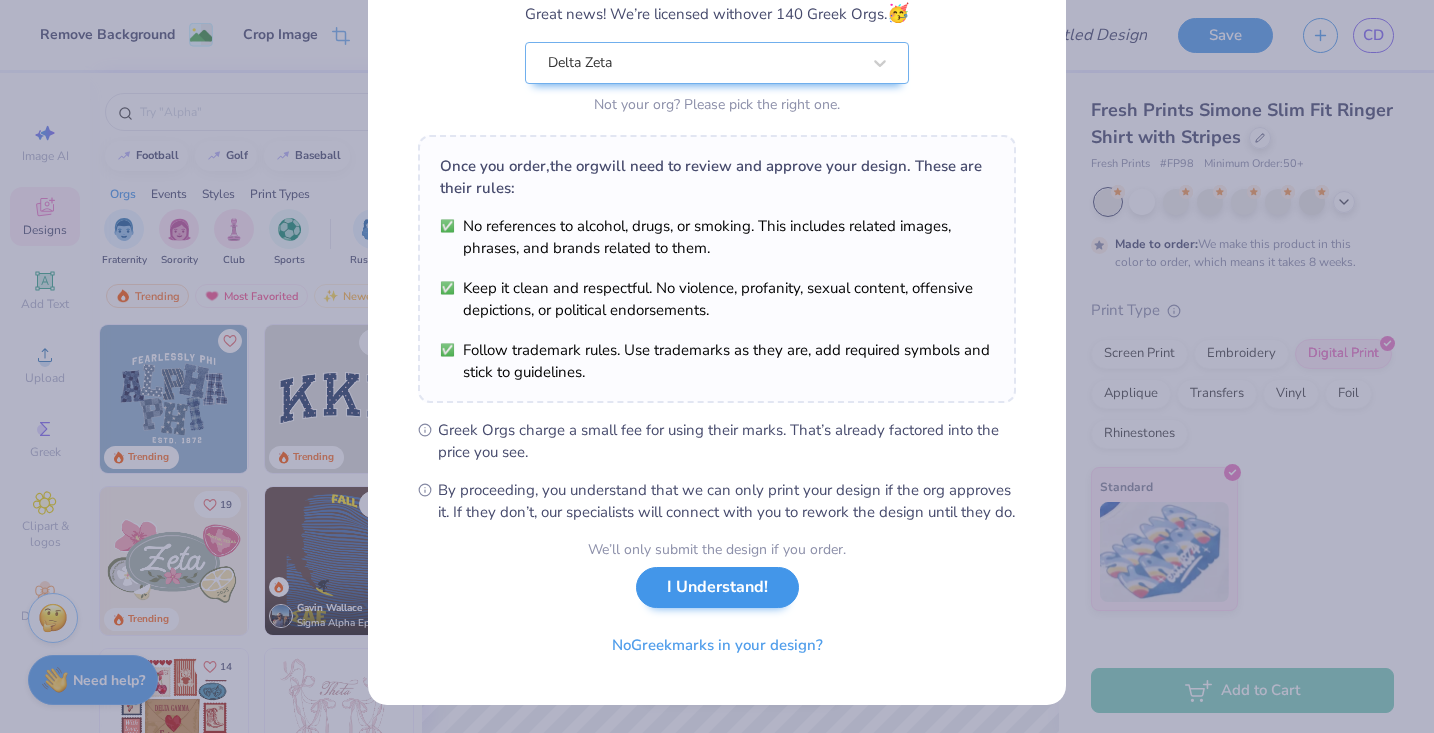 click on "I Understand!" at bounding box center (717, 587) 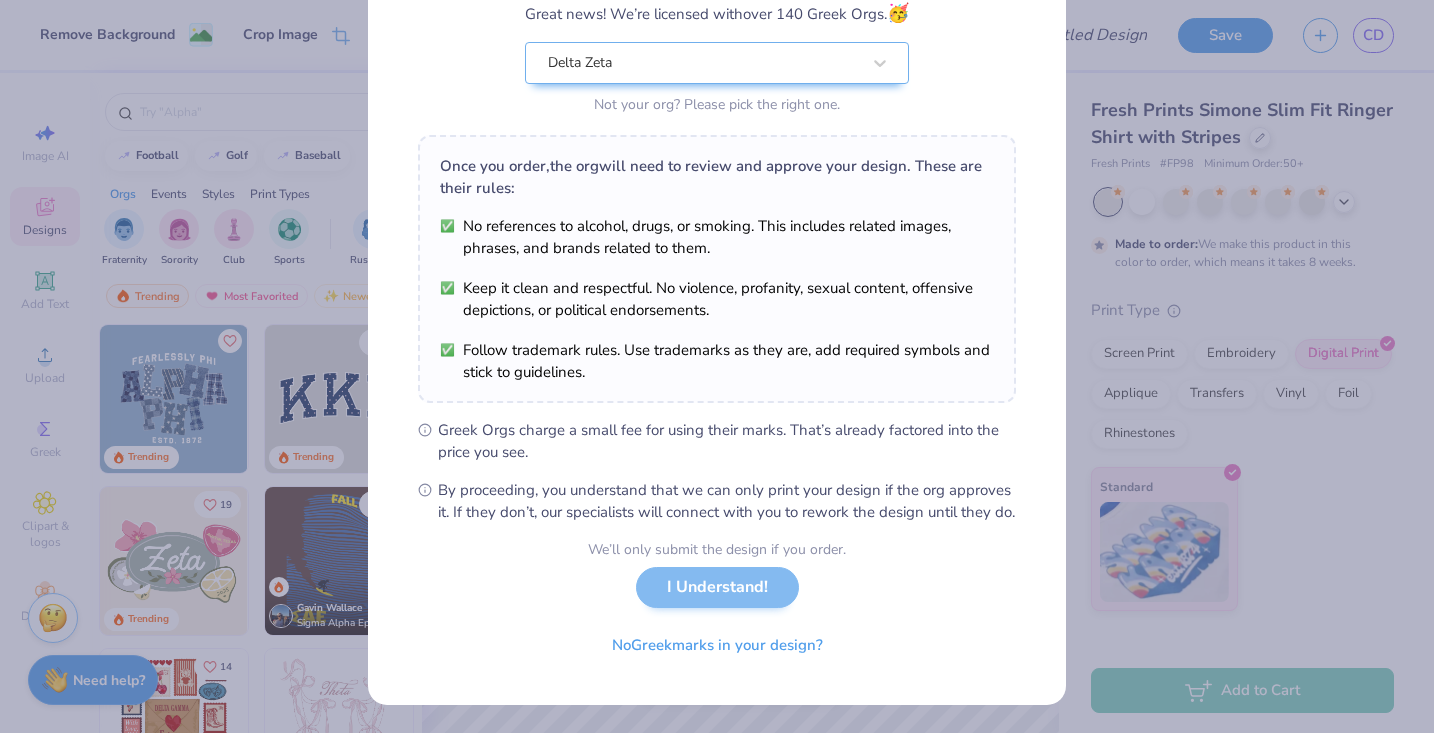 scroll, scrollTop: 0, scrollLeft: 0, axis: both 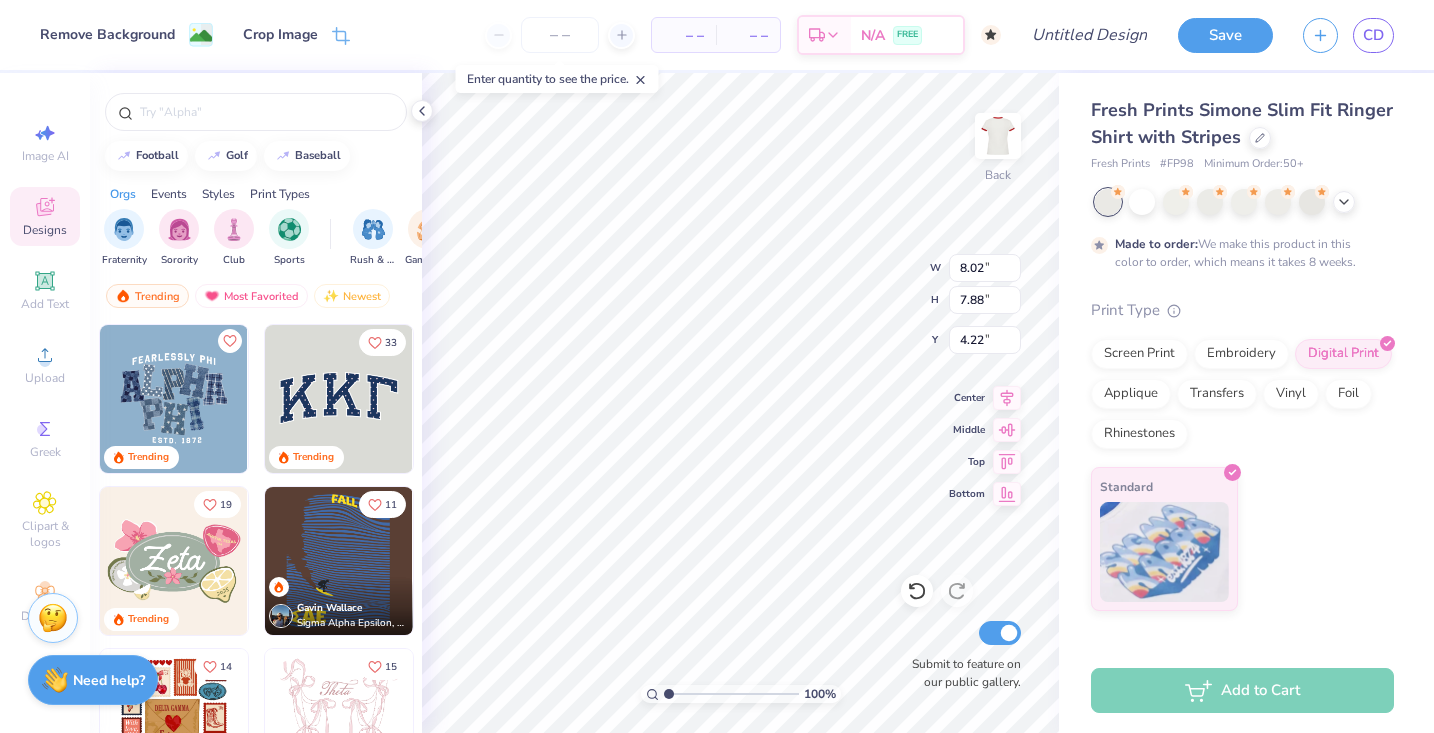 type on "4.71" 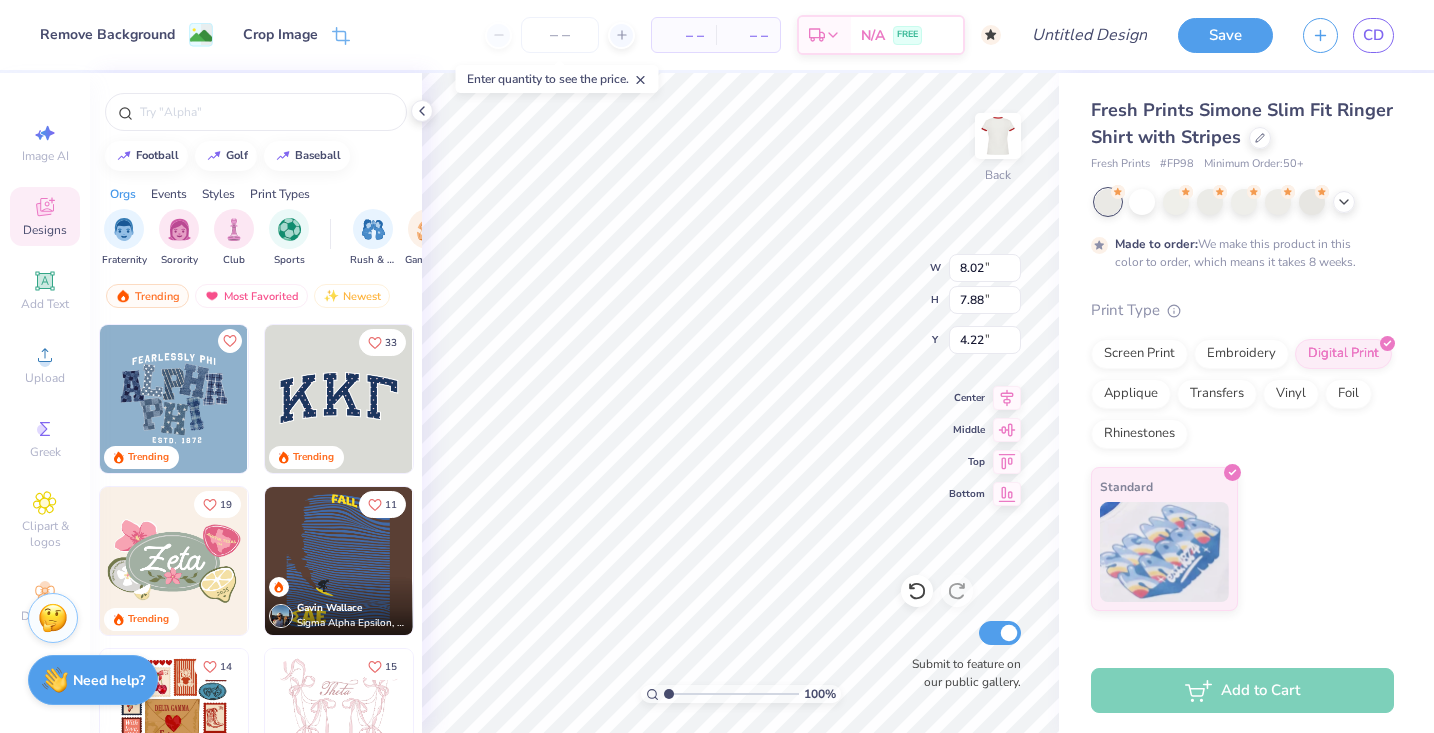 type on "4.62" 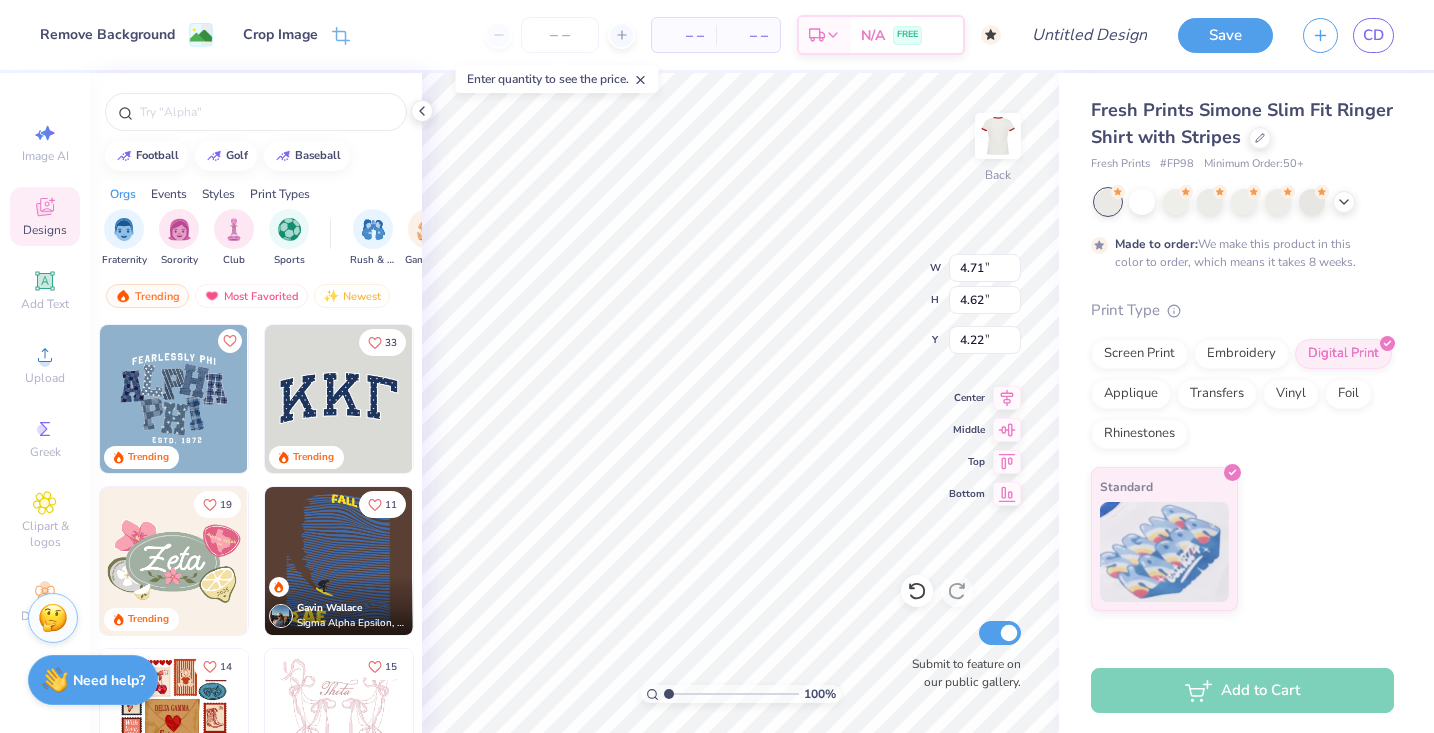 type on "3.25" 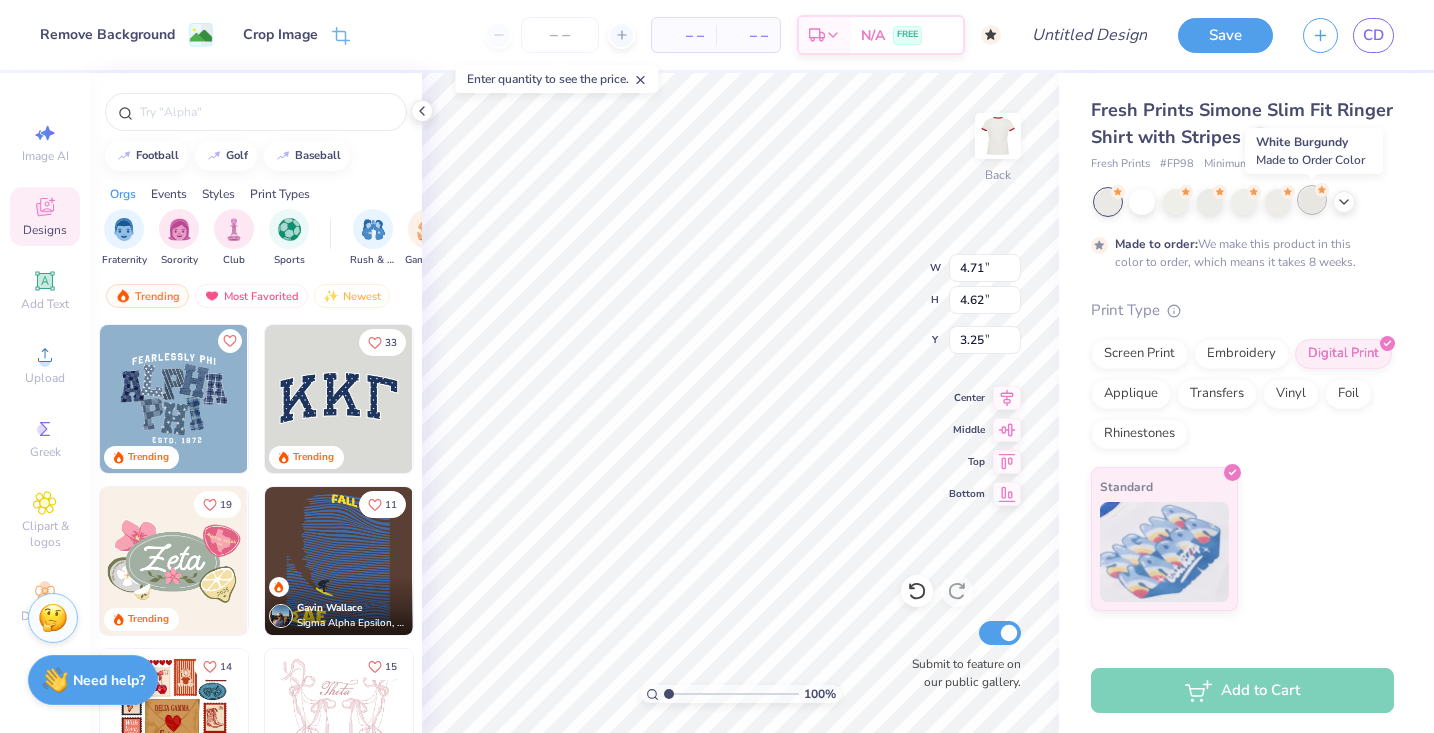 click at bounding box center [1312, 200] 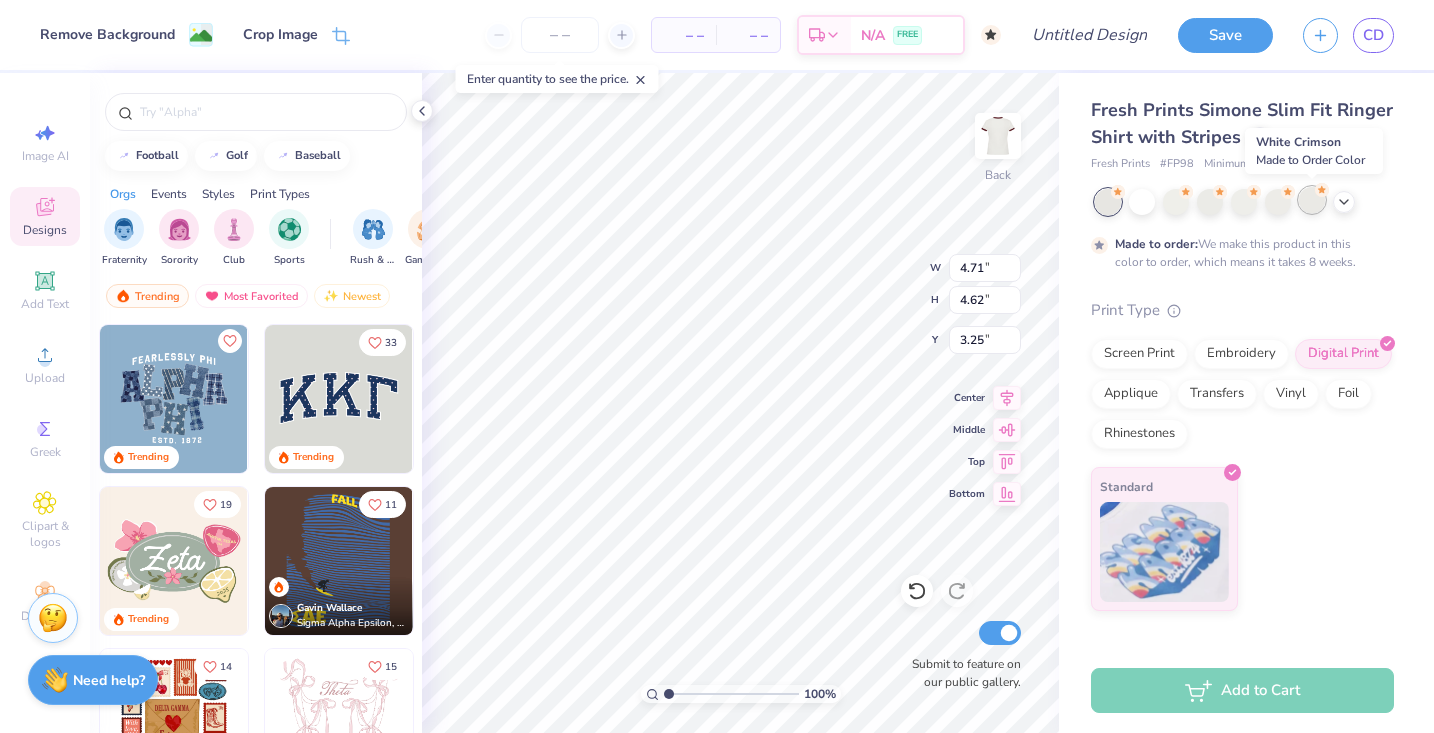 click at bounding box center (1312, 200) 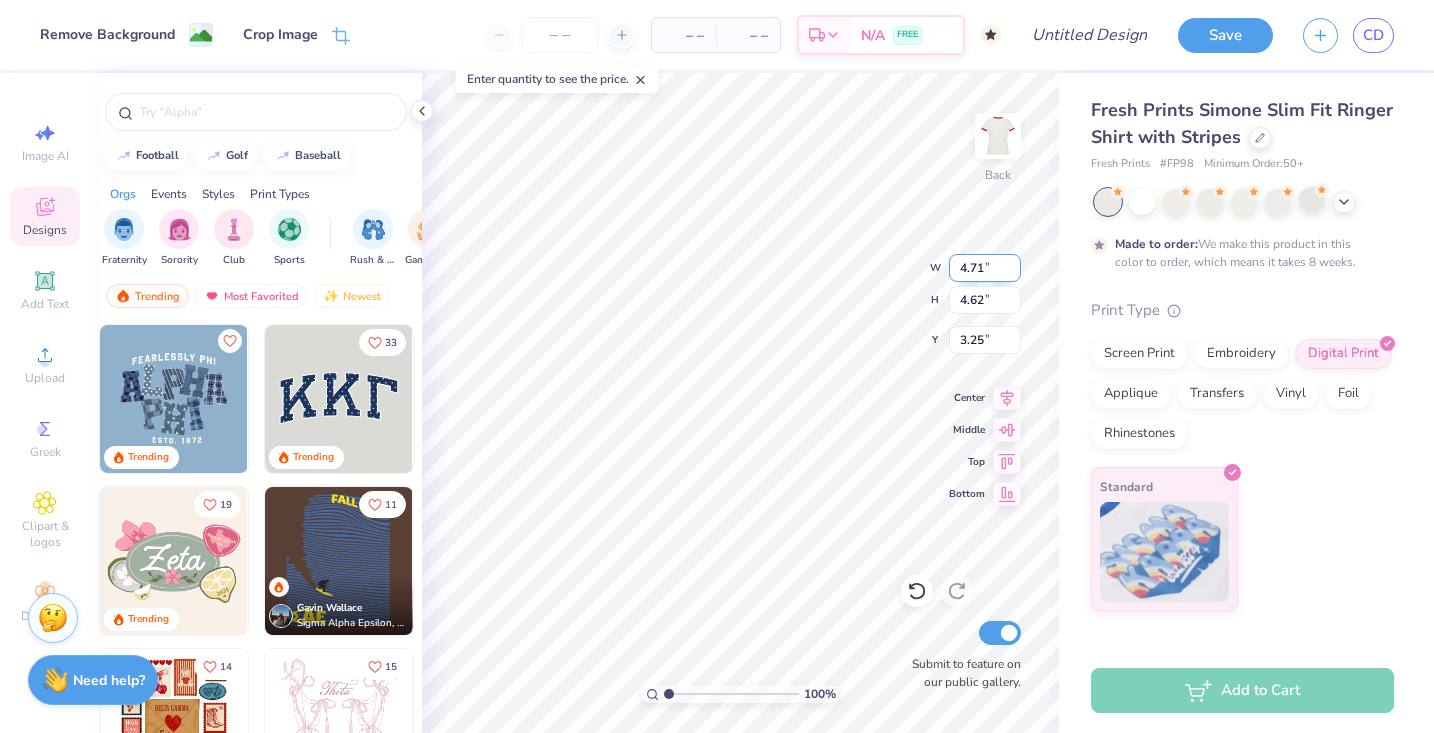 type on "4.98" 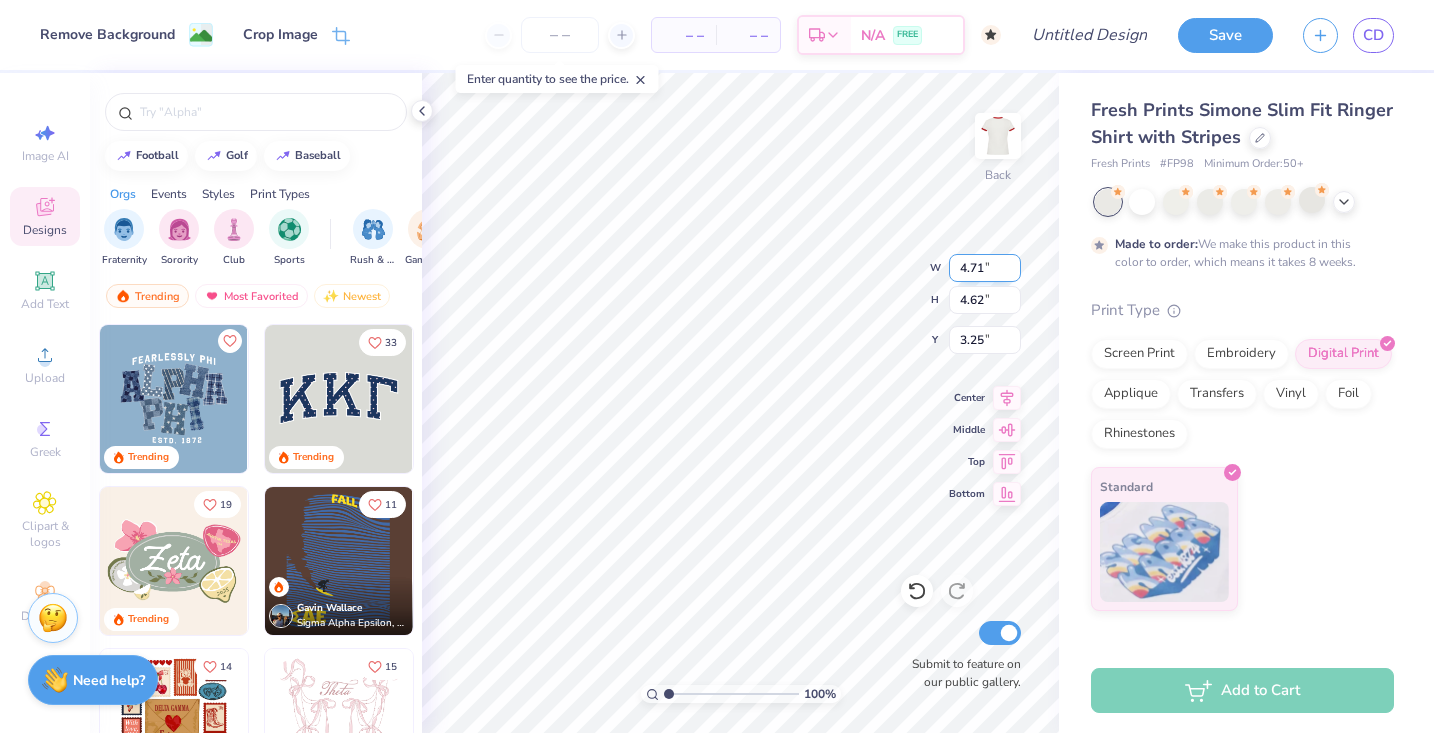 type on "4.89" 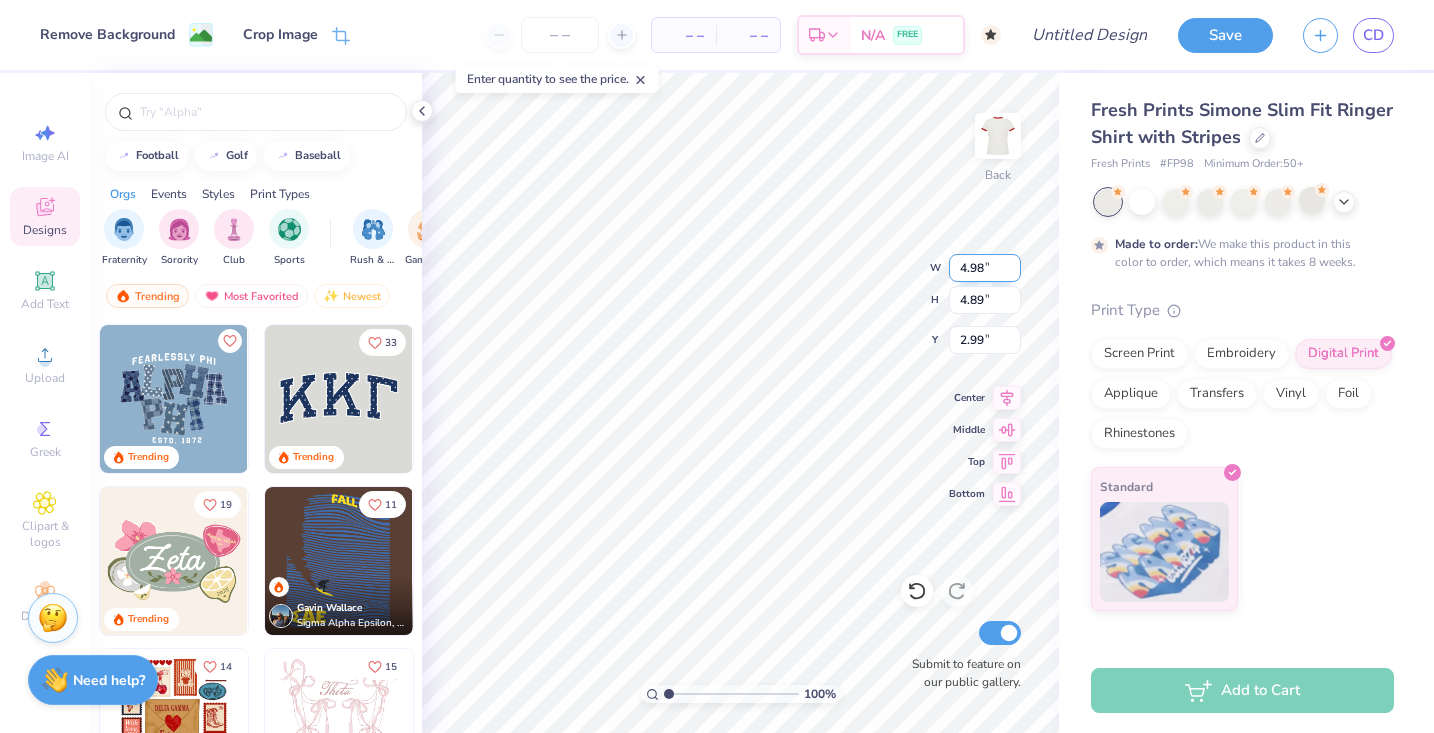 type on "3.25" 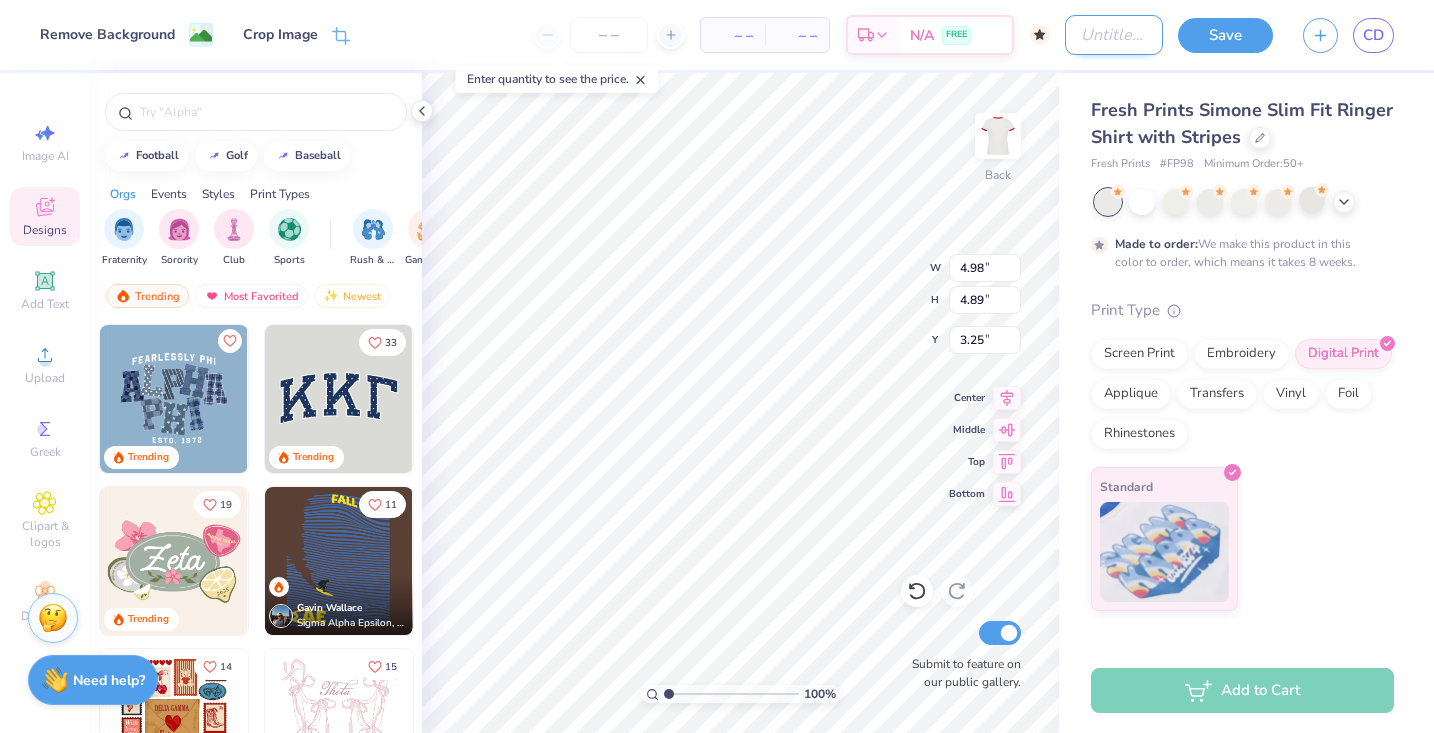 click on "Design Title" at bounding box center (1114, 35) 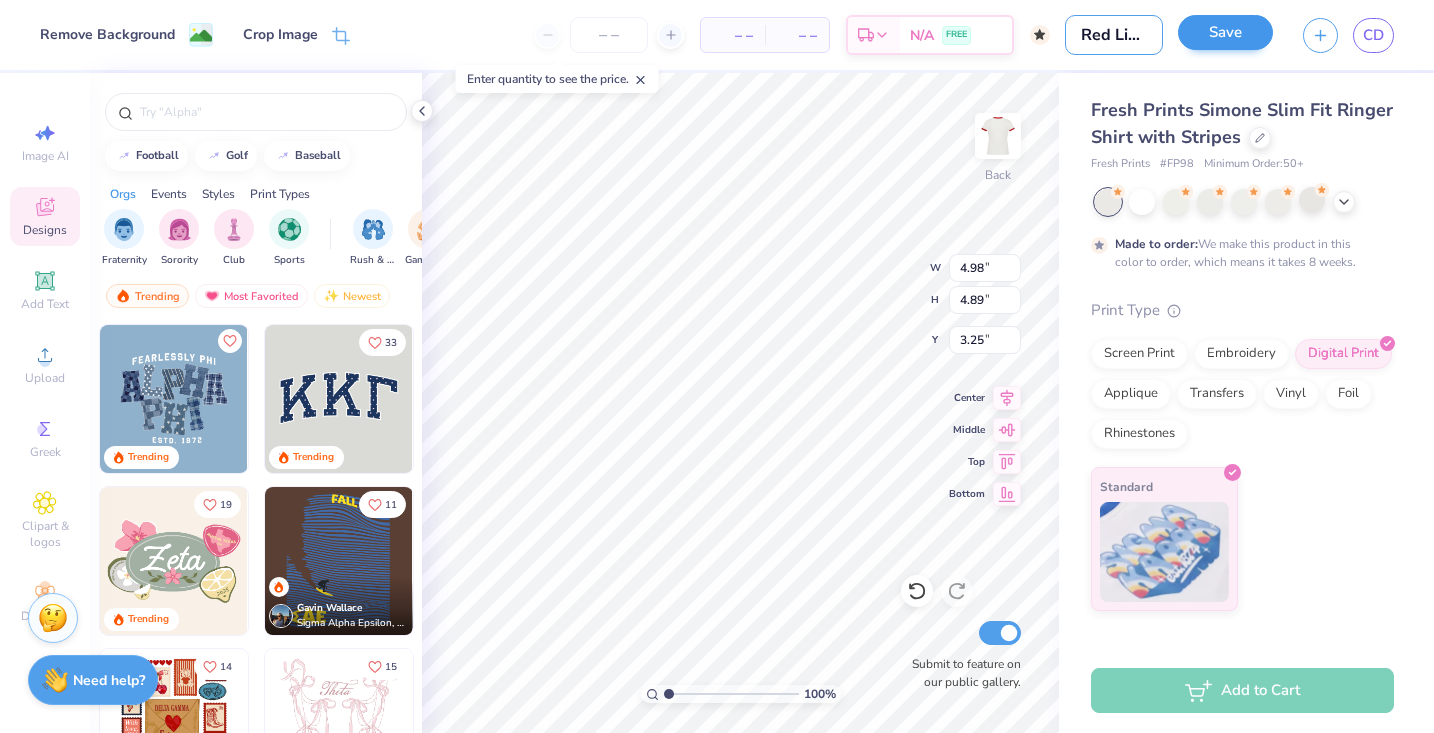 type on "Red Lips Design" 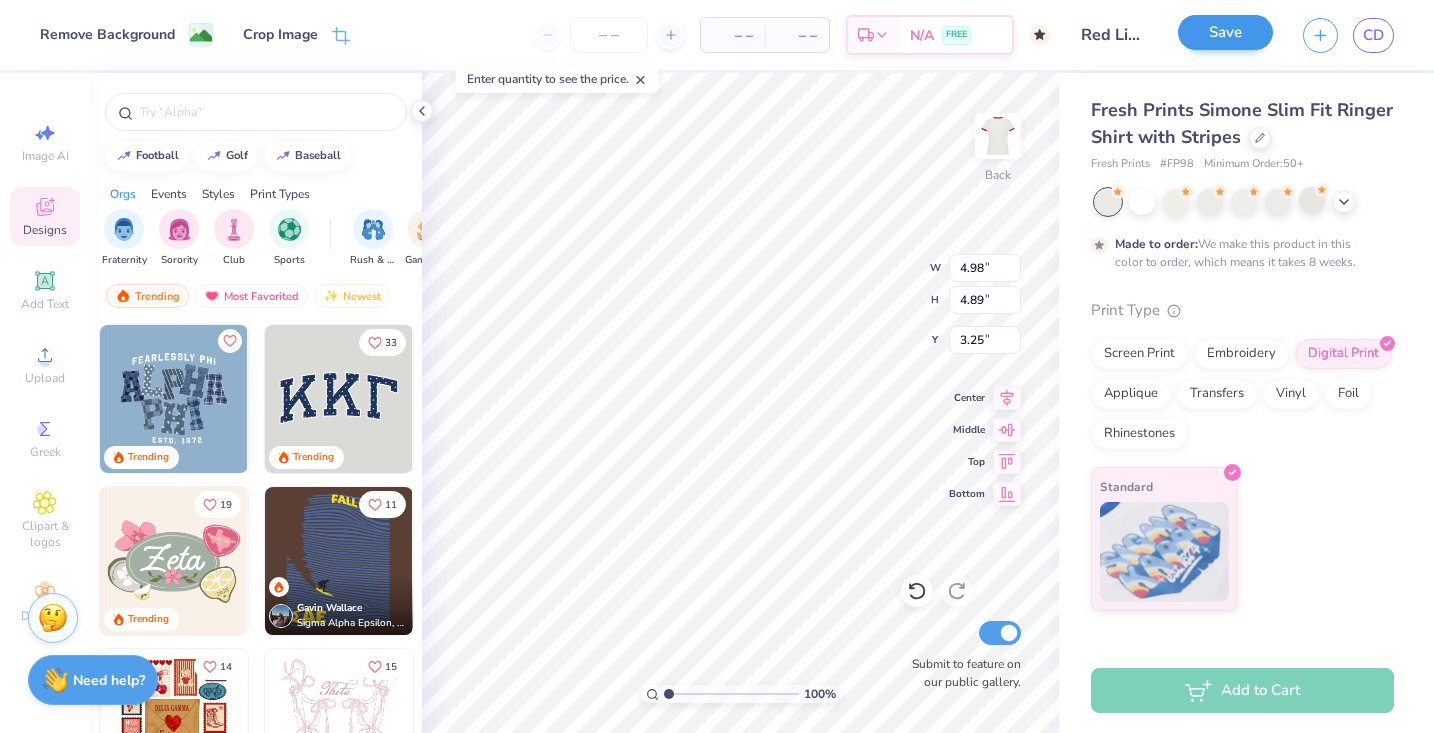 click on "Save" at bounding box center (1225, 32) 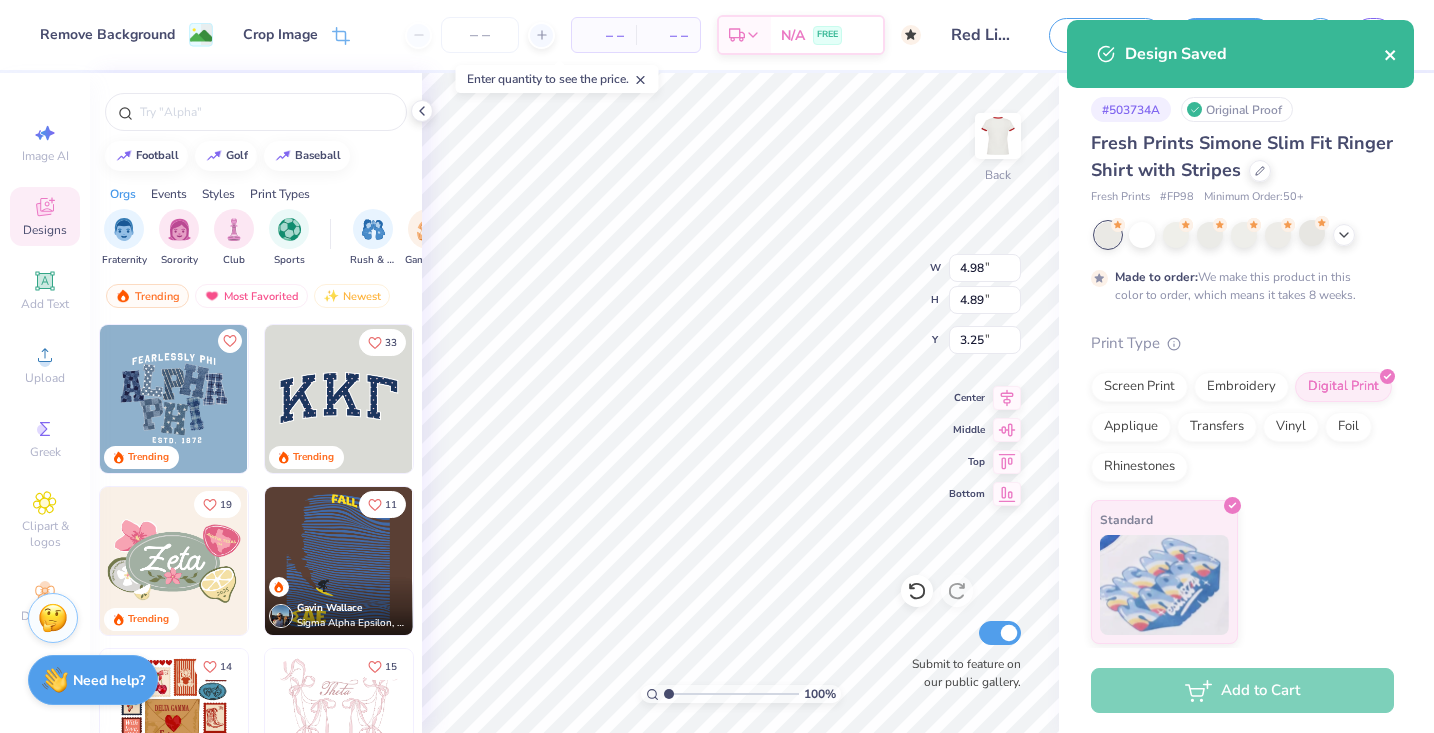 click 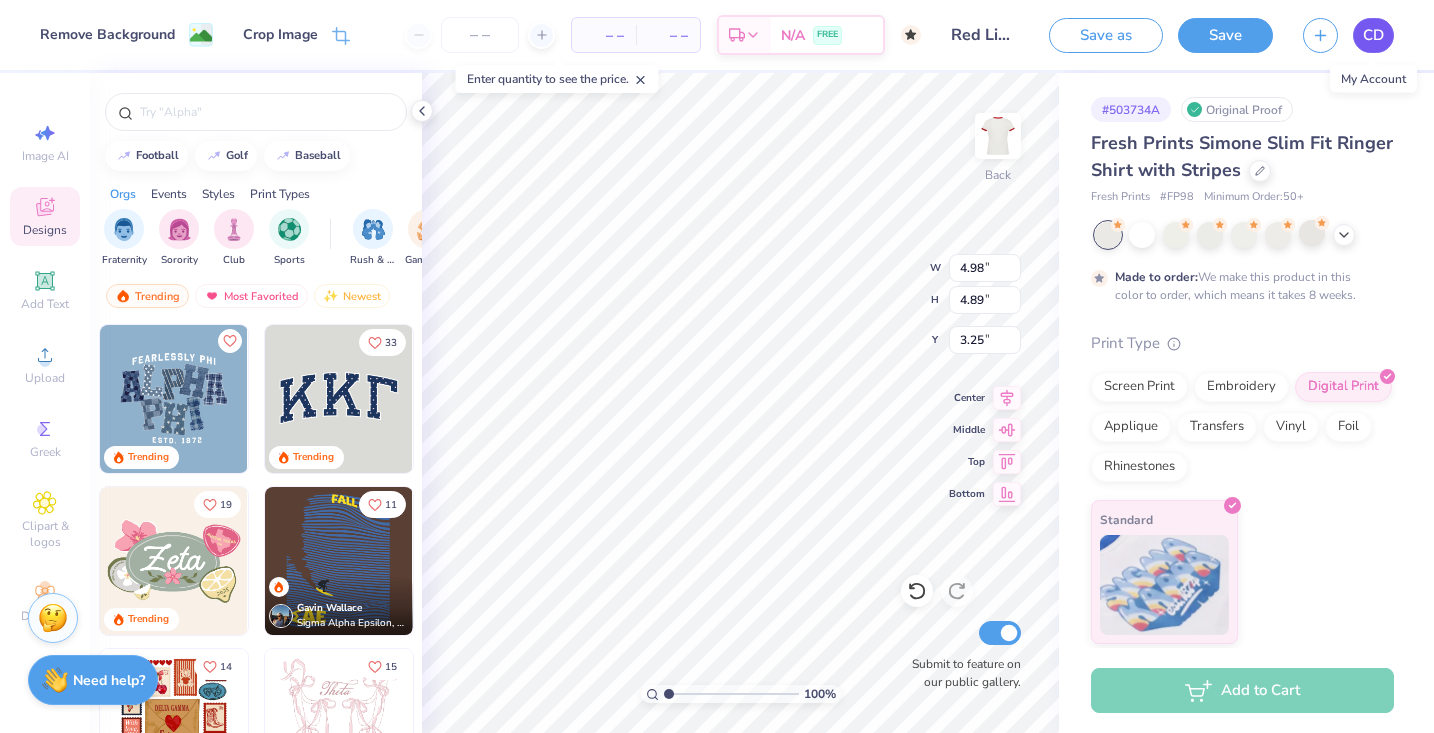 click on "CD" at bounding box center (1373, 35) 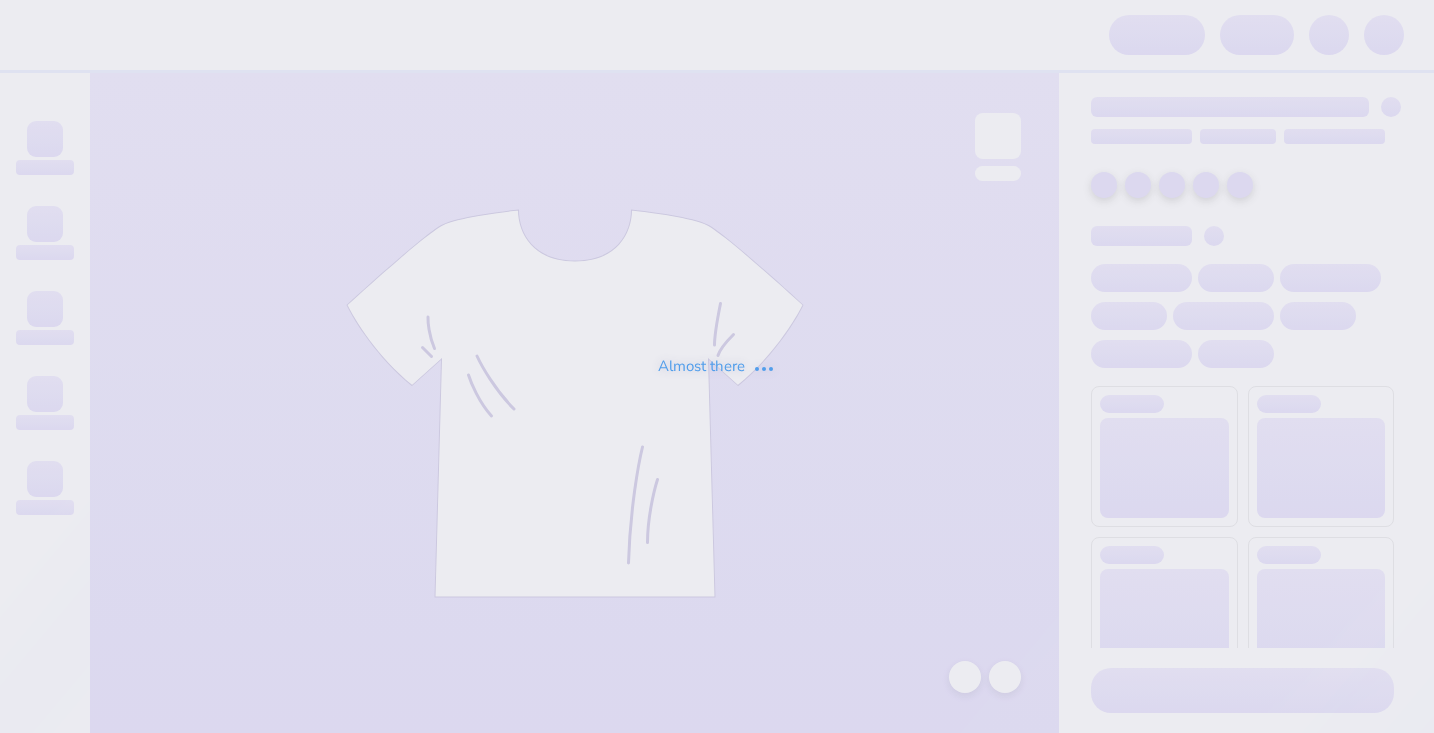 scroll, scrollTop: 0, scrollLeft: 0, axis: both 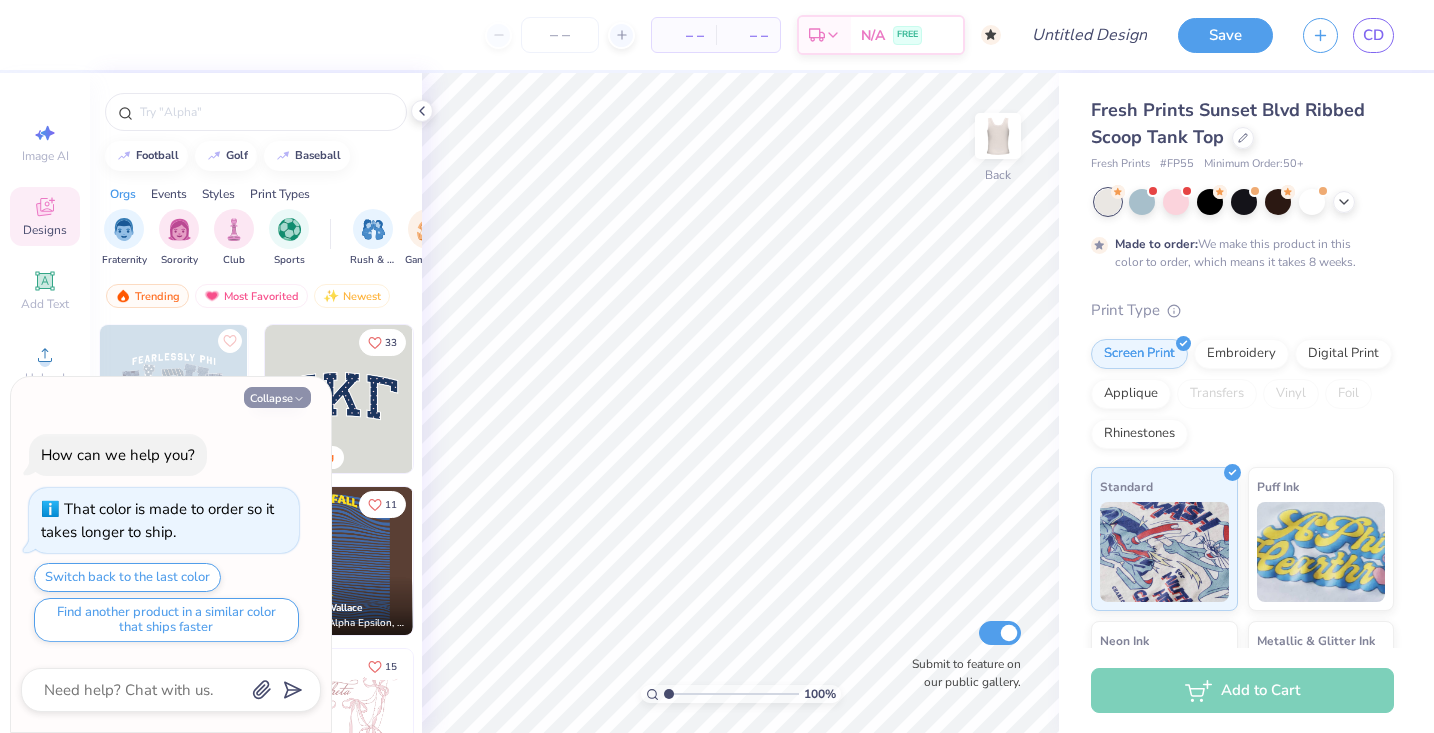 click on "Collapse" at bounding box center (277, 397) 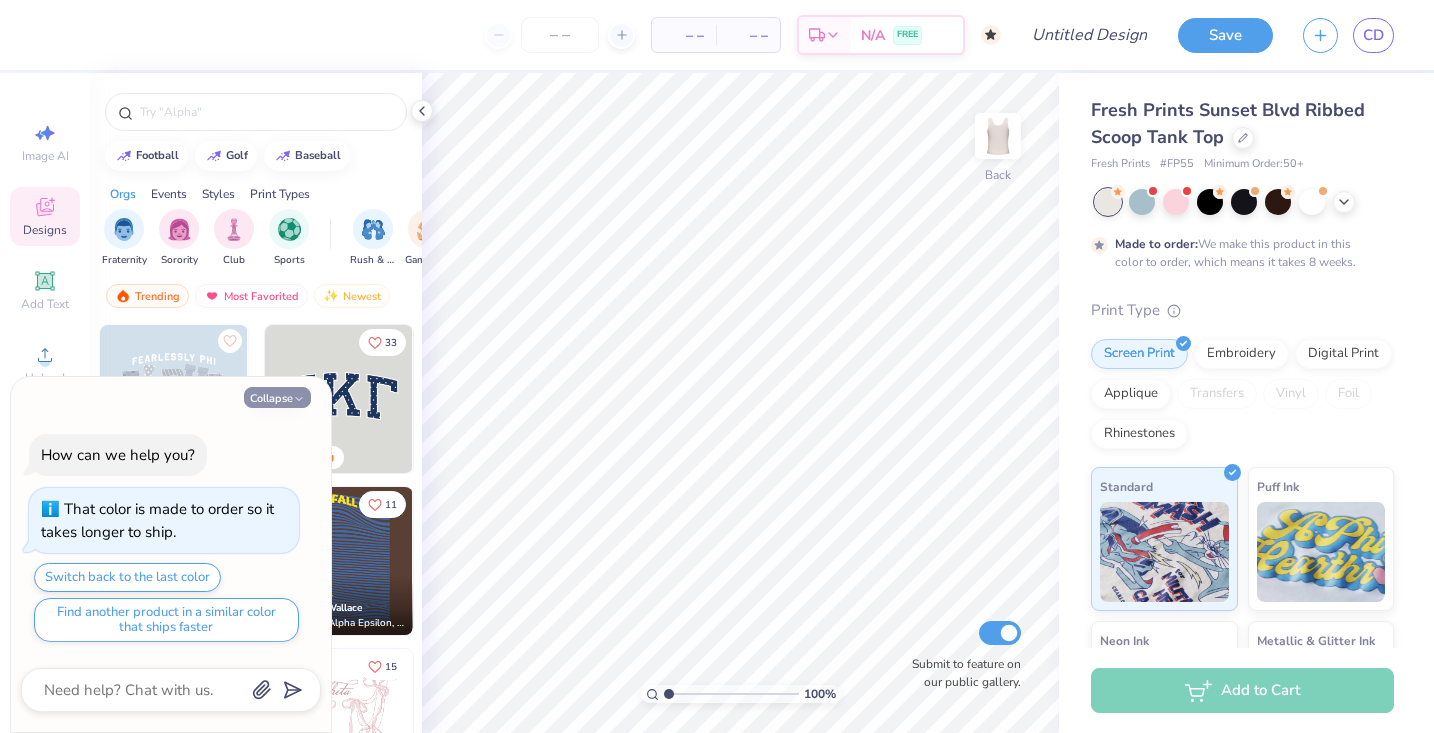 type on "x" 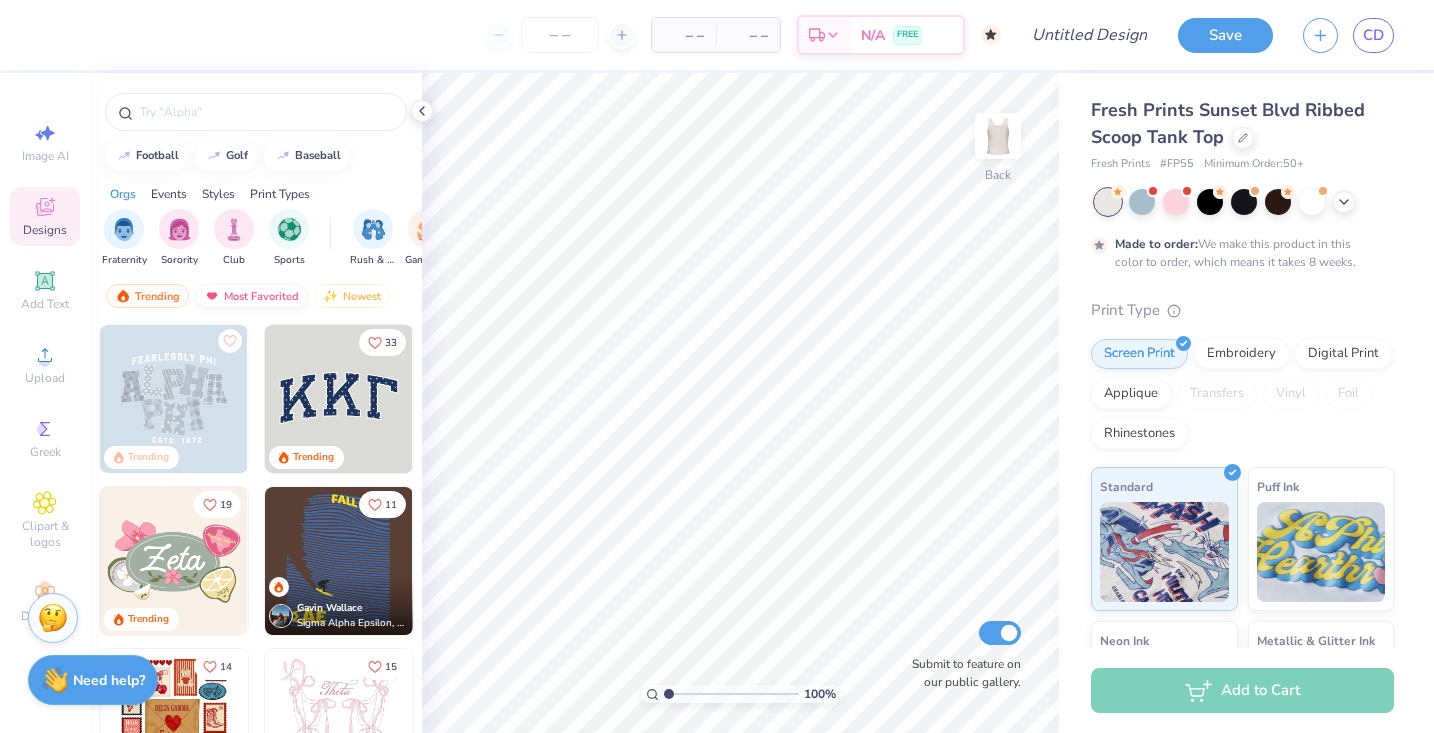 click on "Most Favorited" at bounding box center [251, 296] 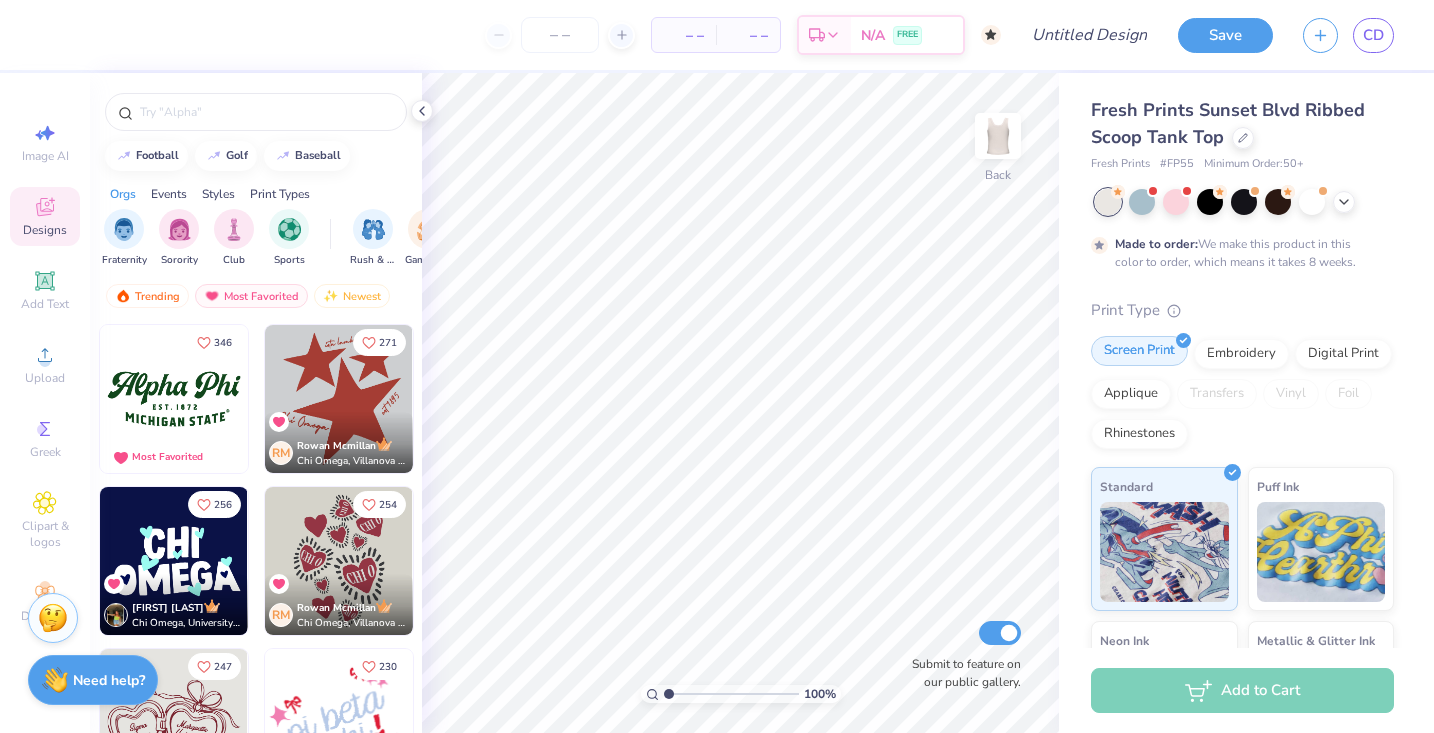 scroll, scrollTop: 0, scrollLeft: 0, axis: both 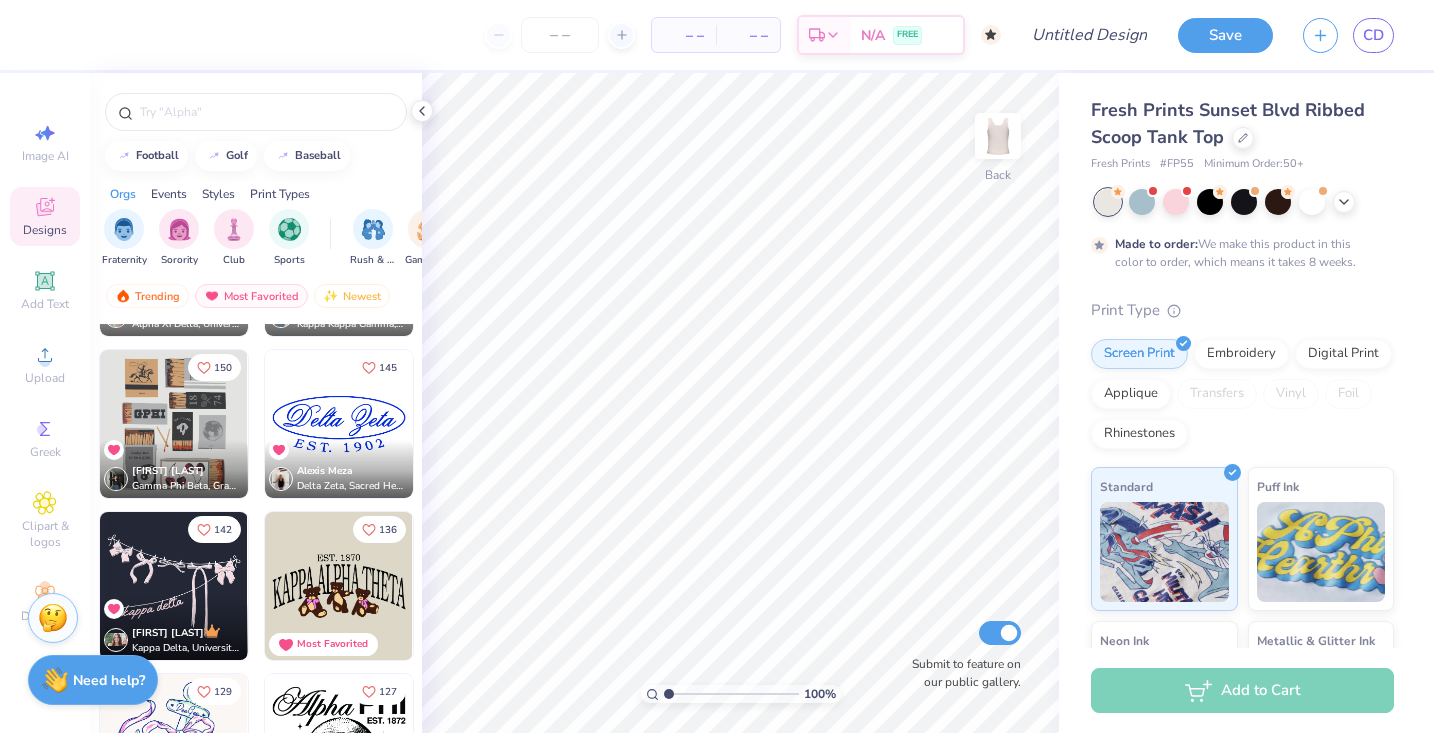 click on "Alexis Meza Delta Zeta, Sacred Heart University" at bounding box center [339, 469] 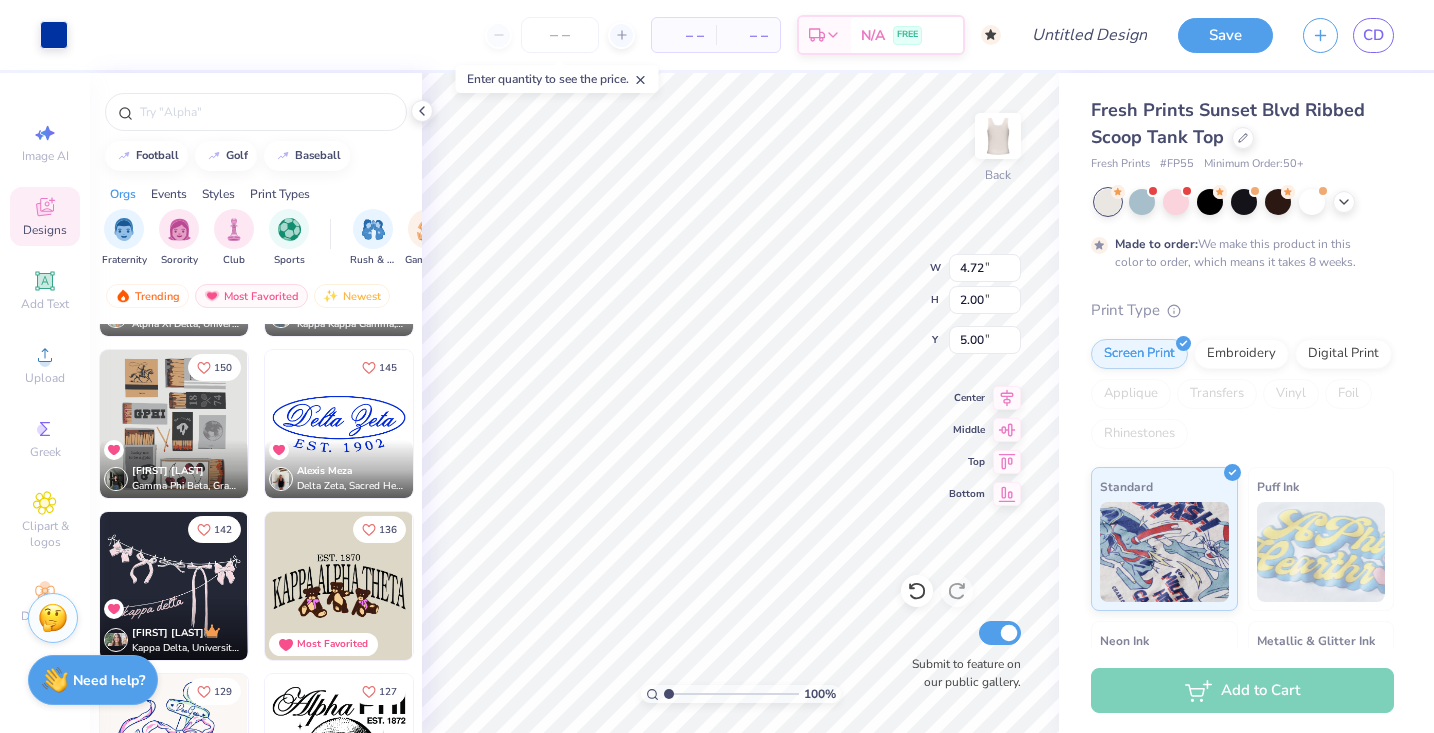 type on "1.58" 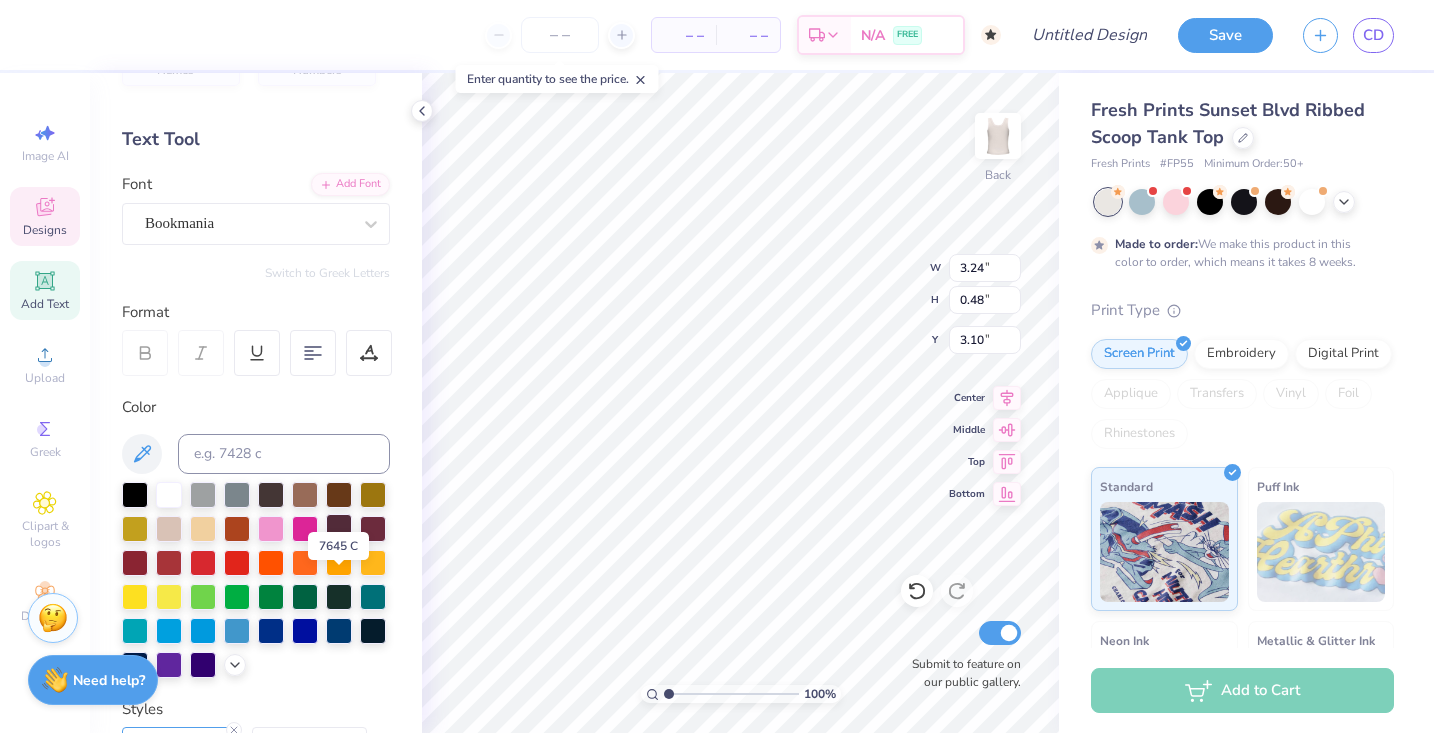 scroll, scrollTop: 103, scrollLeft: 0, axis: vertical 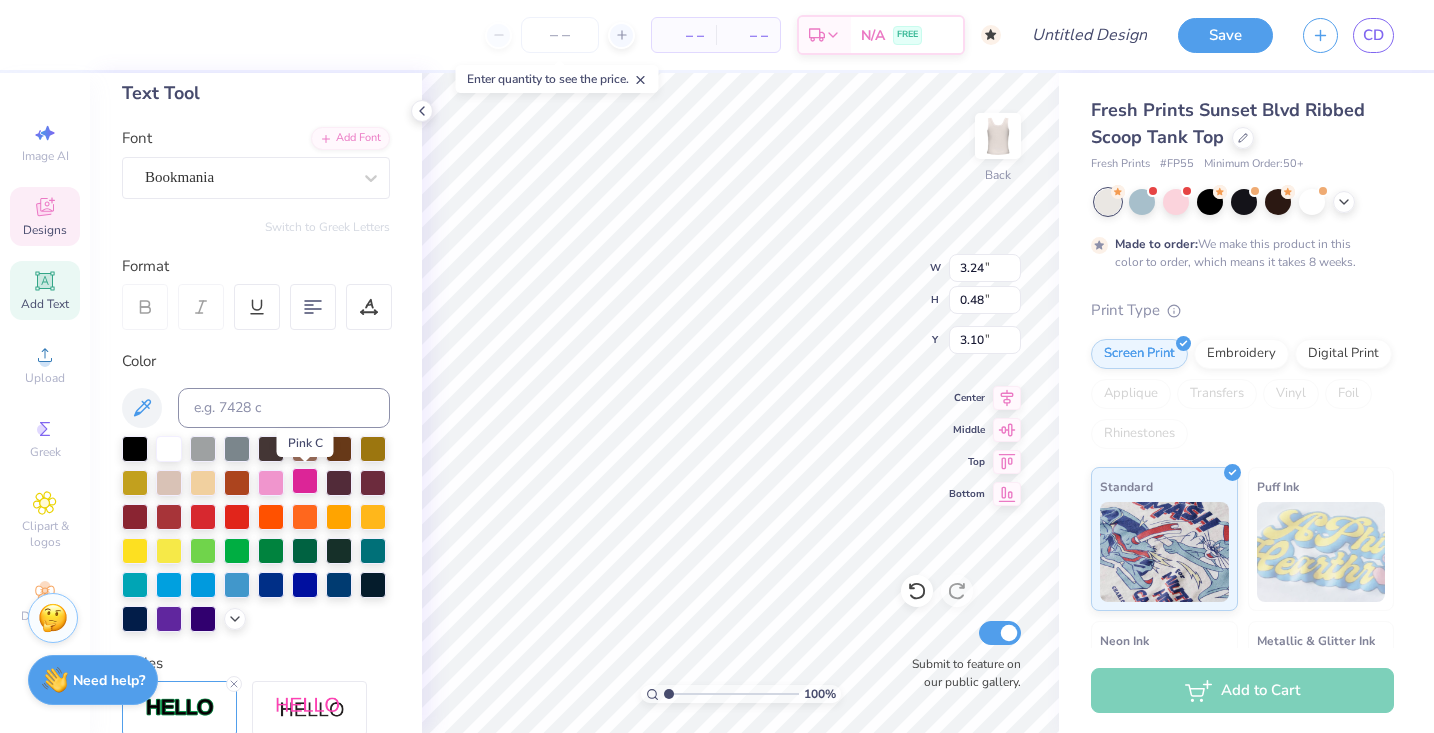 click at bounding box center [305, 481] 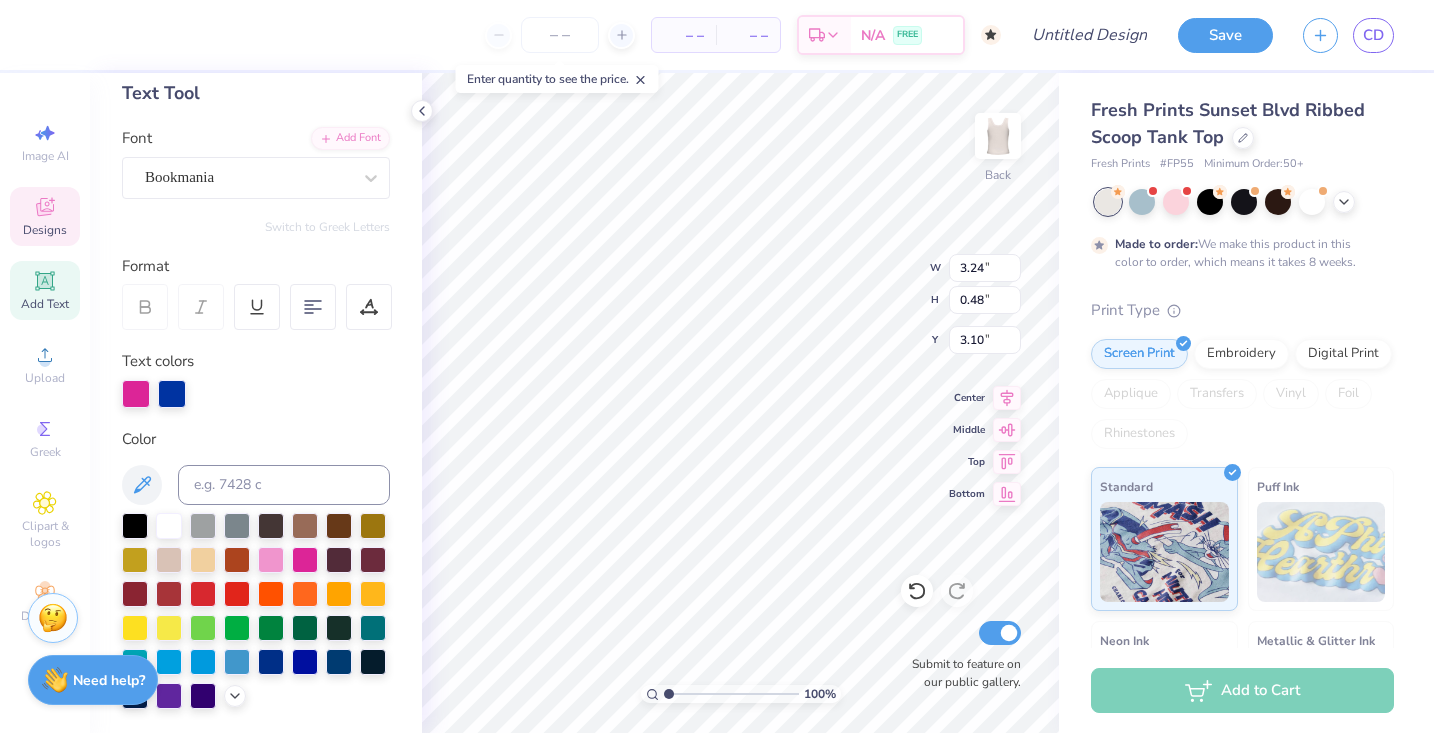 type on "4.03" 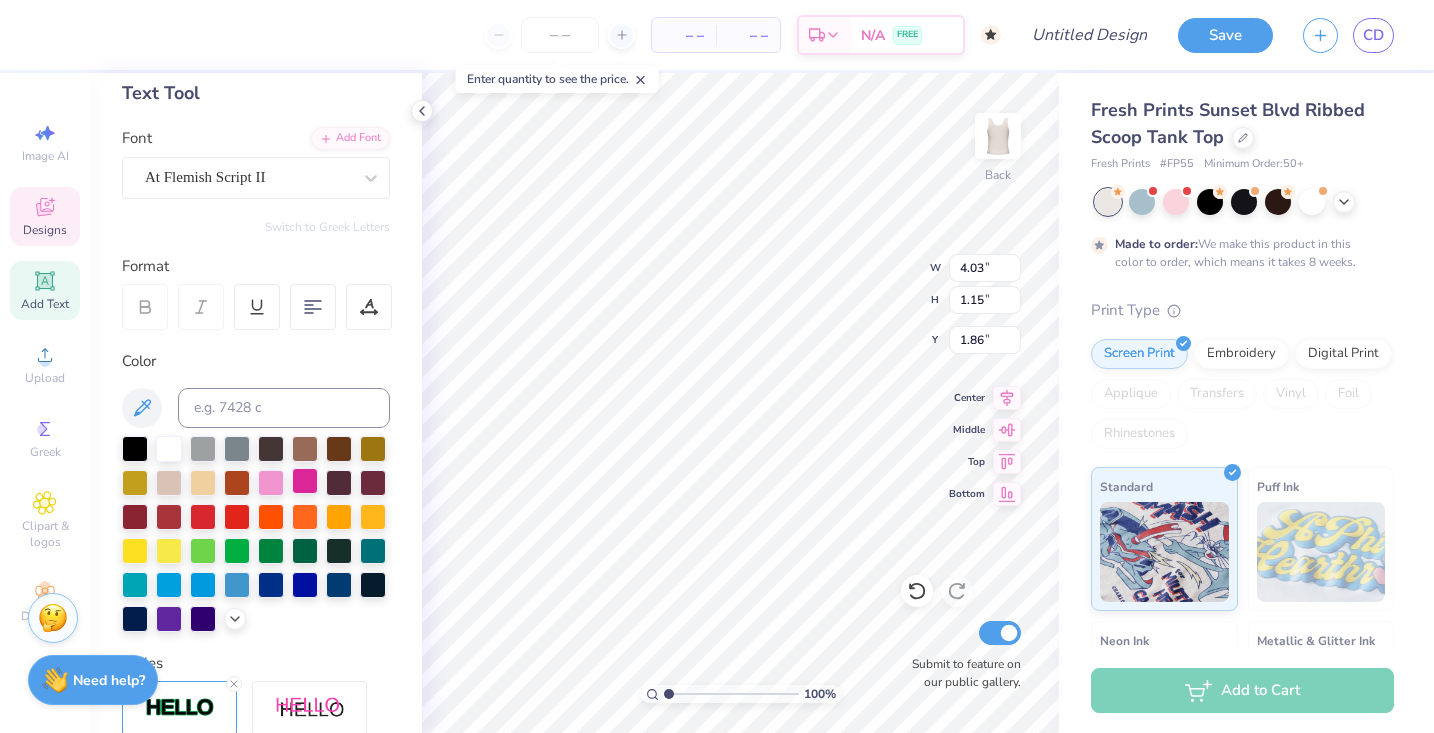 click at bounding box center (305, 481) 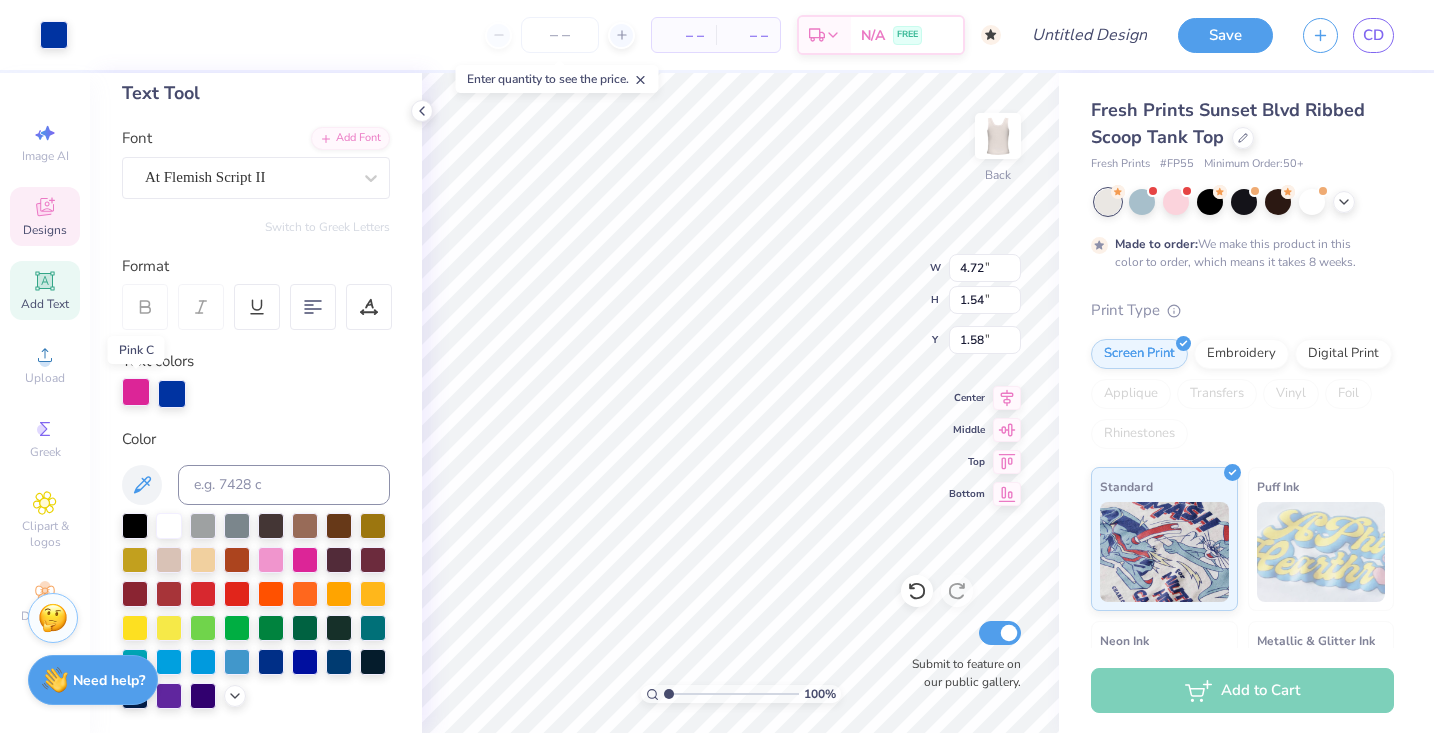 click at bounding box center (136, 392) 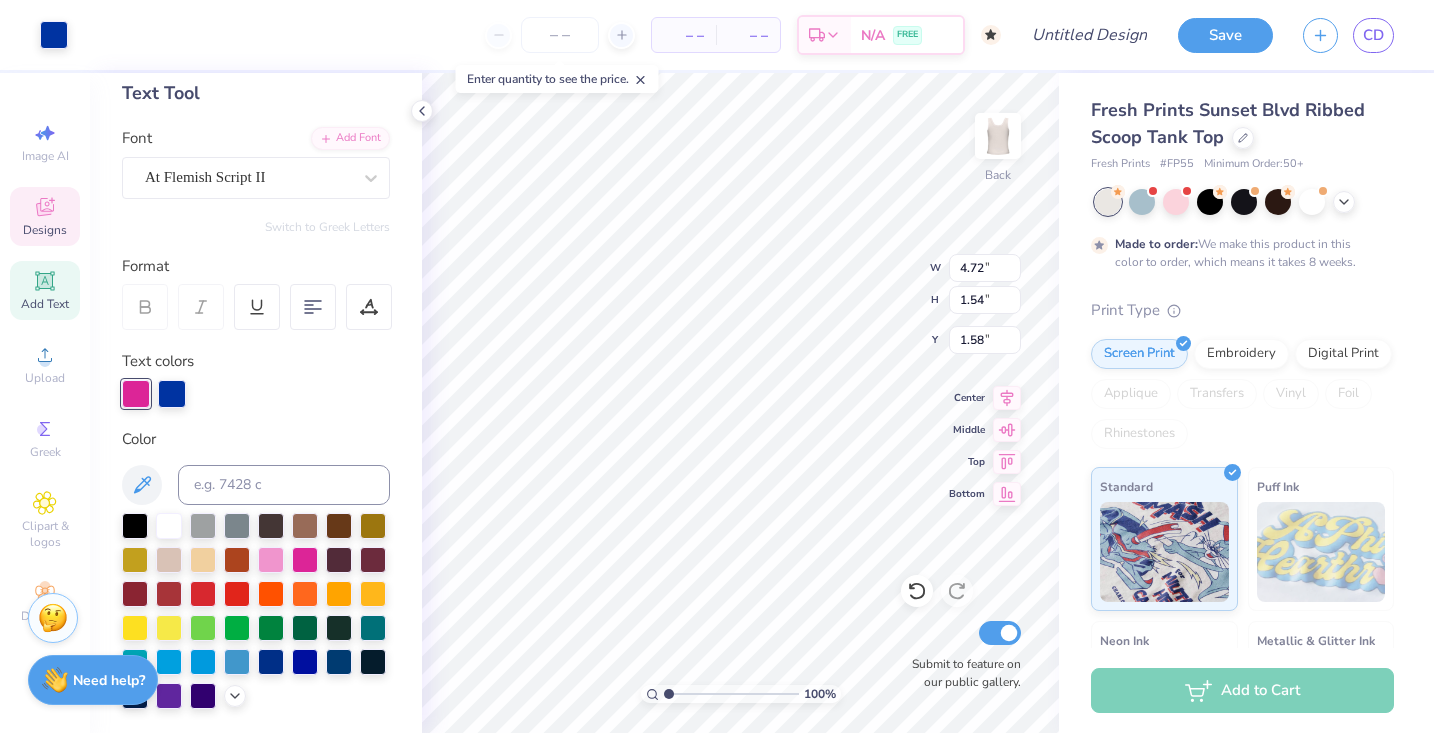 type on "4.03" 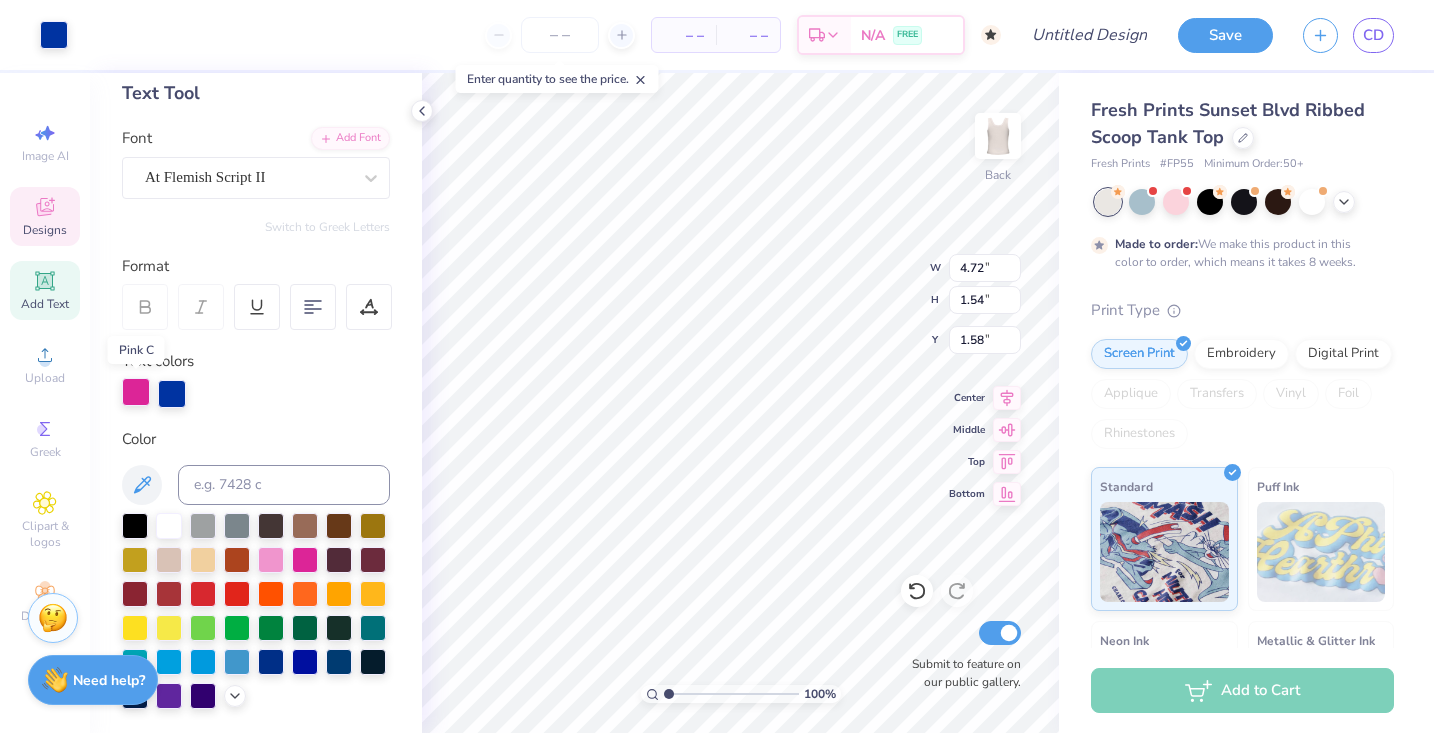 click at bounding box center [136, 392] 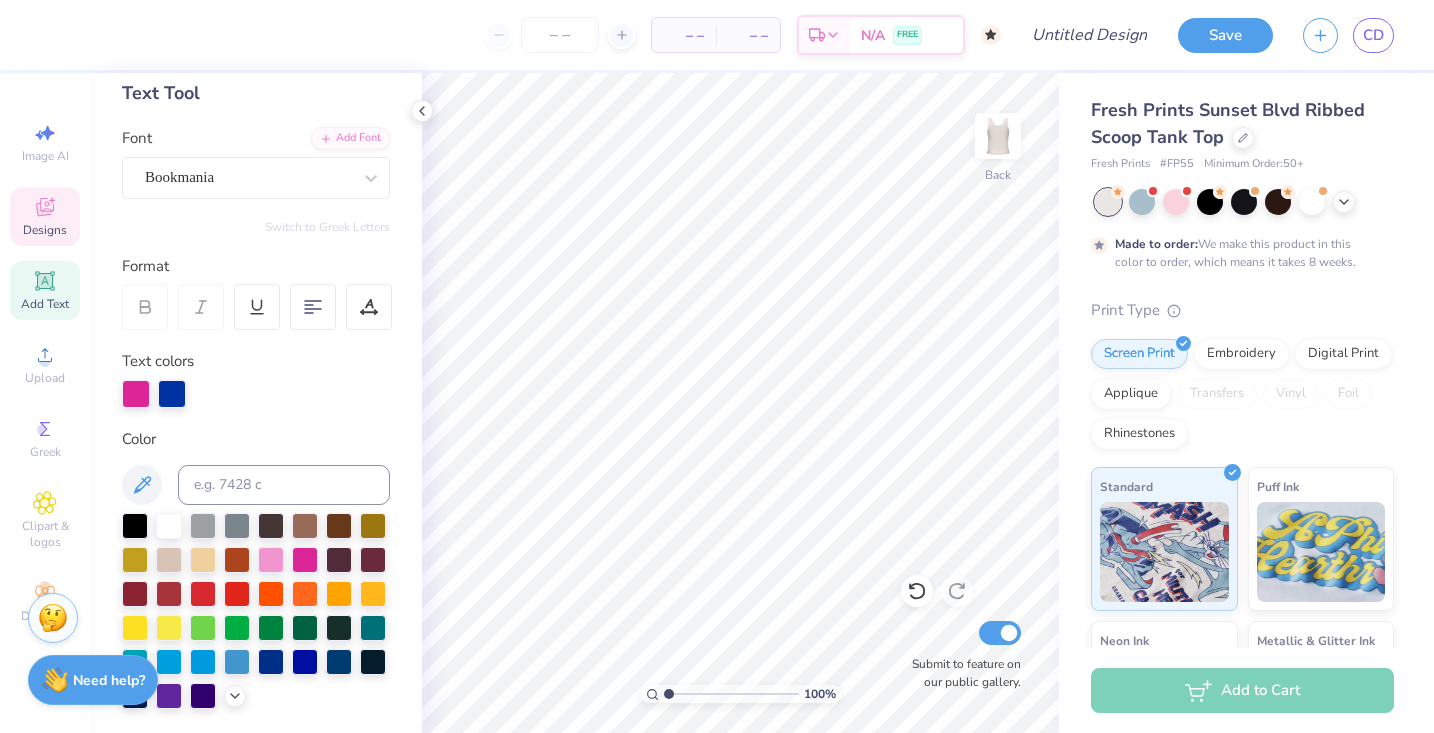 click on "Designs" at bounding box center [45, 216] 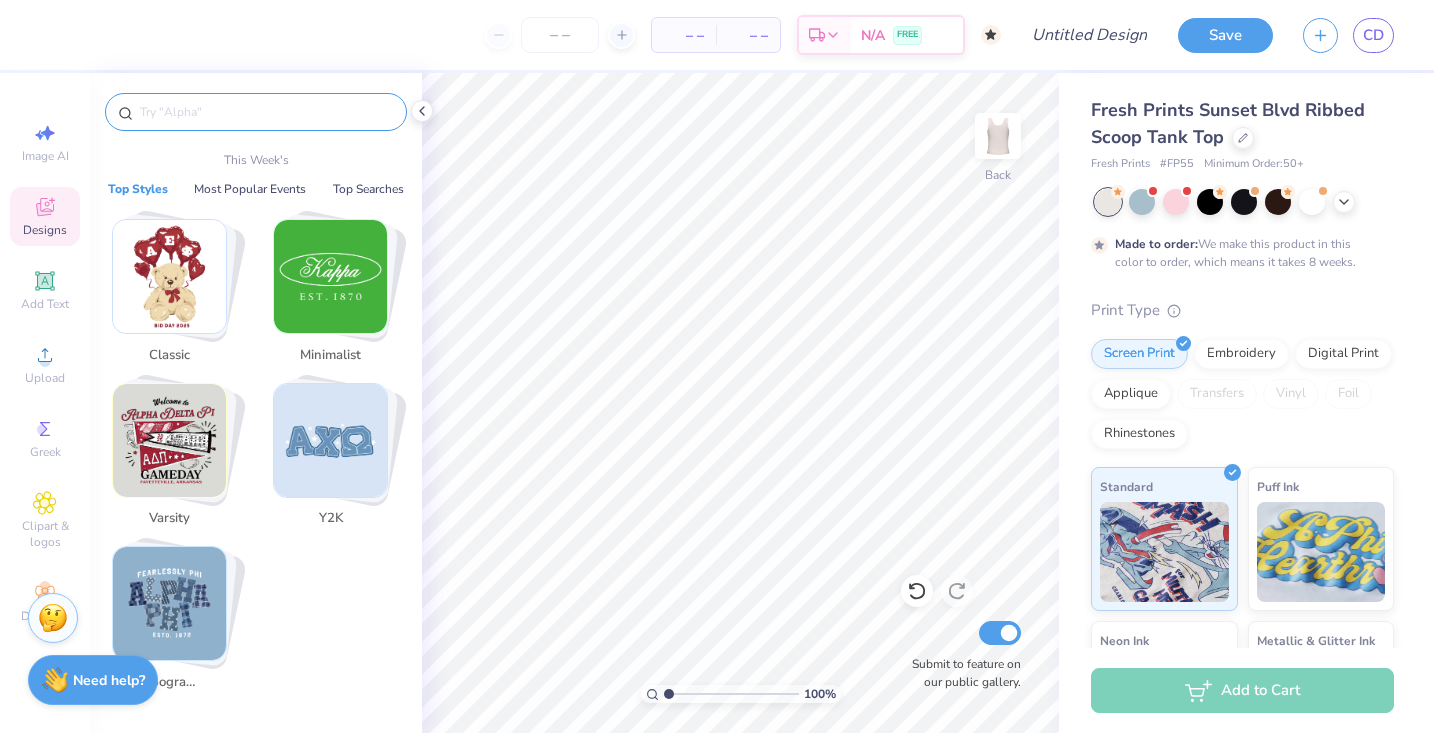 click at bounding box center [266, 112] 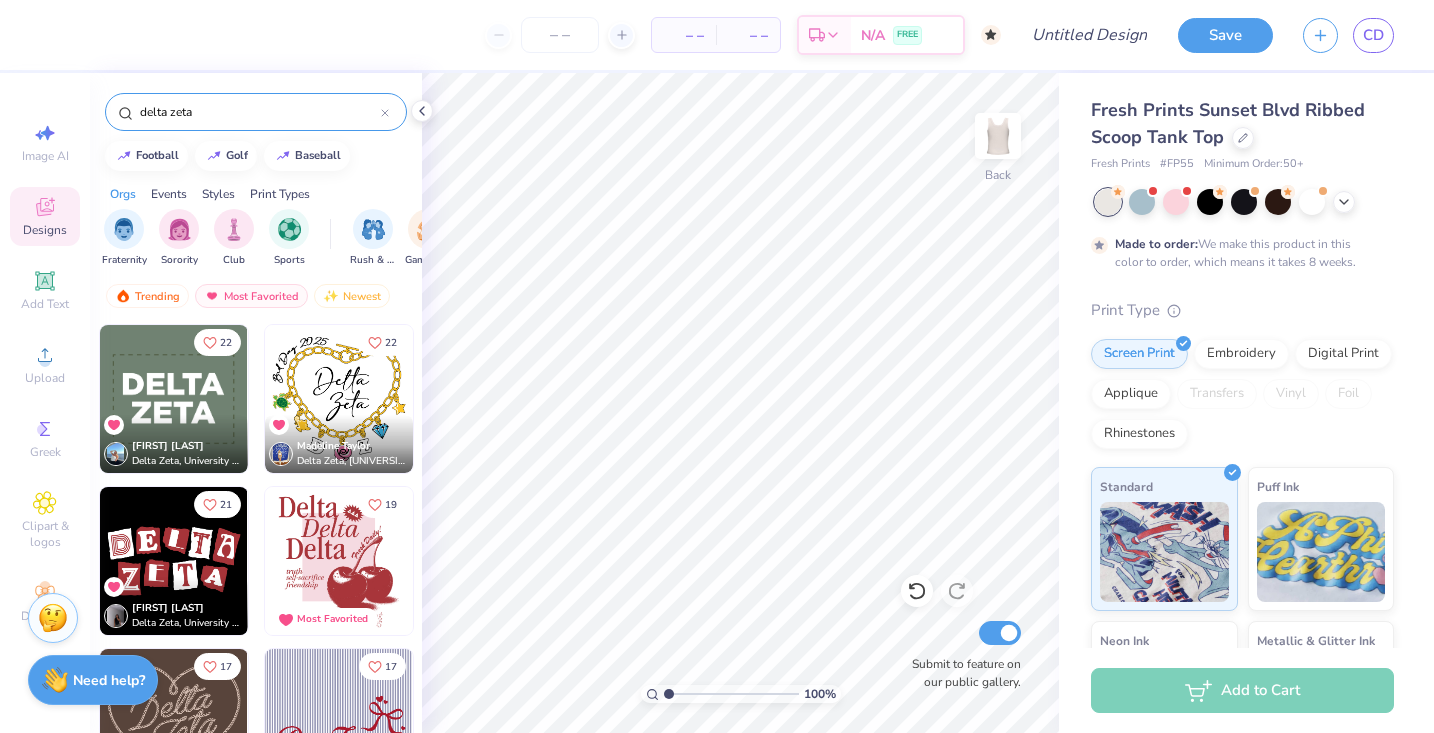 type on "delta zeta" 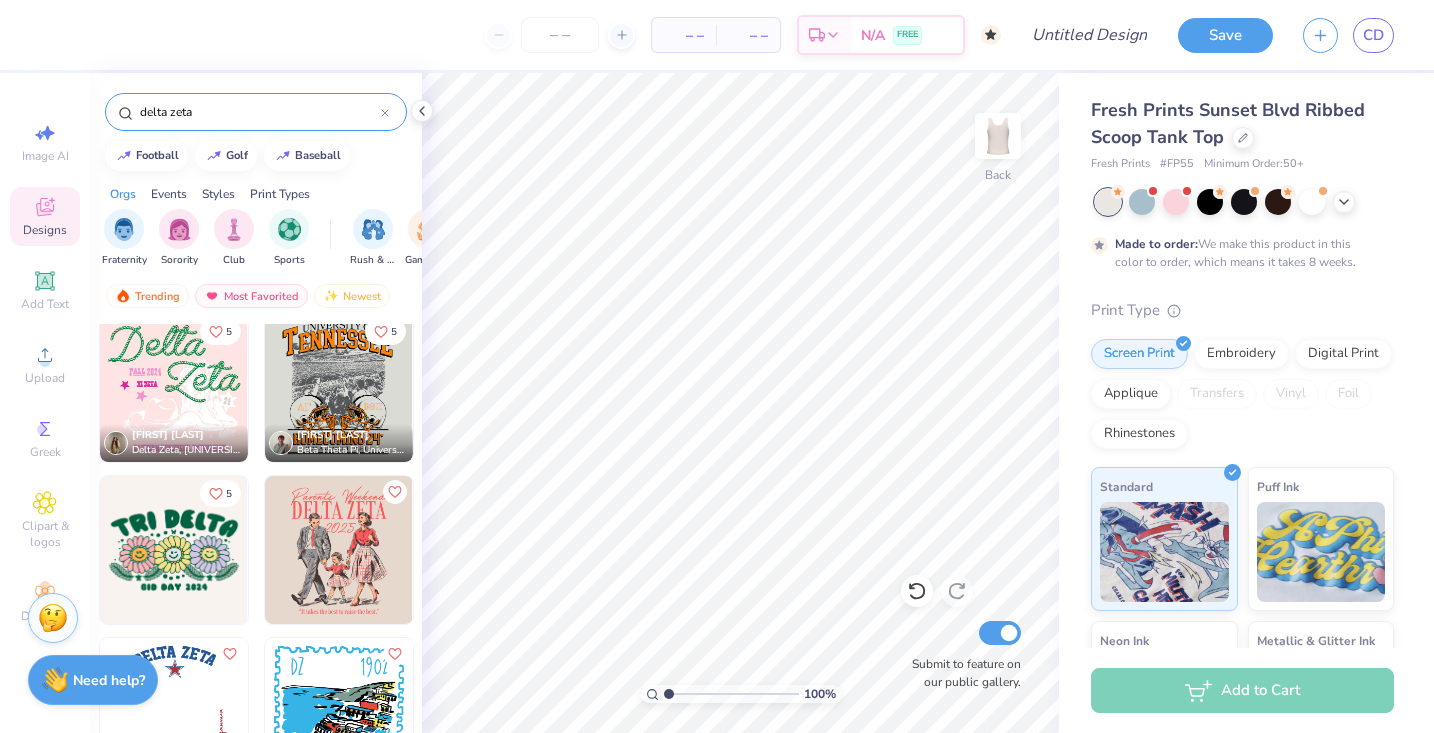 scroll, scrollTop: 1933, scrollLeft: 0, axis: vertical 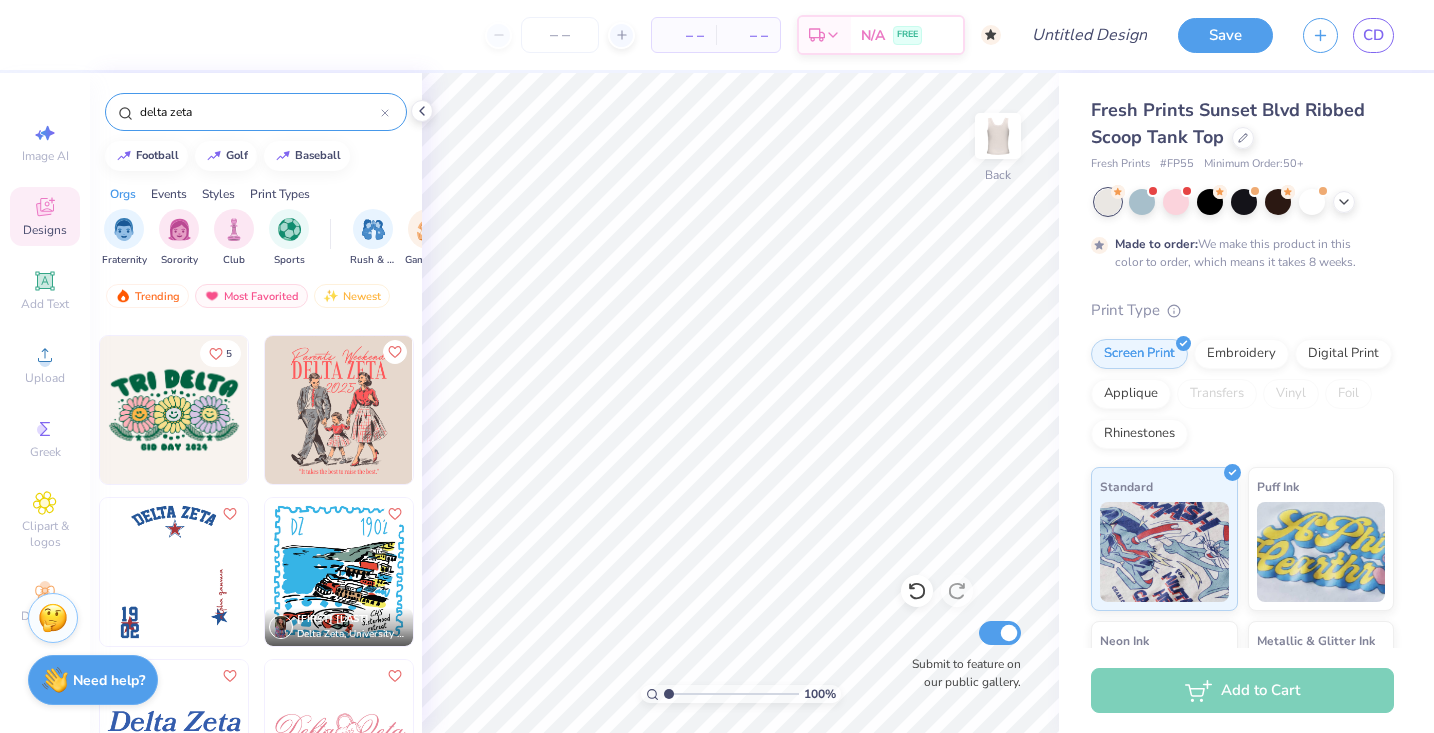 click at bounding box center (174, 572) 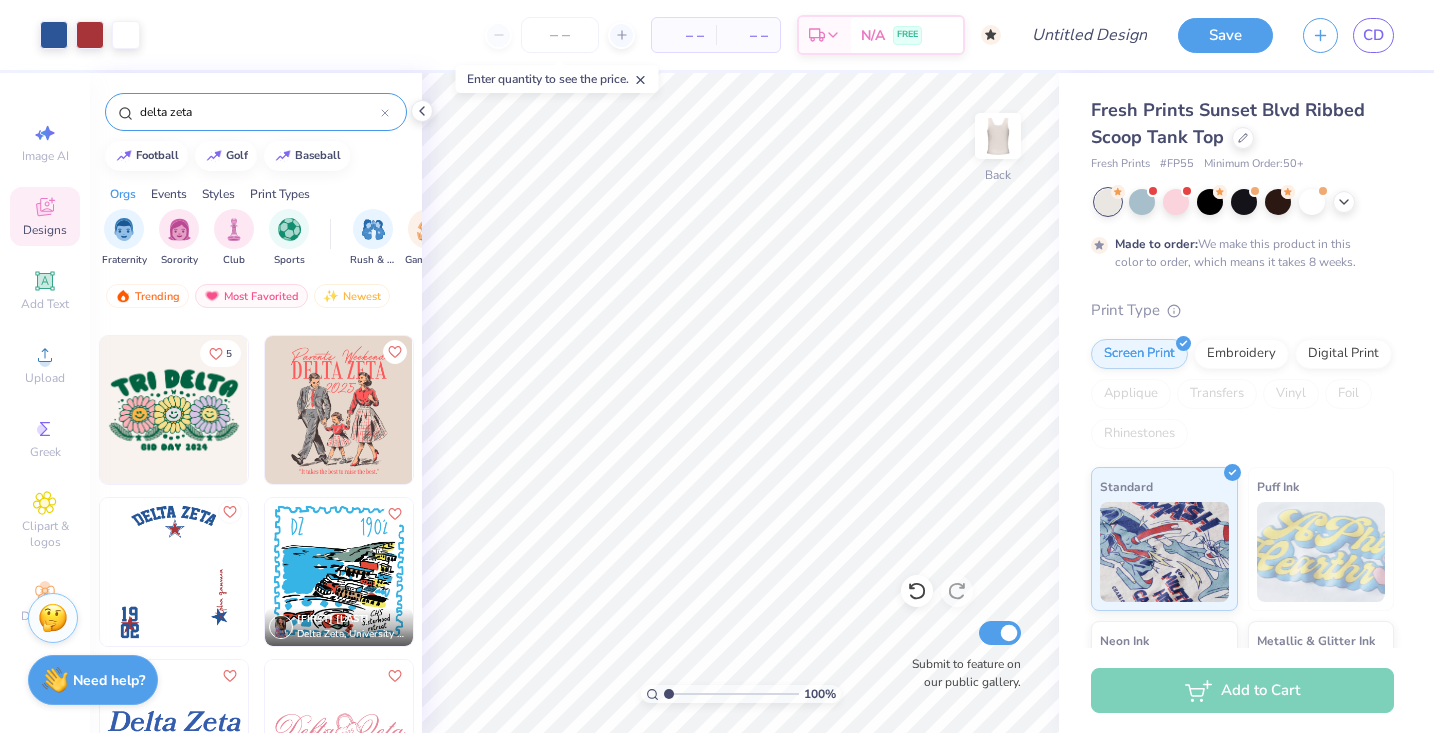 click 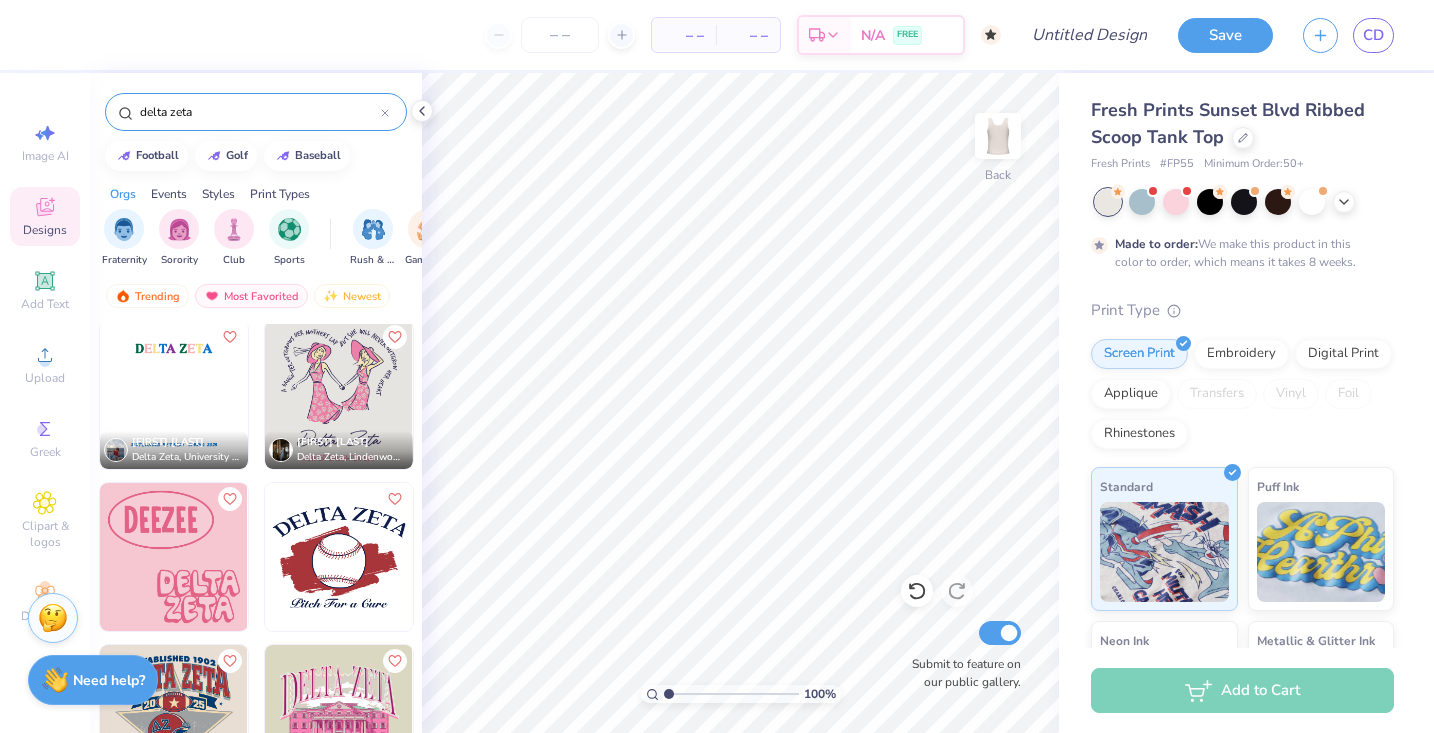 scroll, scrollTop: 3747, scrollLeft: 0, axis: vertical 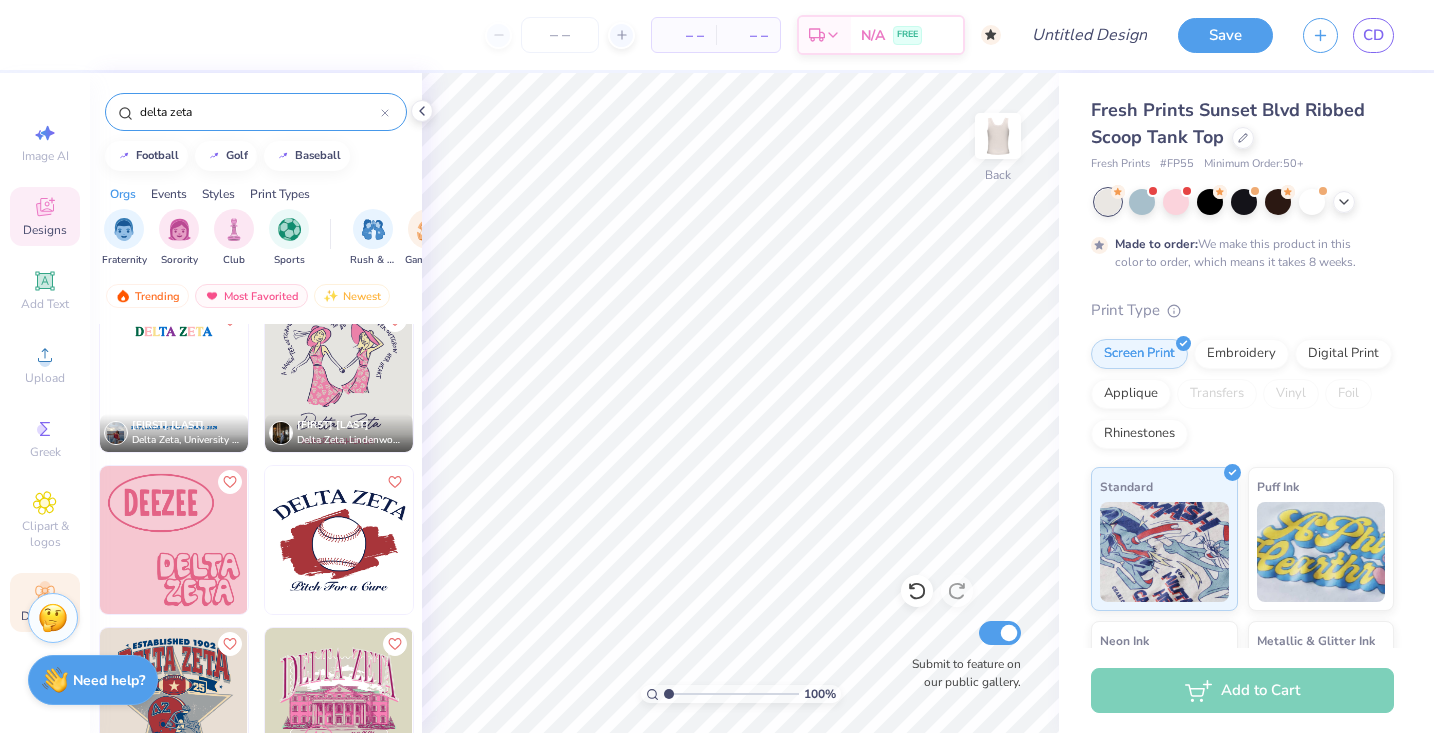 click on "Decorate" at bounding box center [45, 602] 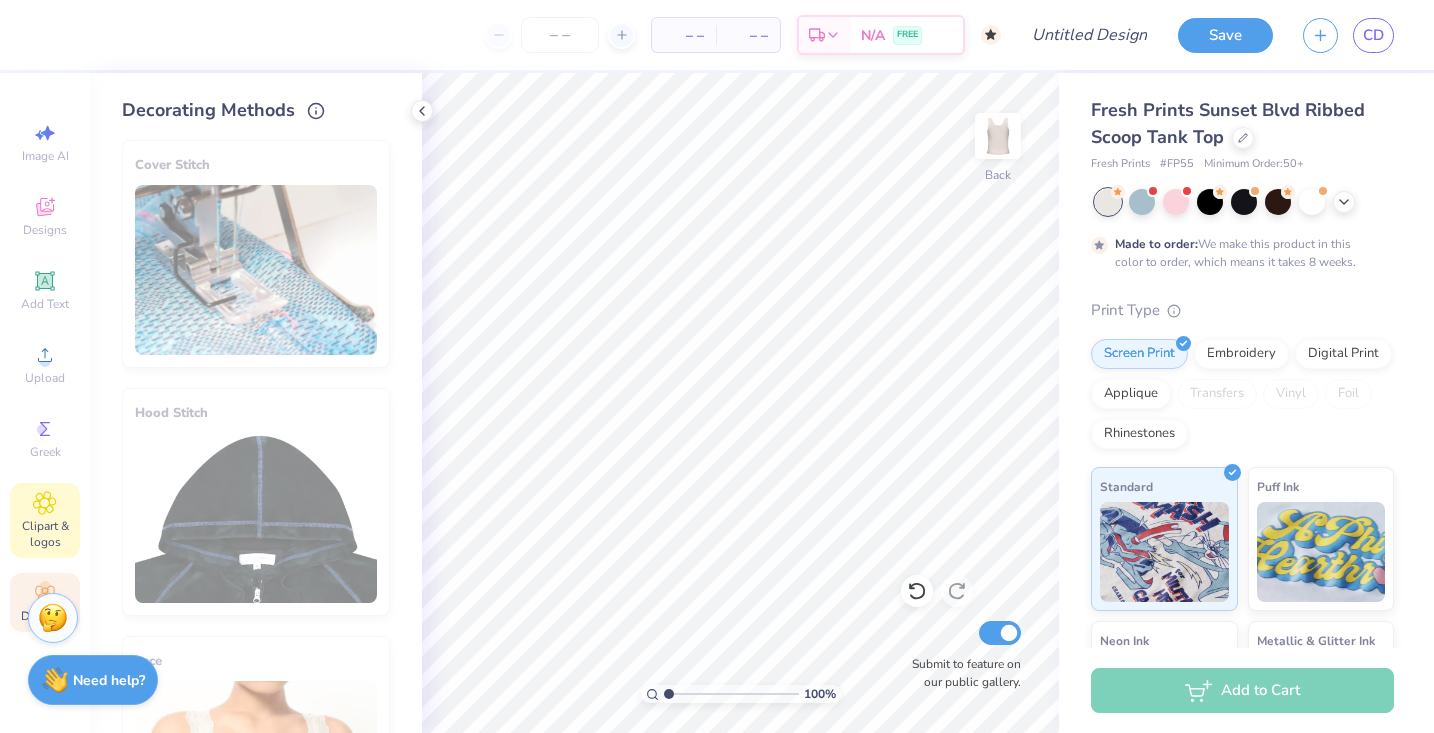 click on "Clipart & logos" at bounding box center (45, 534) 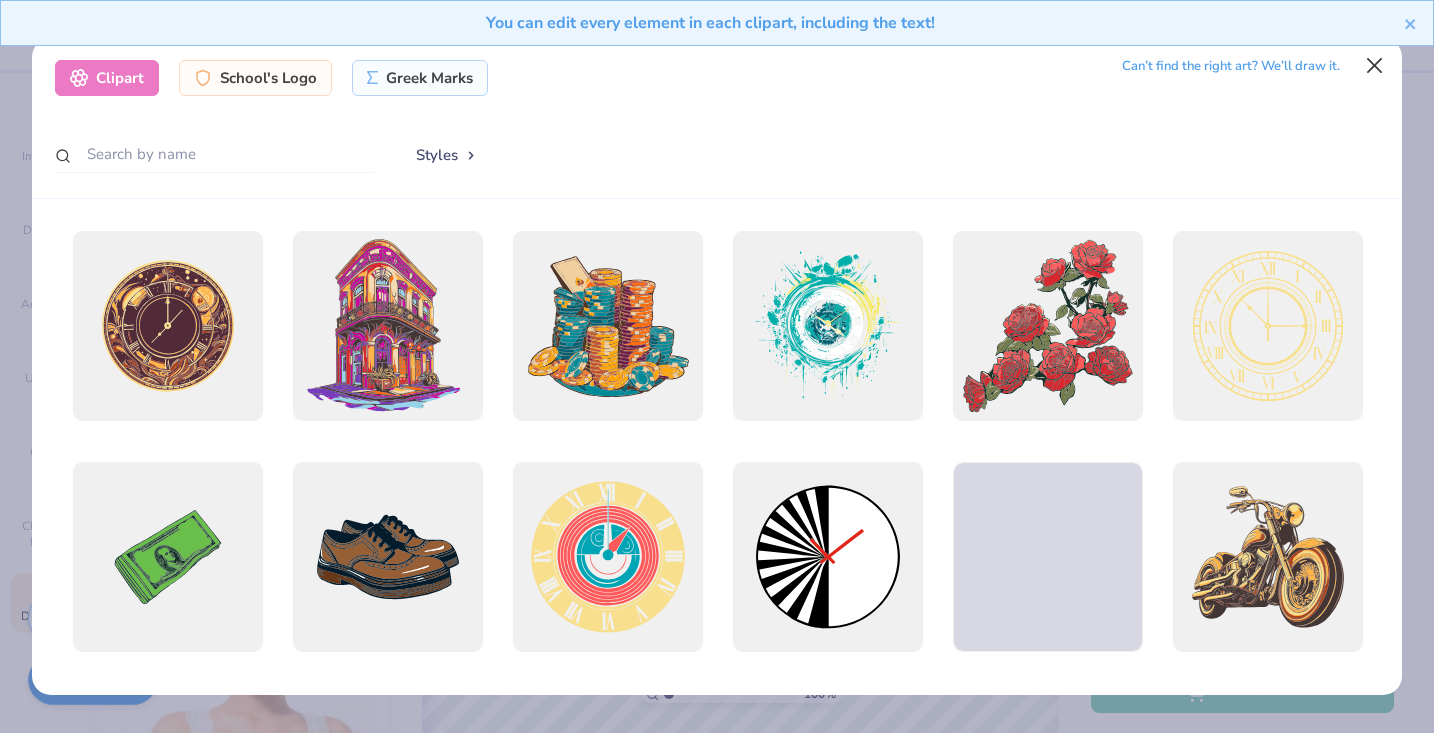 click at bounding box center (1375, 65) 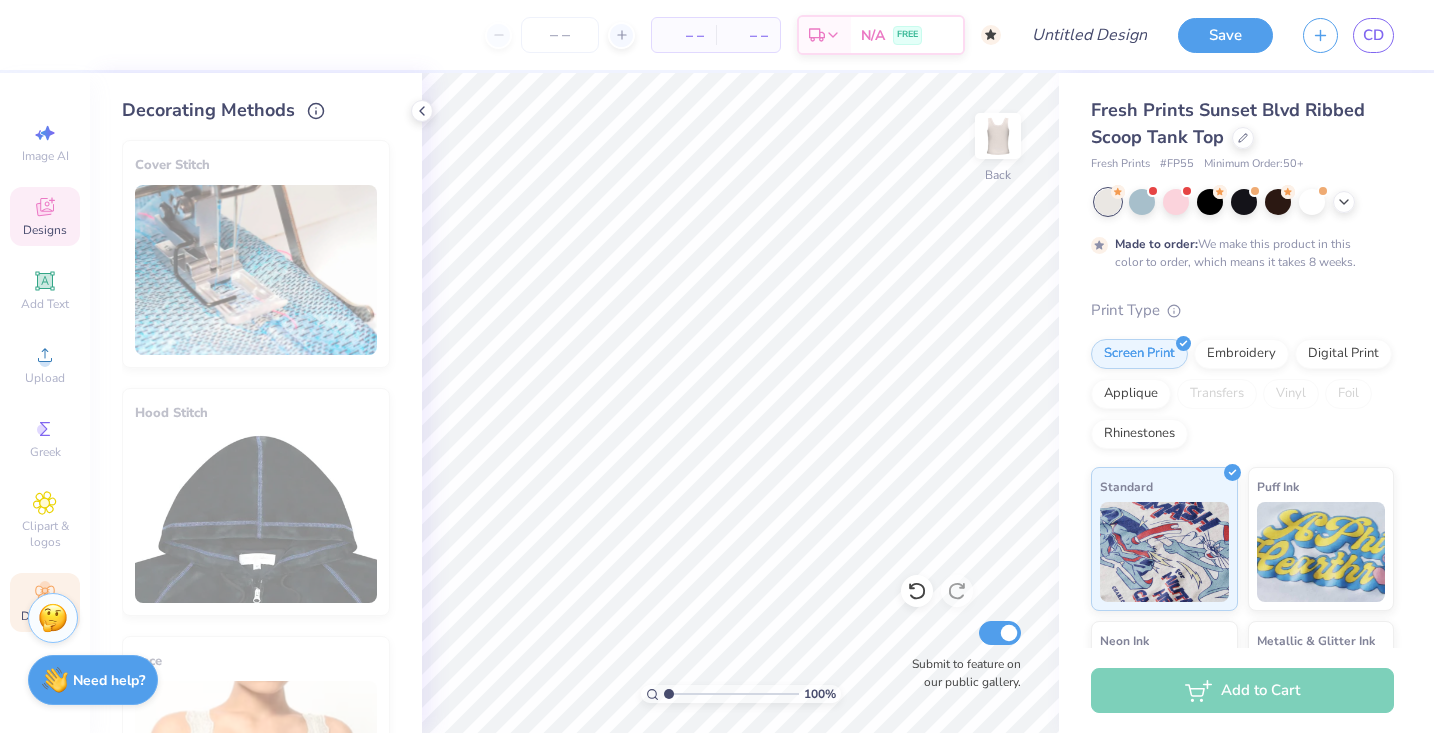 click 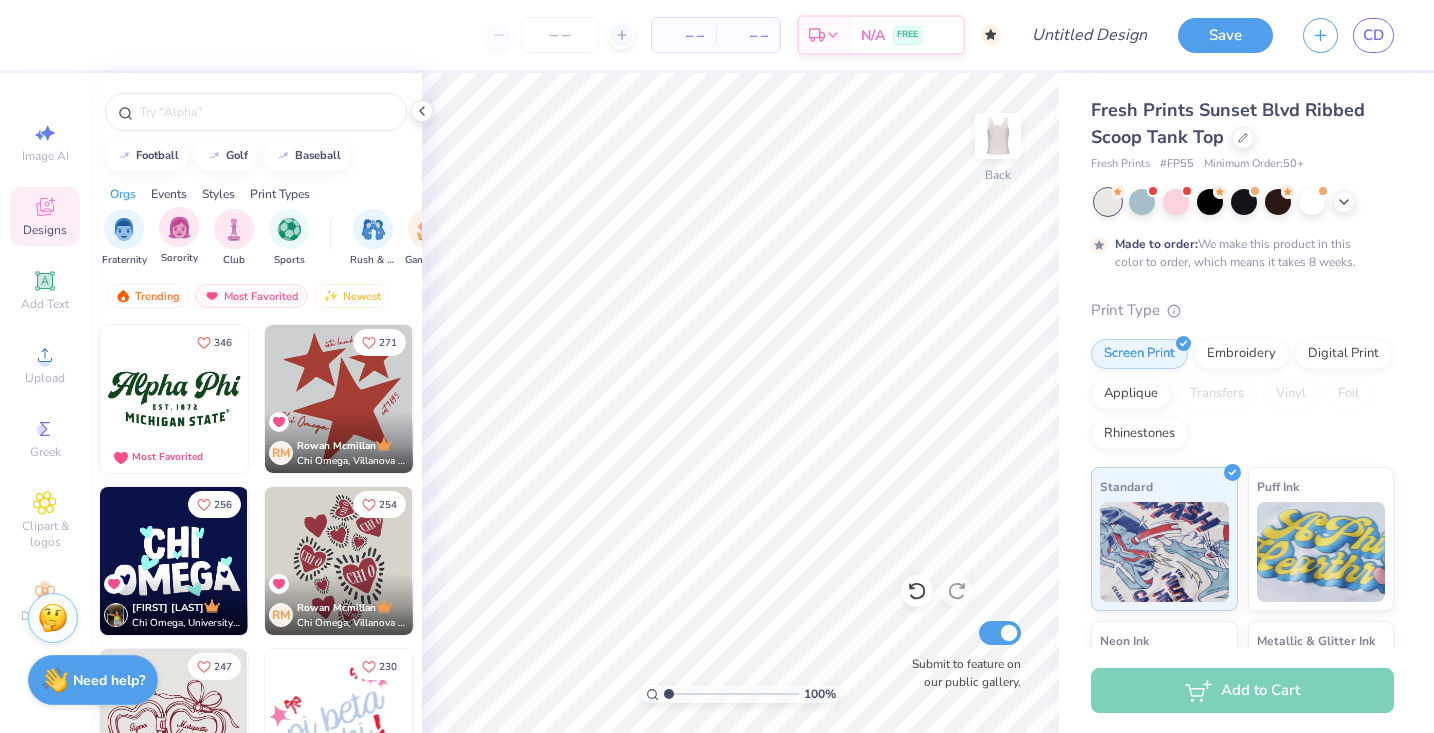 scroll, scrollTop: 0, scrollLeft: 0, axis: both 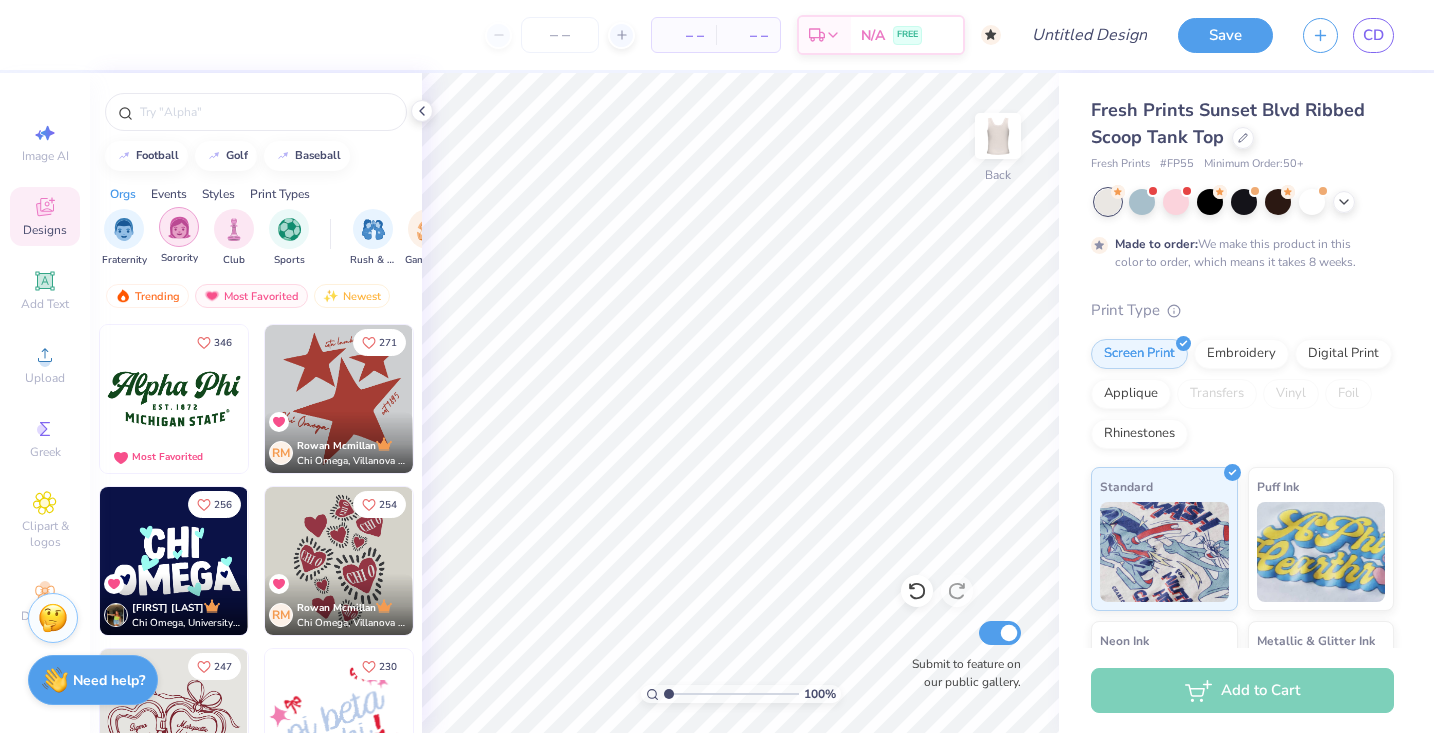 click at bounding box center (179, 227) 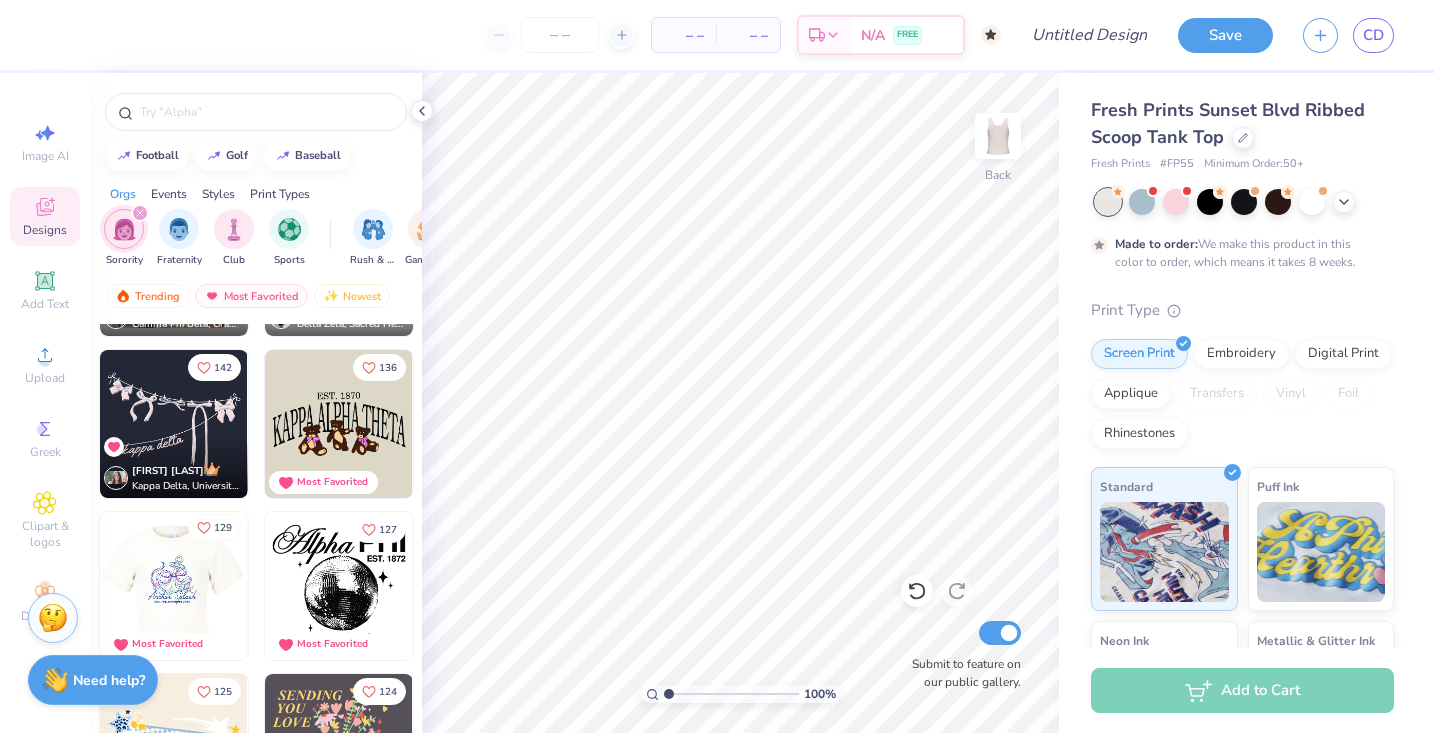 scroll, scrollTop: 627, scrollLeft: 0, axis: vertical 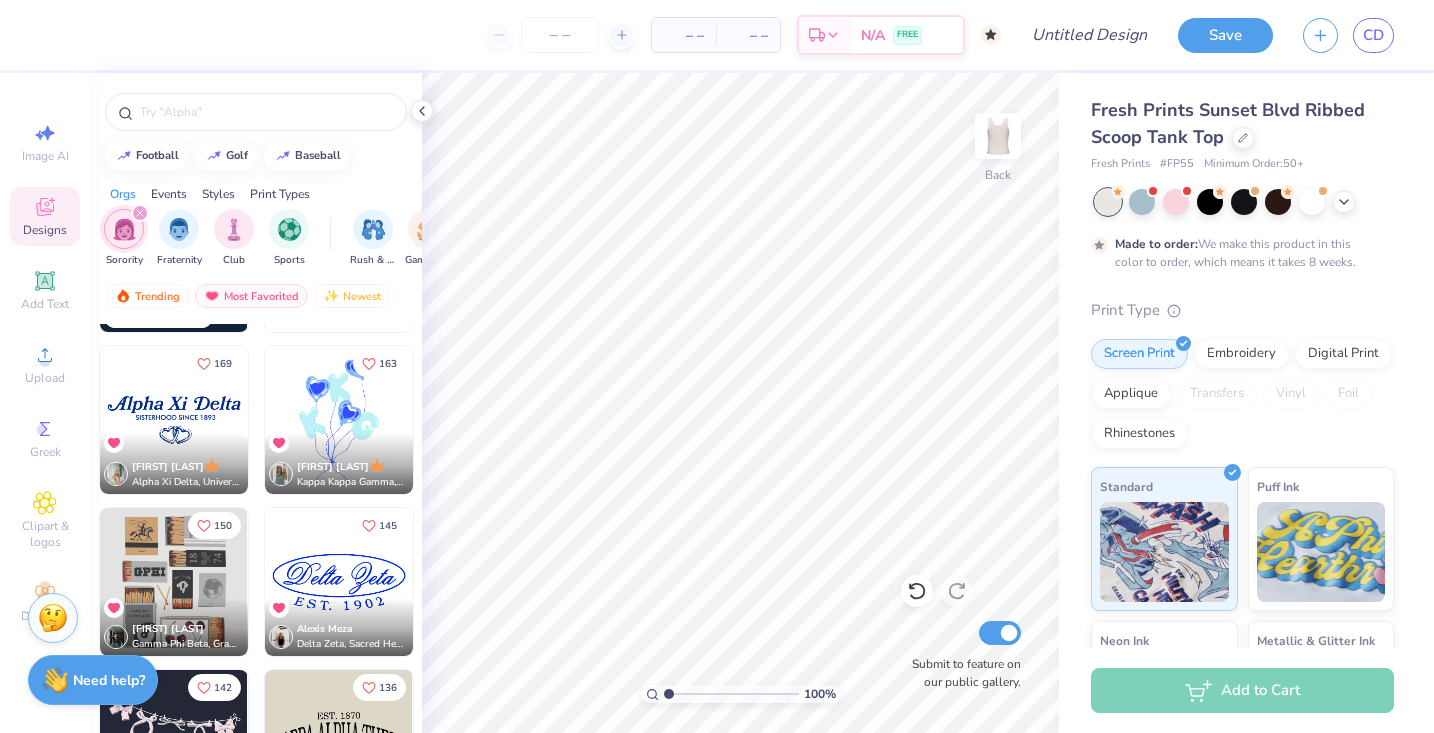 click at bounding box center (339, 582) 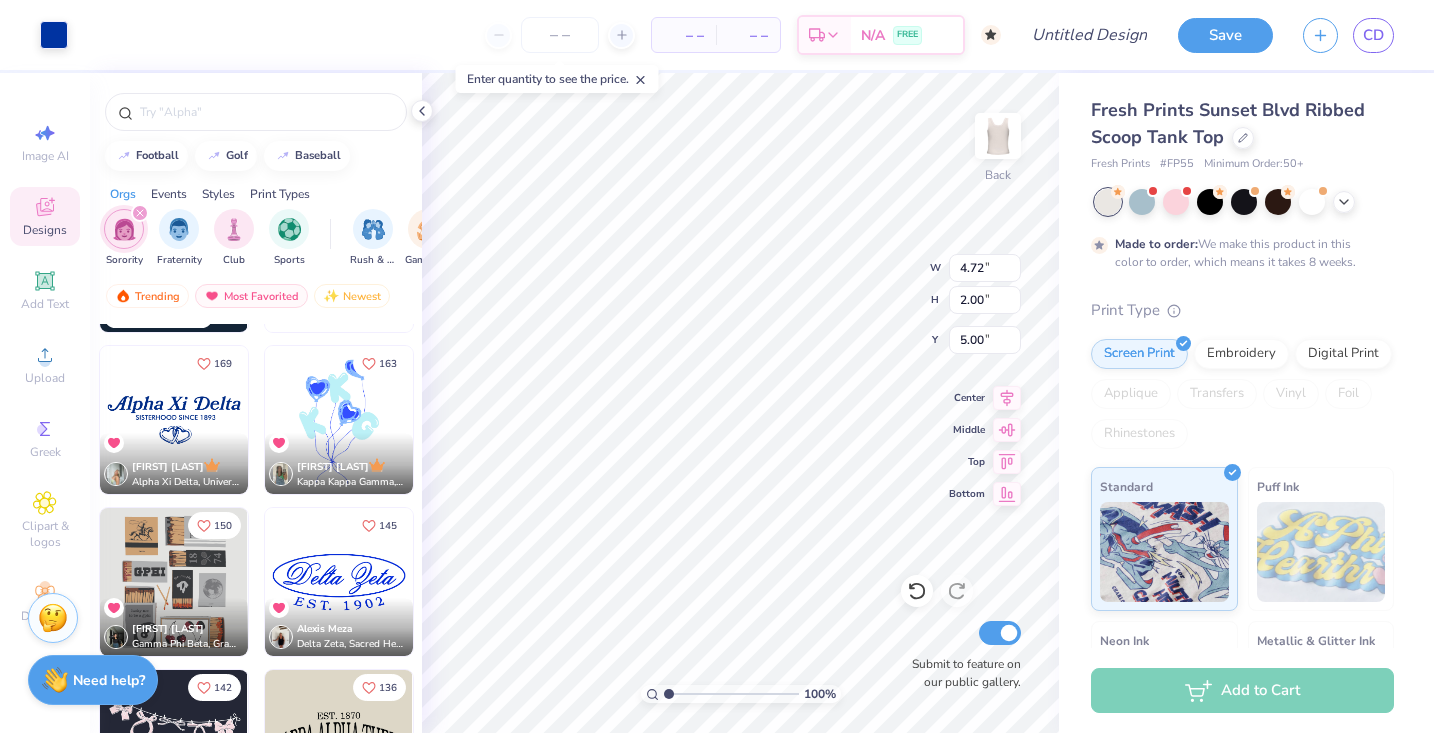 type on "1.51" 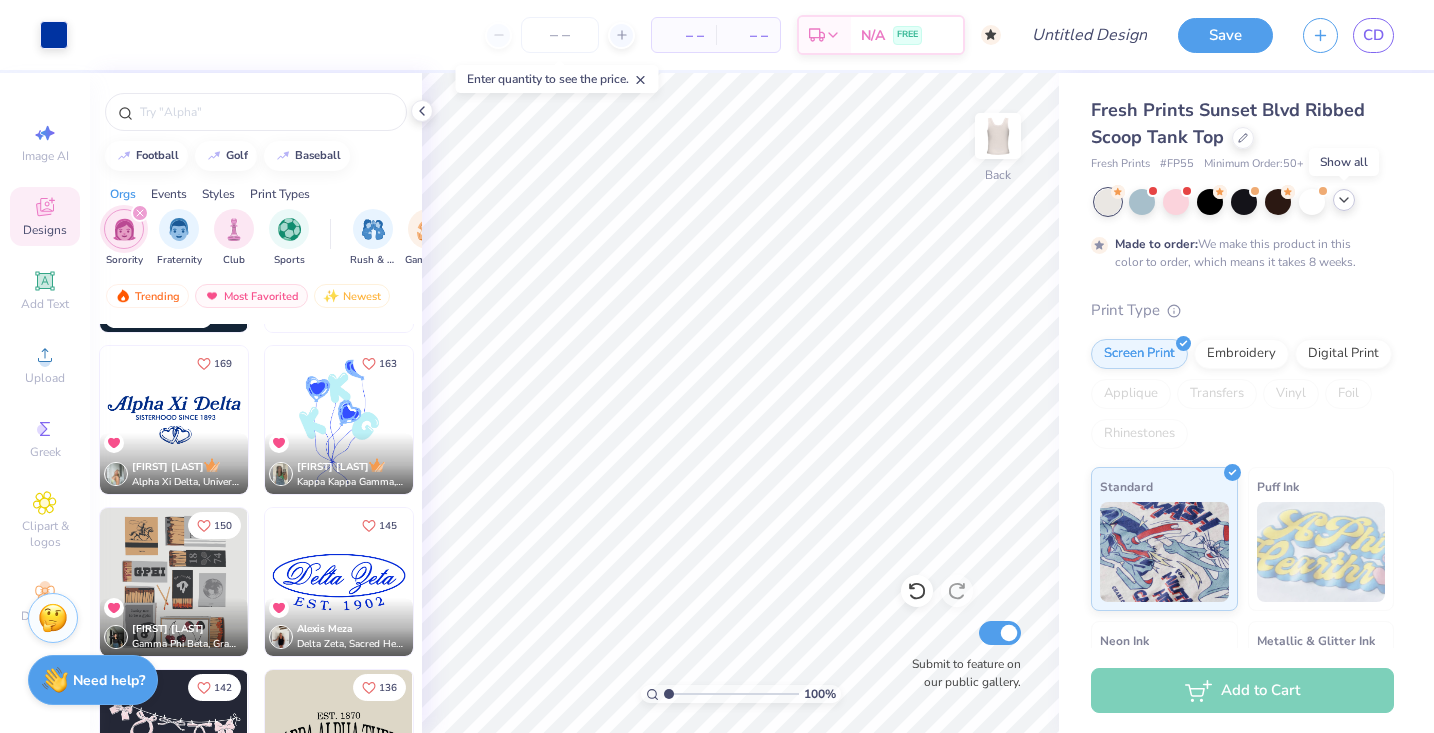 click 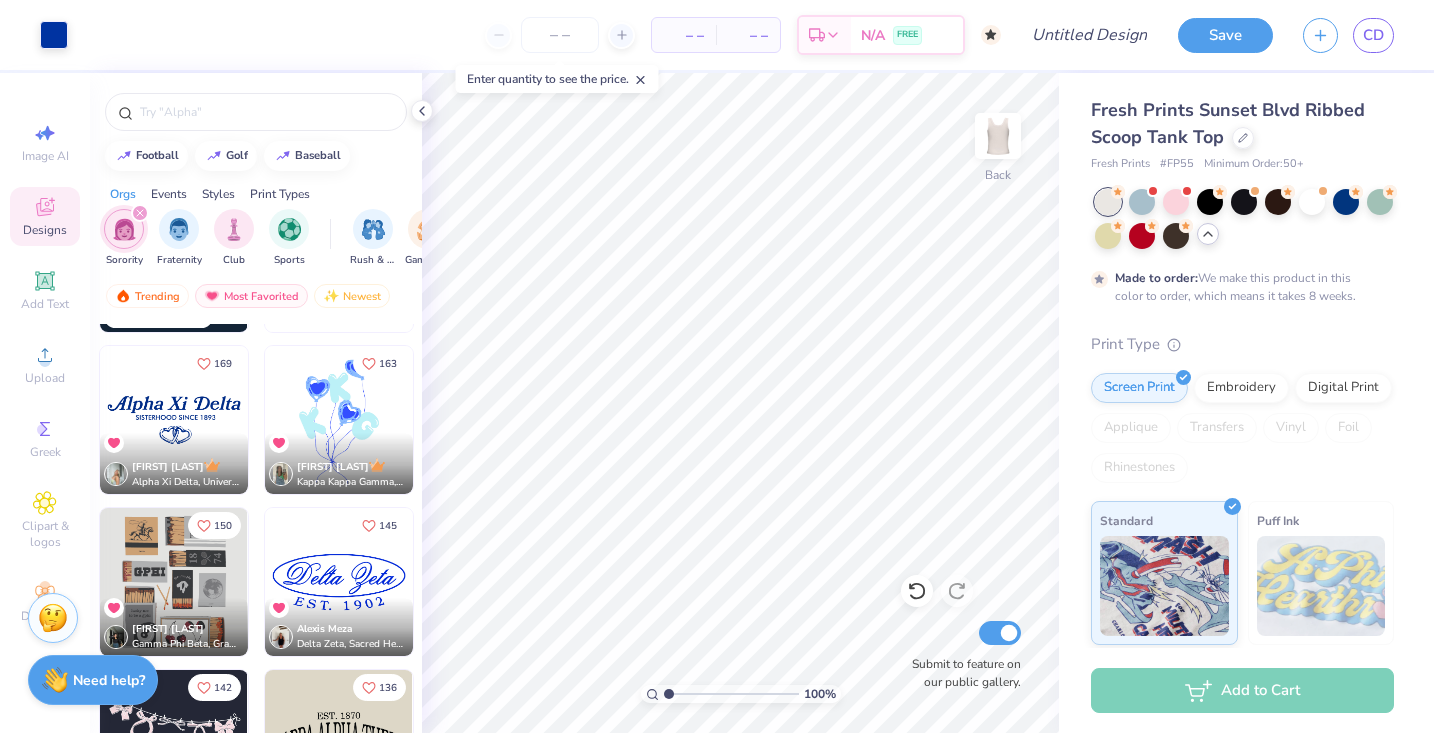 click at bounding box center (1244, 219) 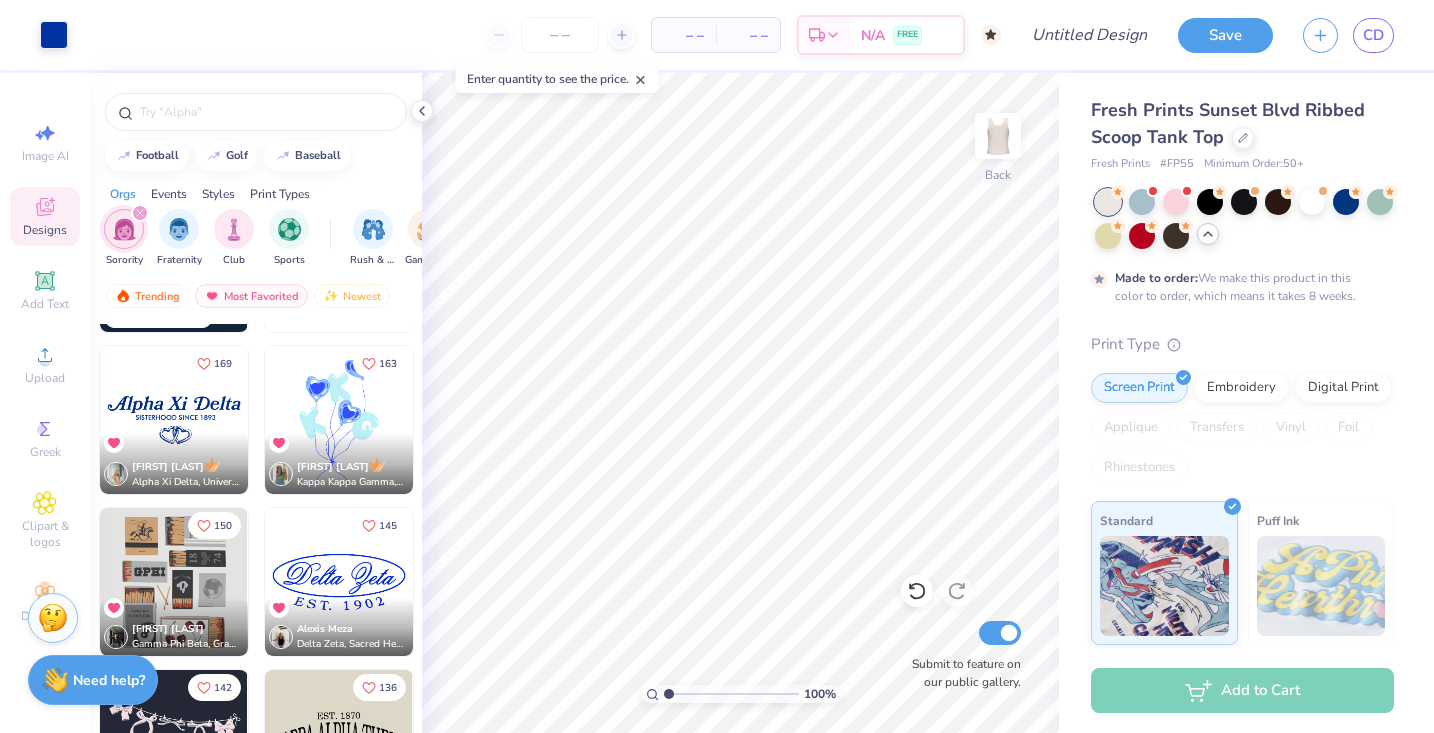 click at bounding box center [1208, 234] 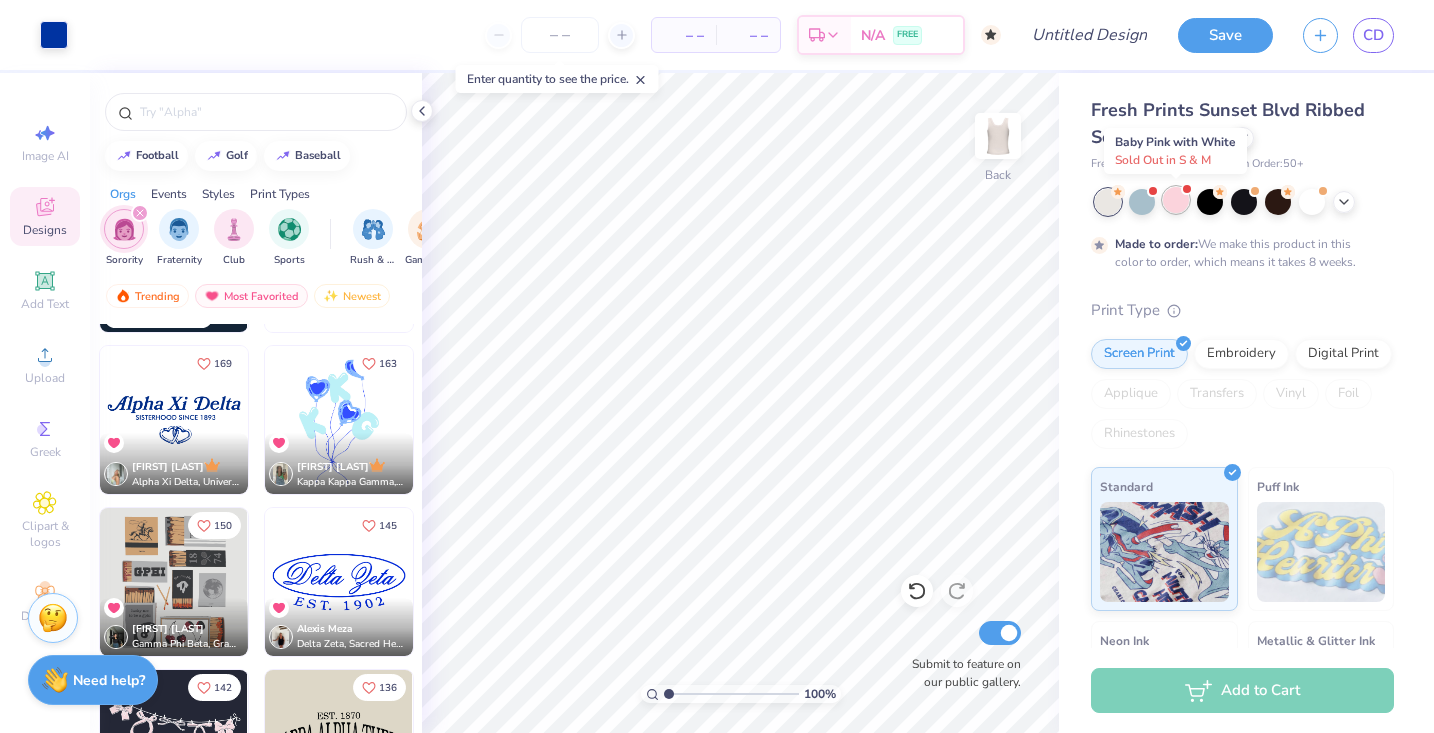 click at bounding box center (1176, 200) 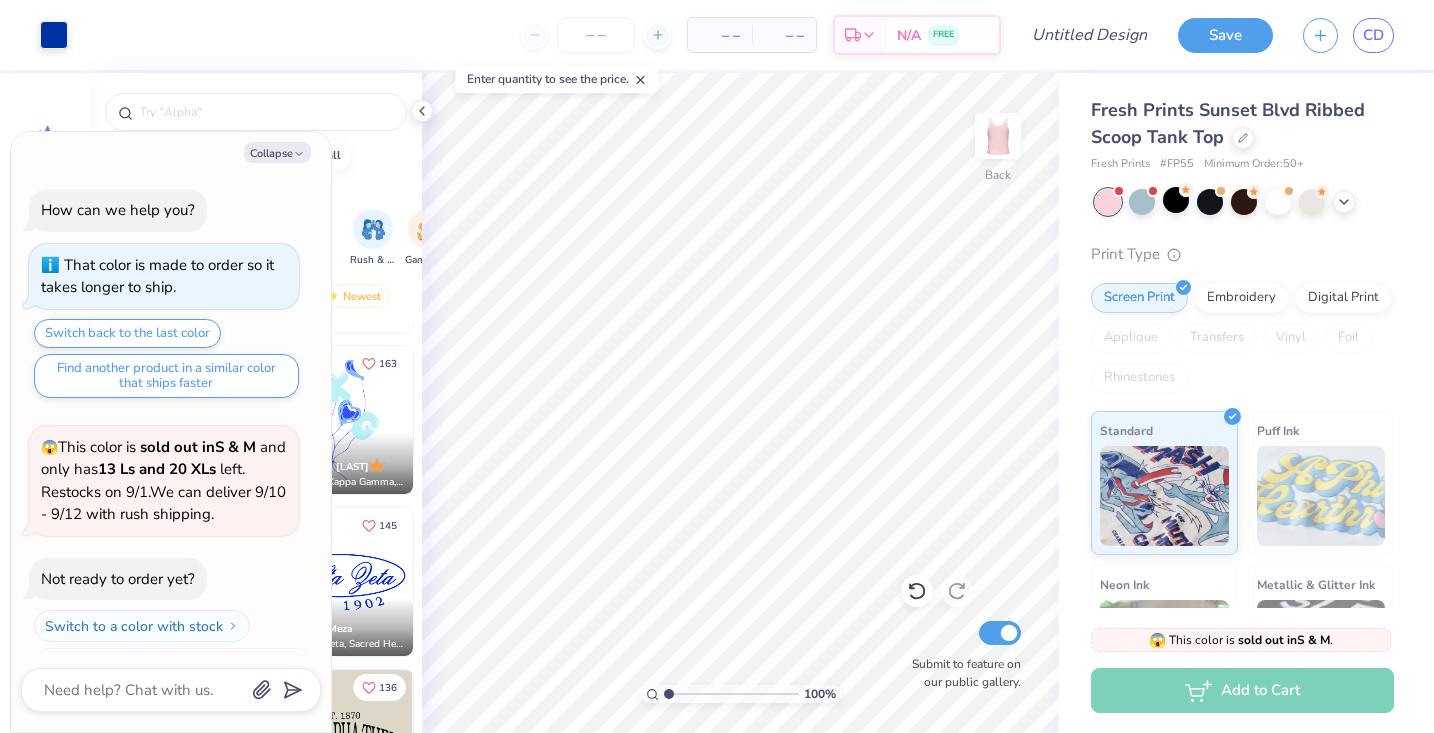 scroll, scrollTop: 412, scrollLeft: 0, axis: vertical 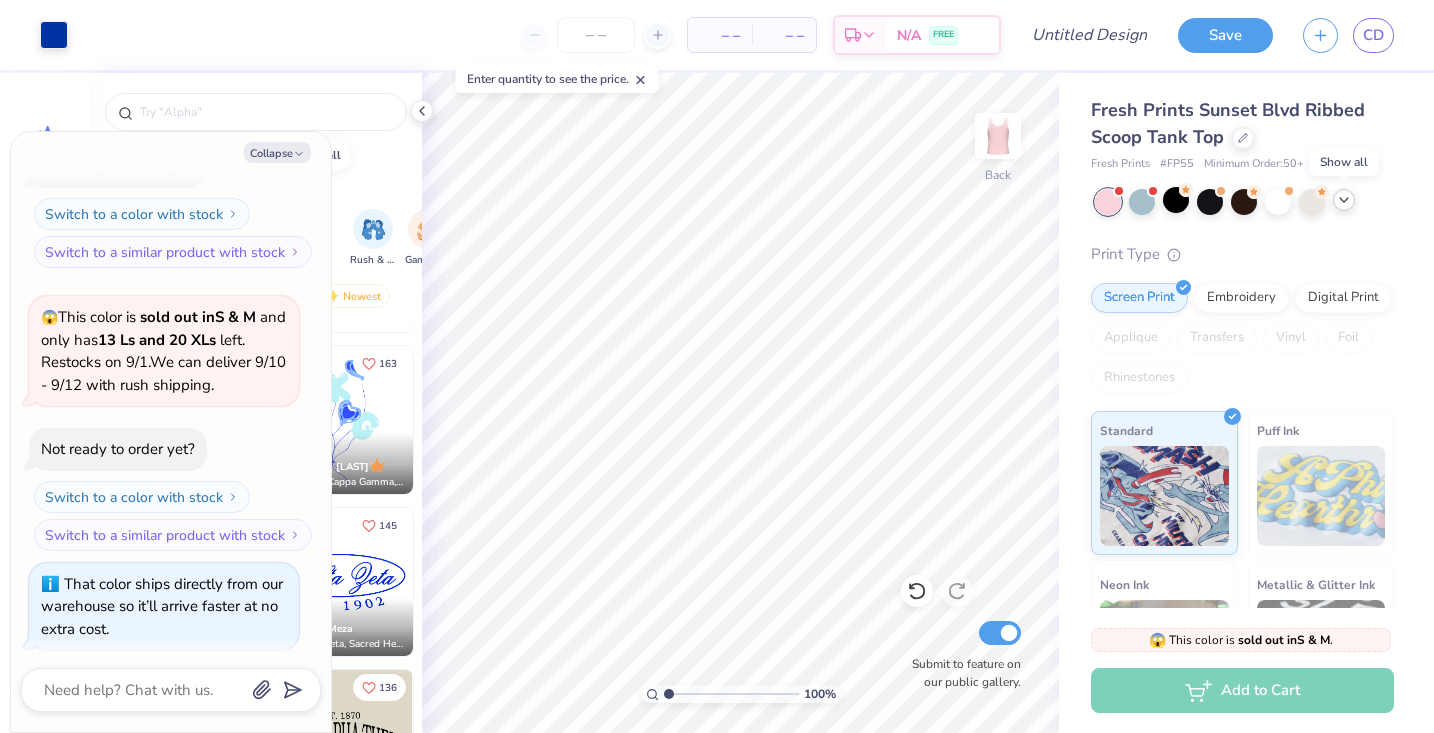 click at bounding box center [1344, 200] 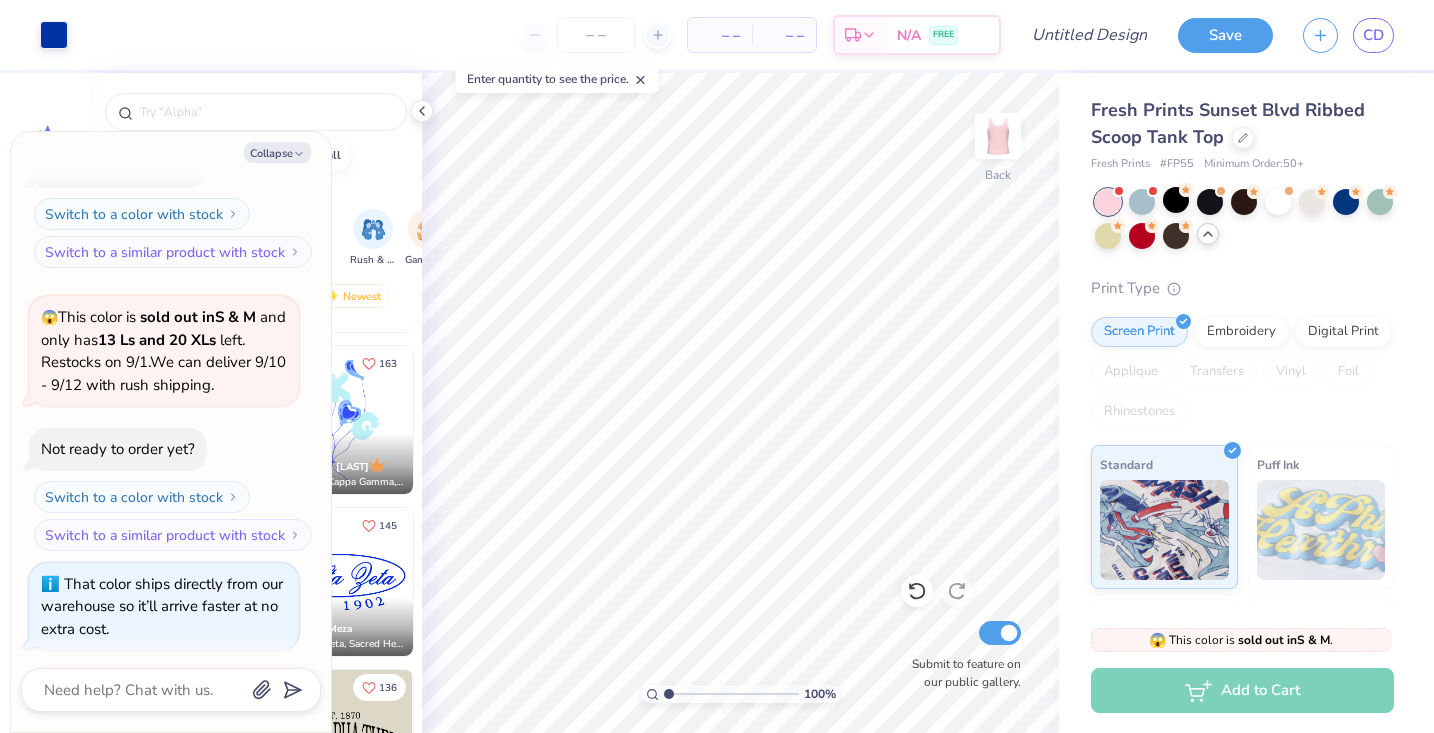 click 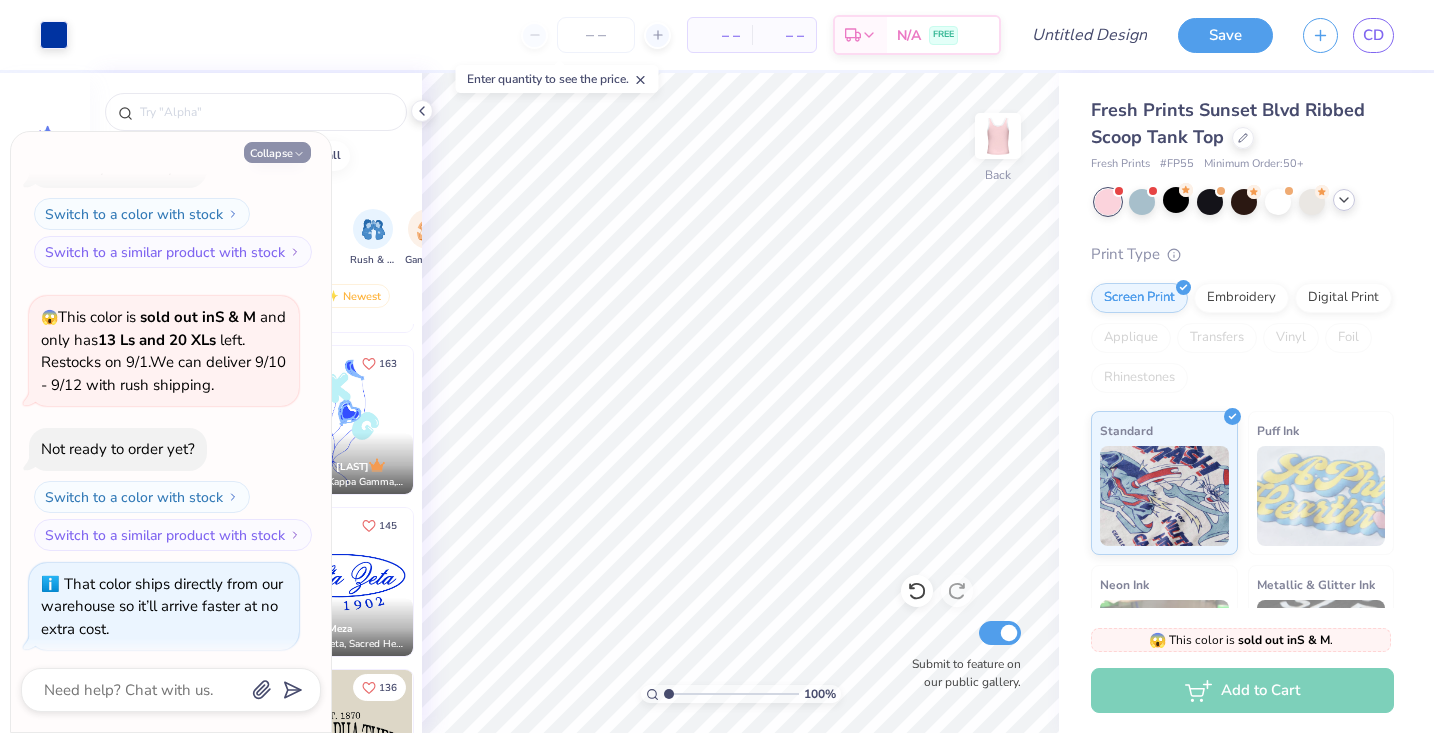 click on "Collapse" at bounding box center [277, 152] 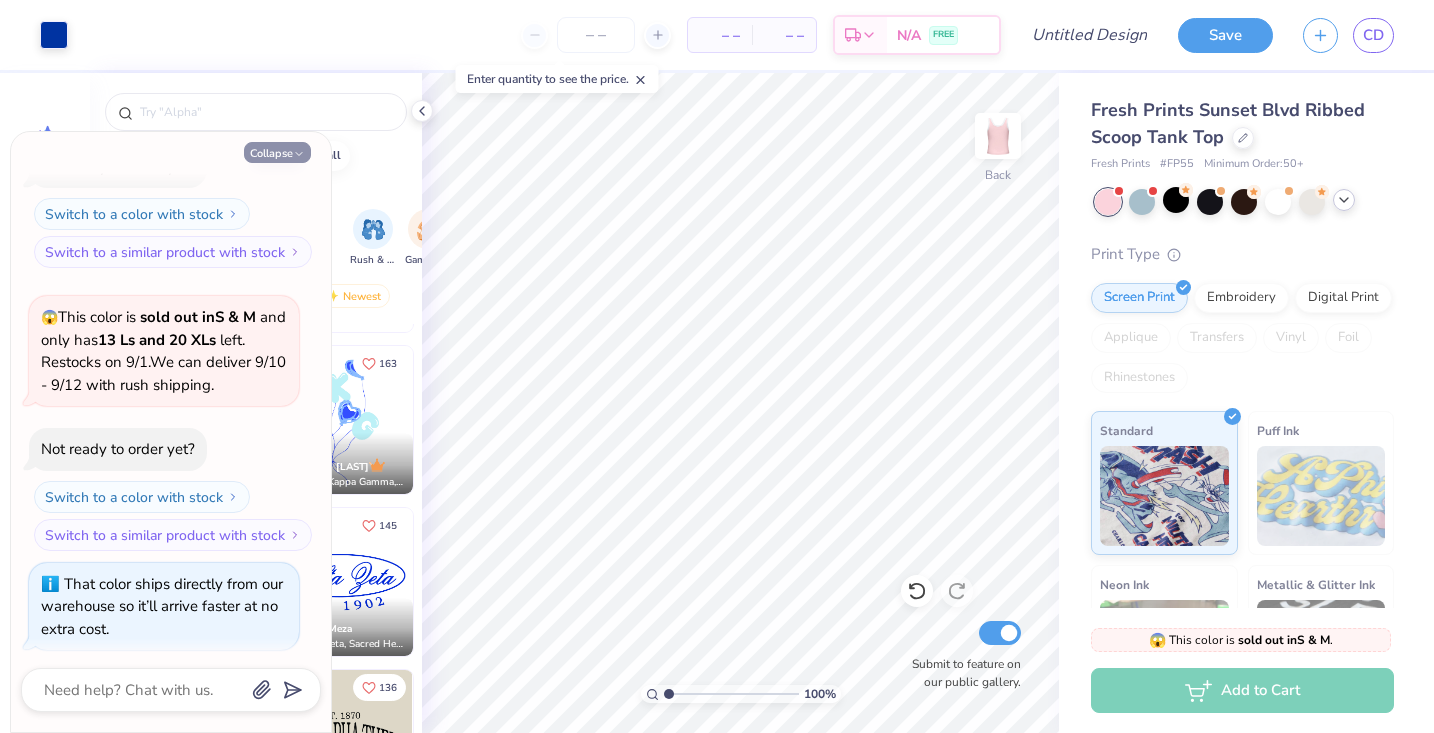 type on "x" 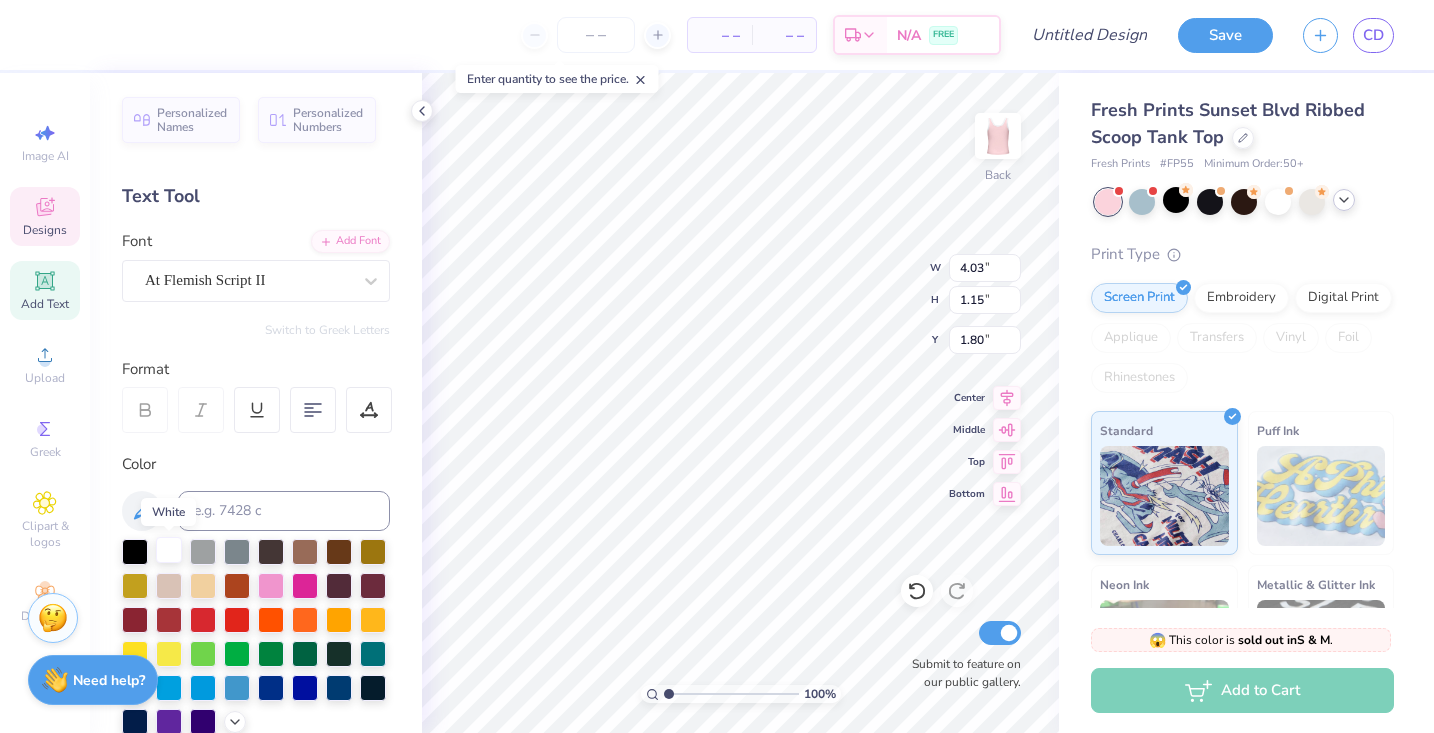 click at bounding box center [169, 550] 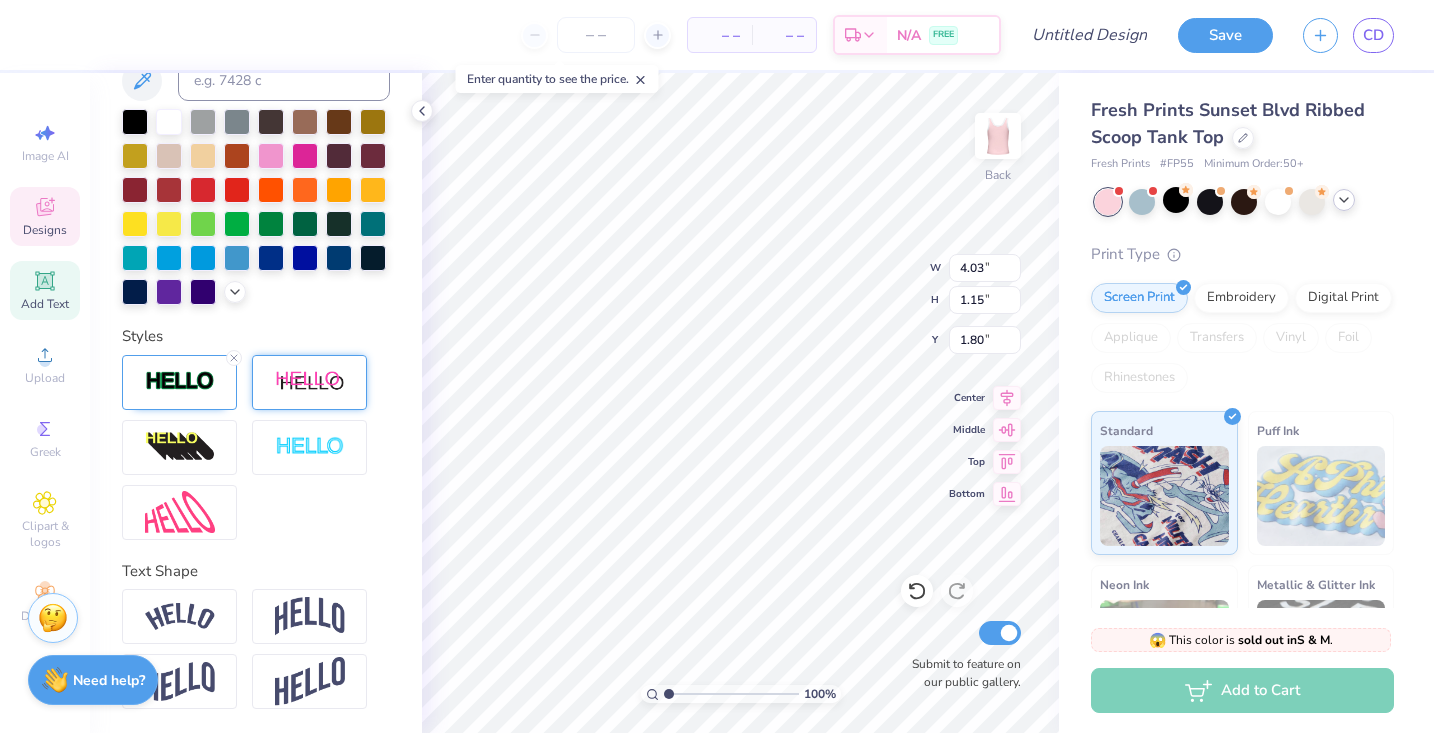 scroll, scrollTop: 507, scrollLeft: 0, axis: vertical 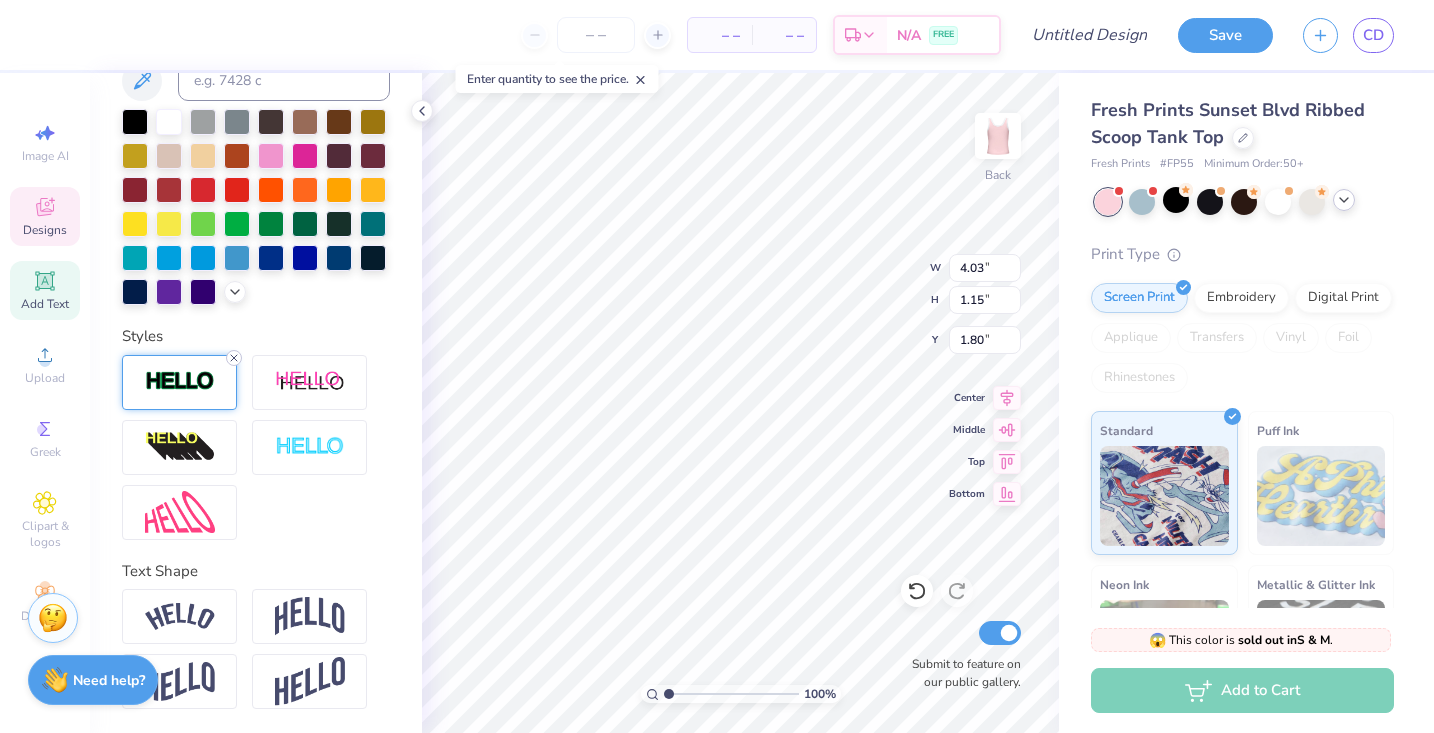 click 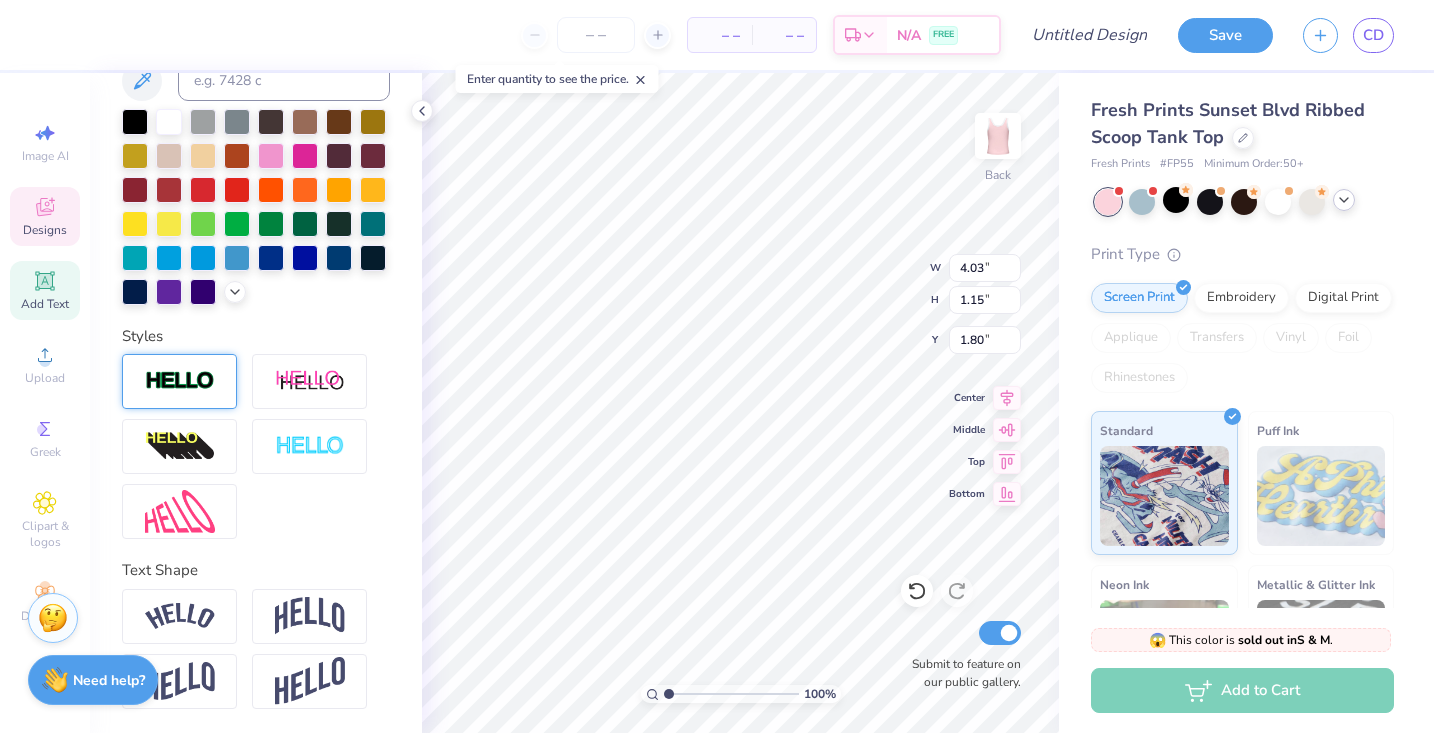 type on "4.02" 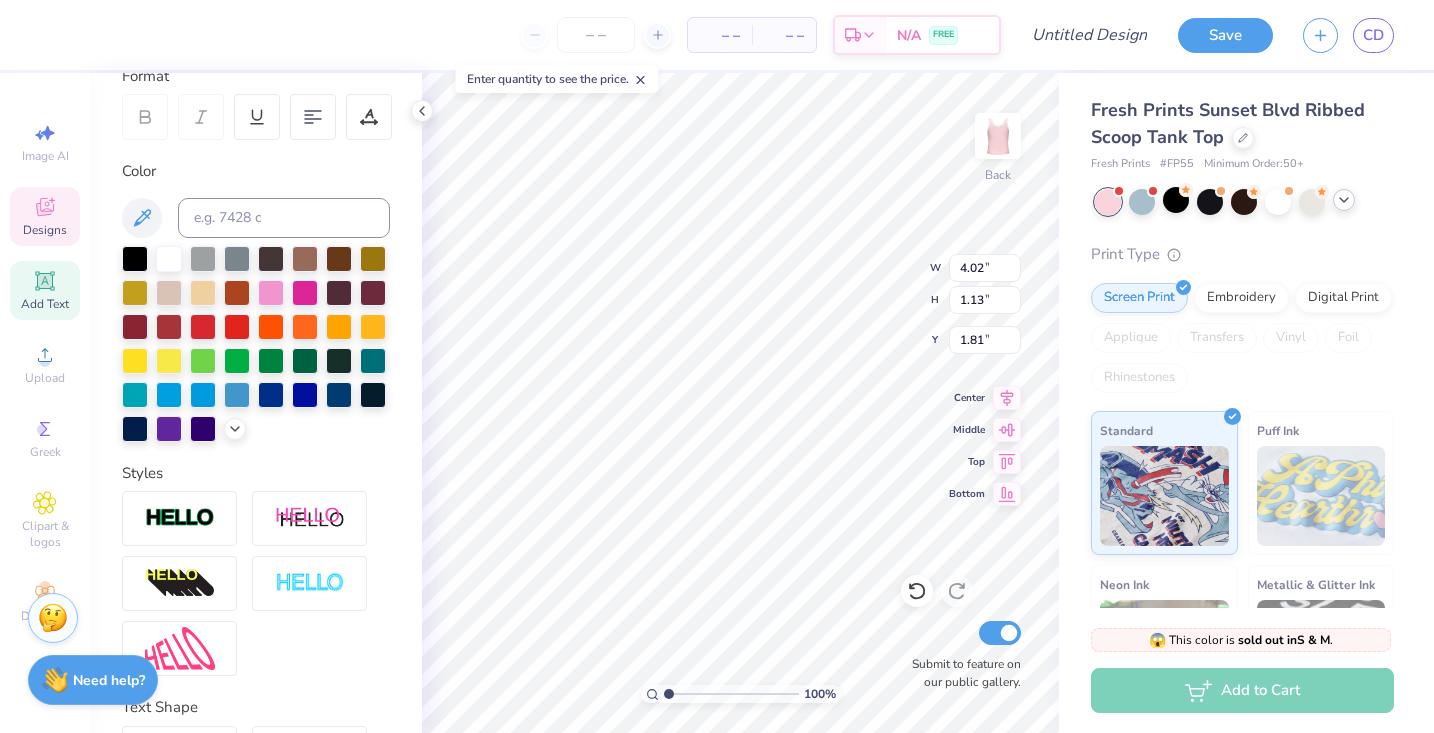 scroll, scrollTop: 276, scrollLeft: 0, axis: vertical 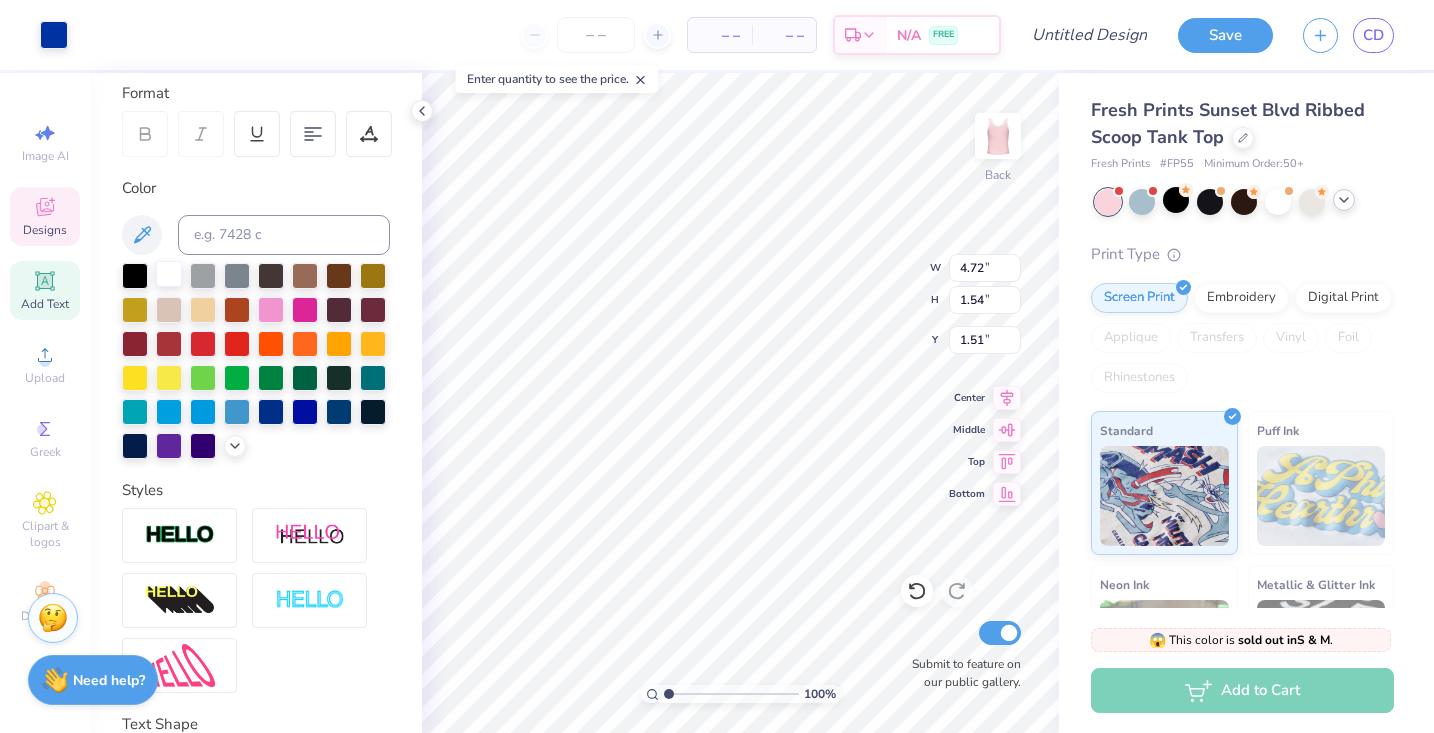 click at bounding box center [169, 274] 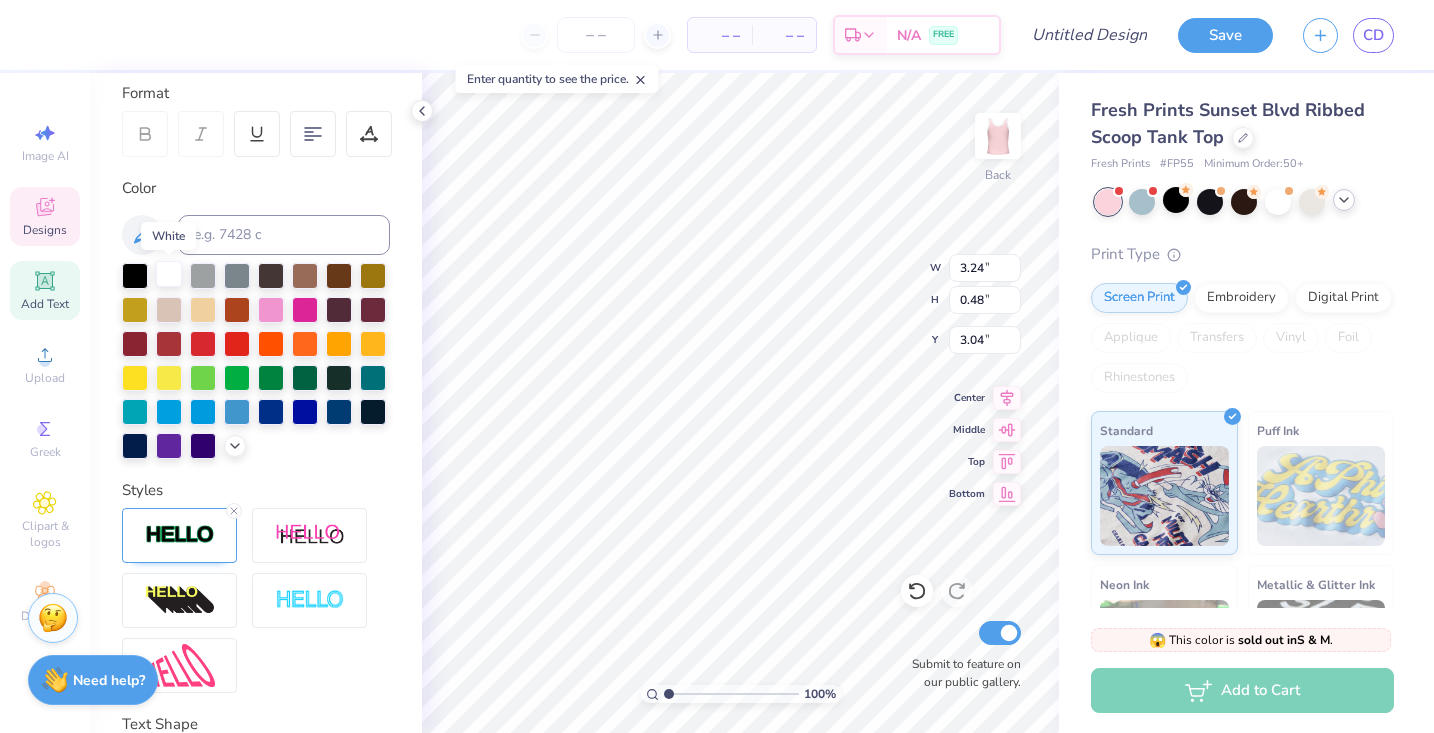 click at bounding box center (169, 274) 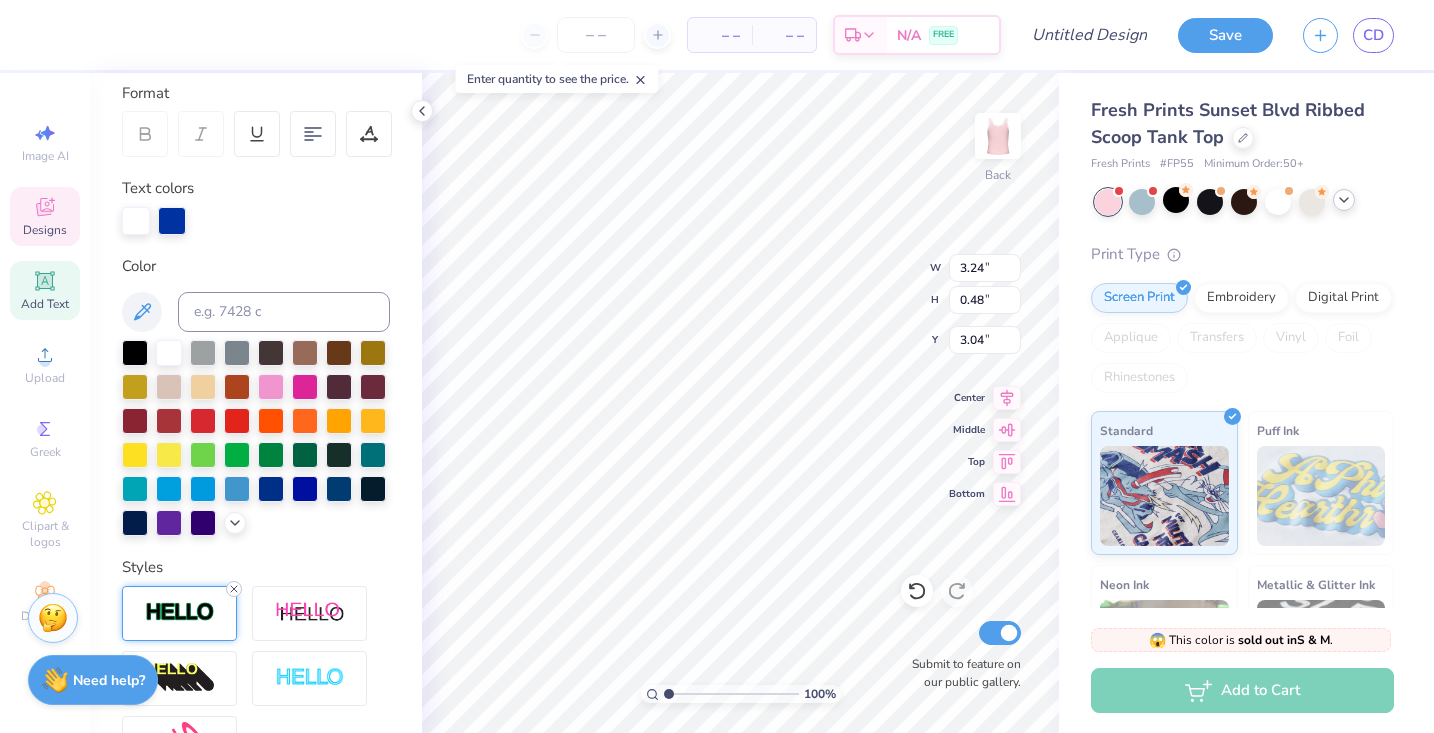 click 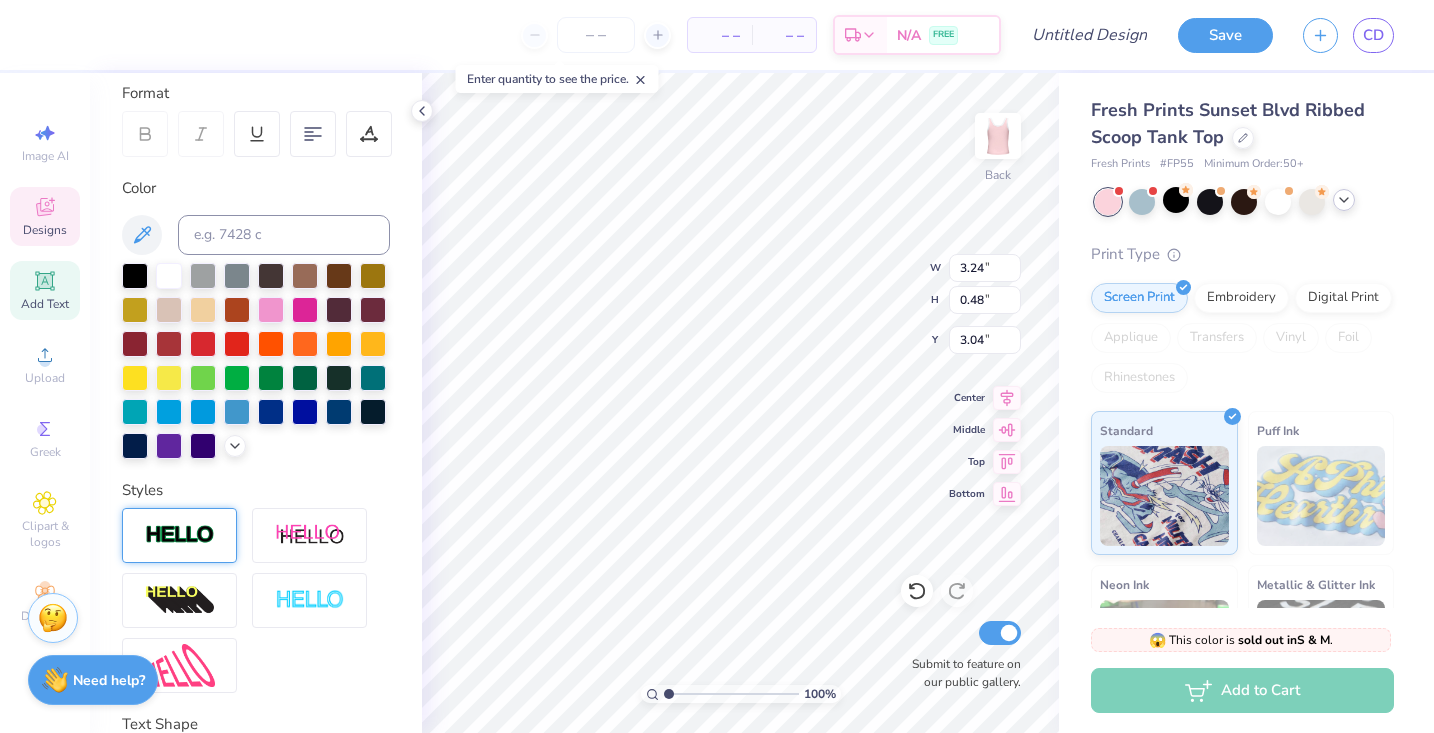 type on "3.23" 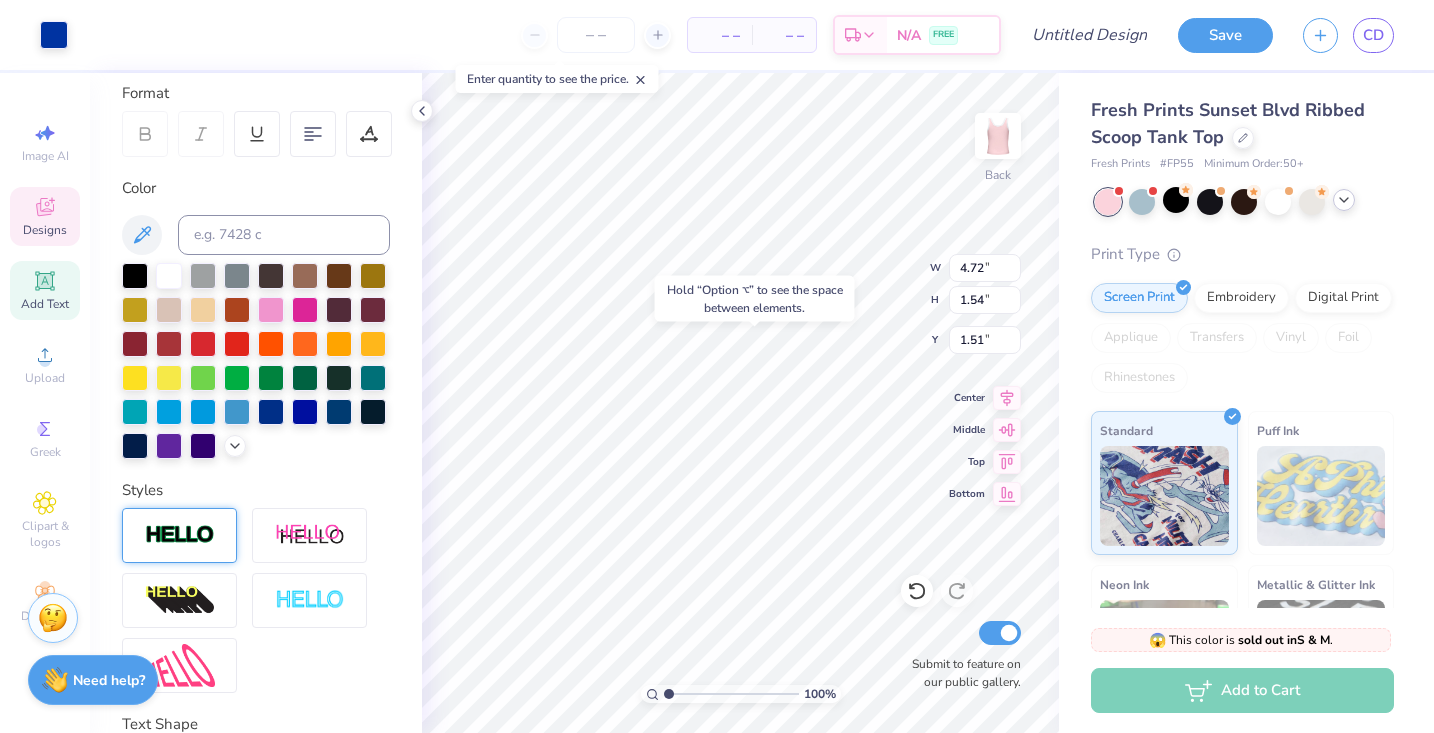 type on "1.50" 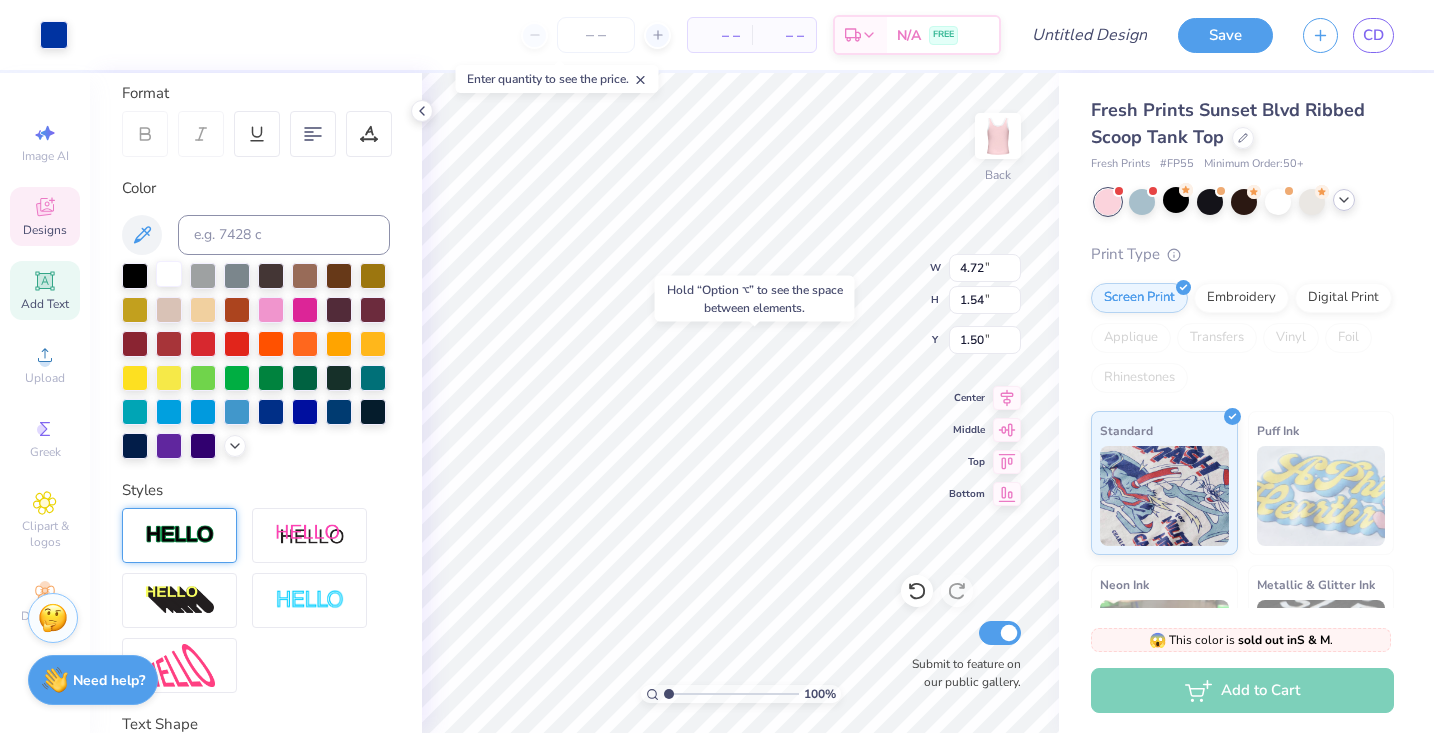 click at bounding box center [169, 274] 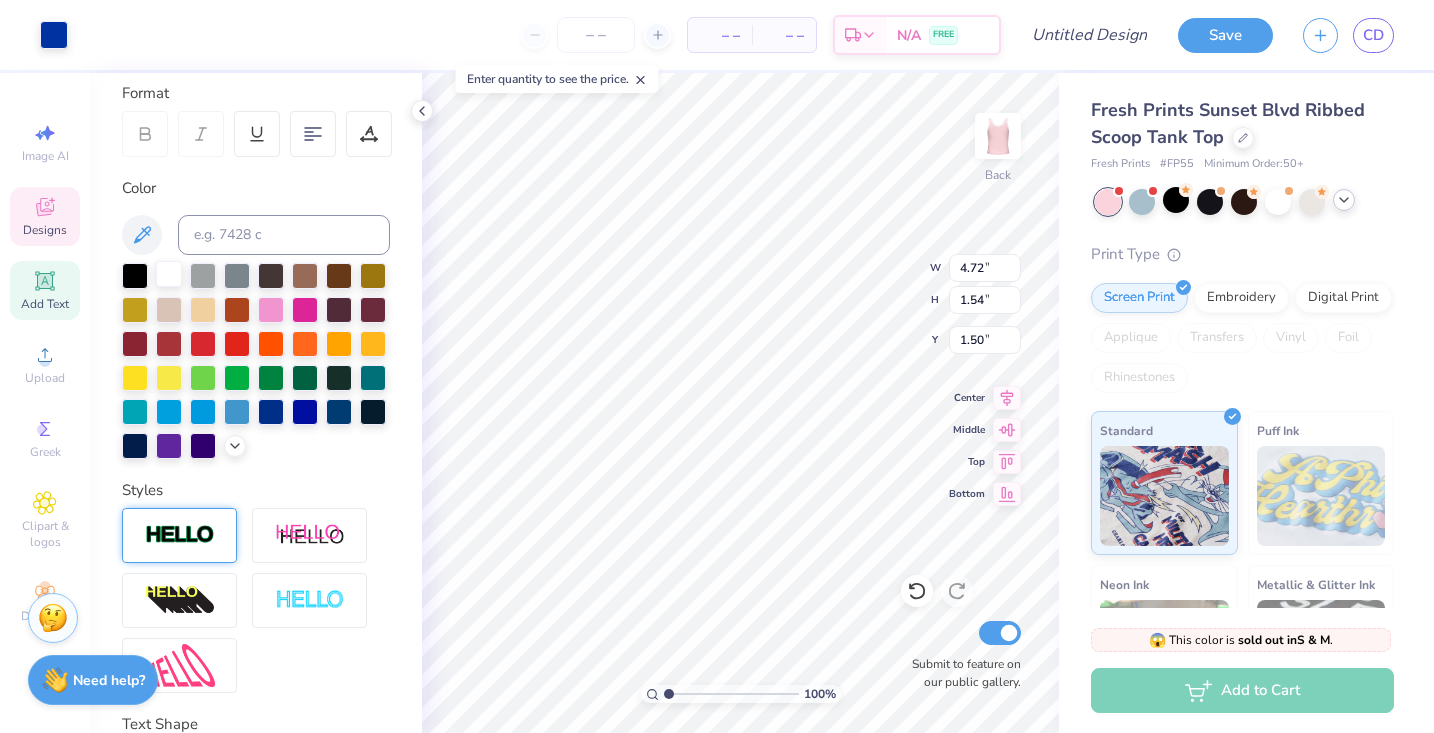 click at bounding box center (169, 274) 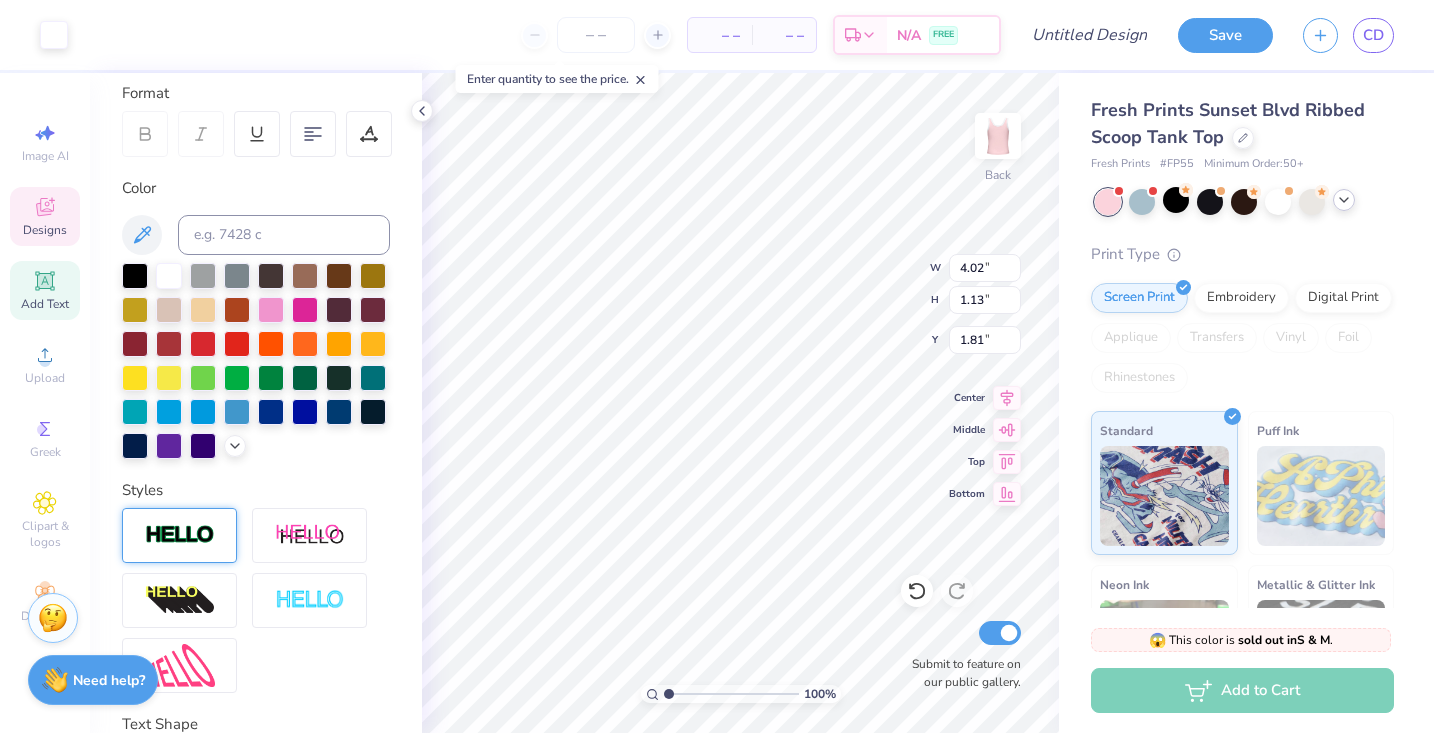 type on "4.02" 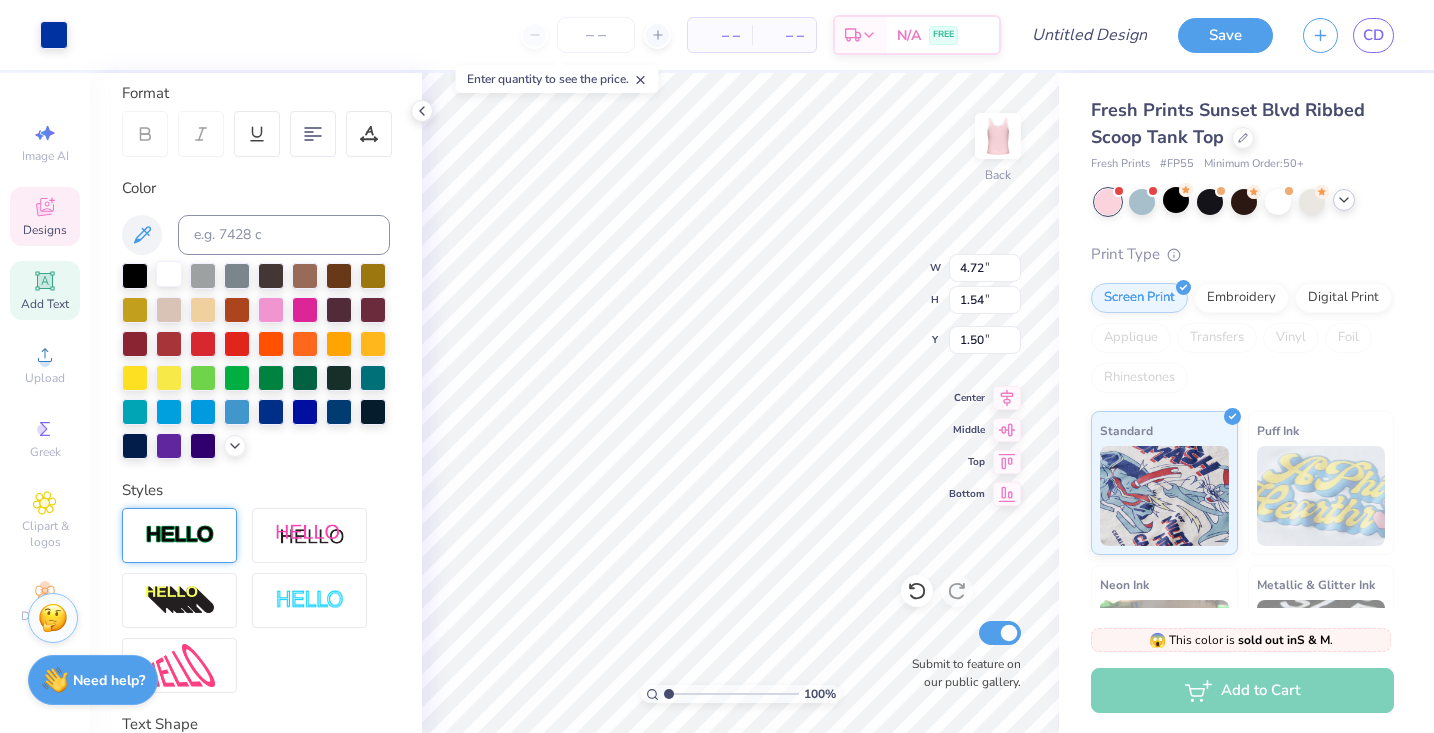 click at bounding box center [169, 274] 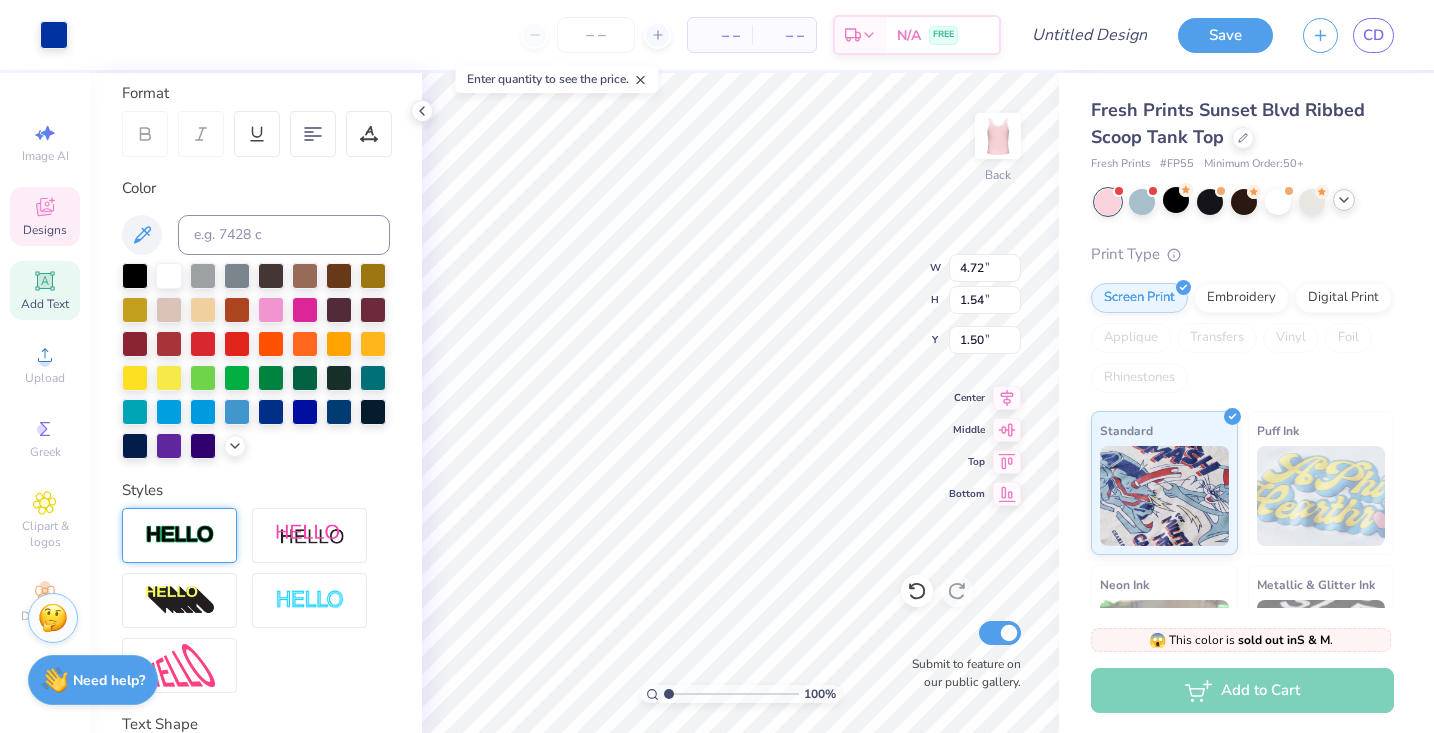 type on "5.02" 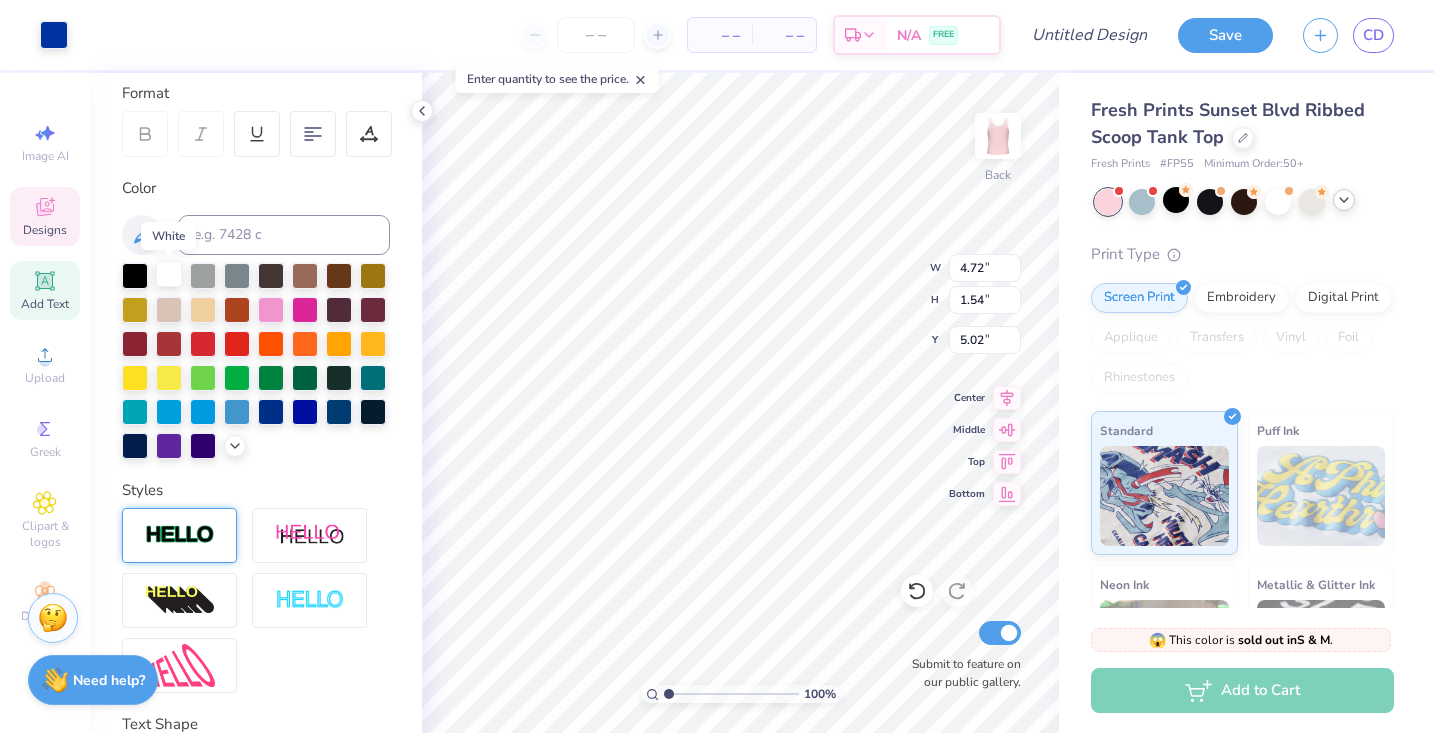 click at bounding box center [169, 274] 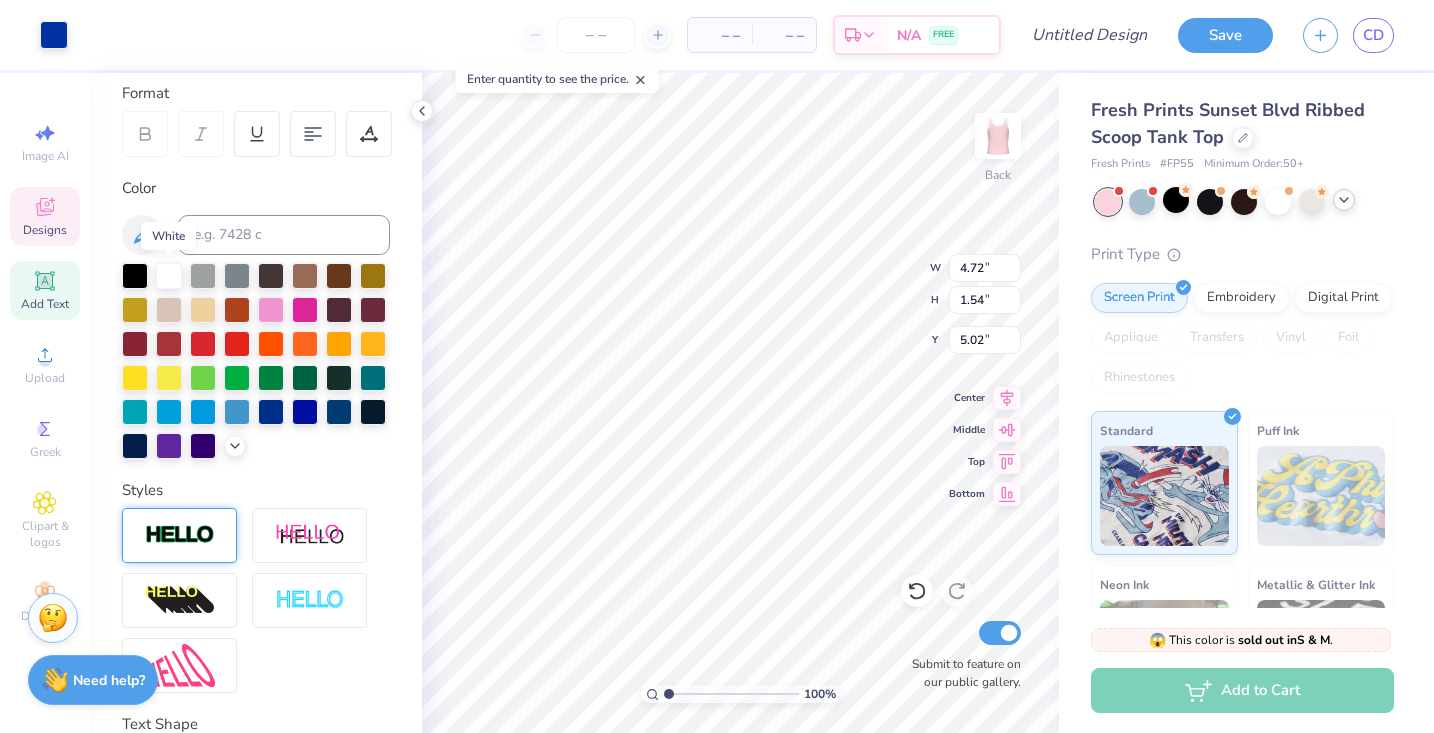 click at bounding box center [180, 535] 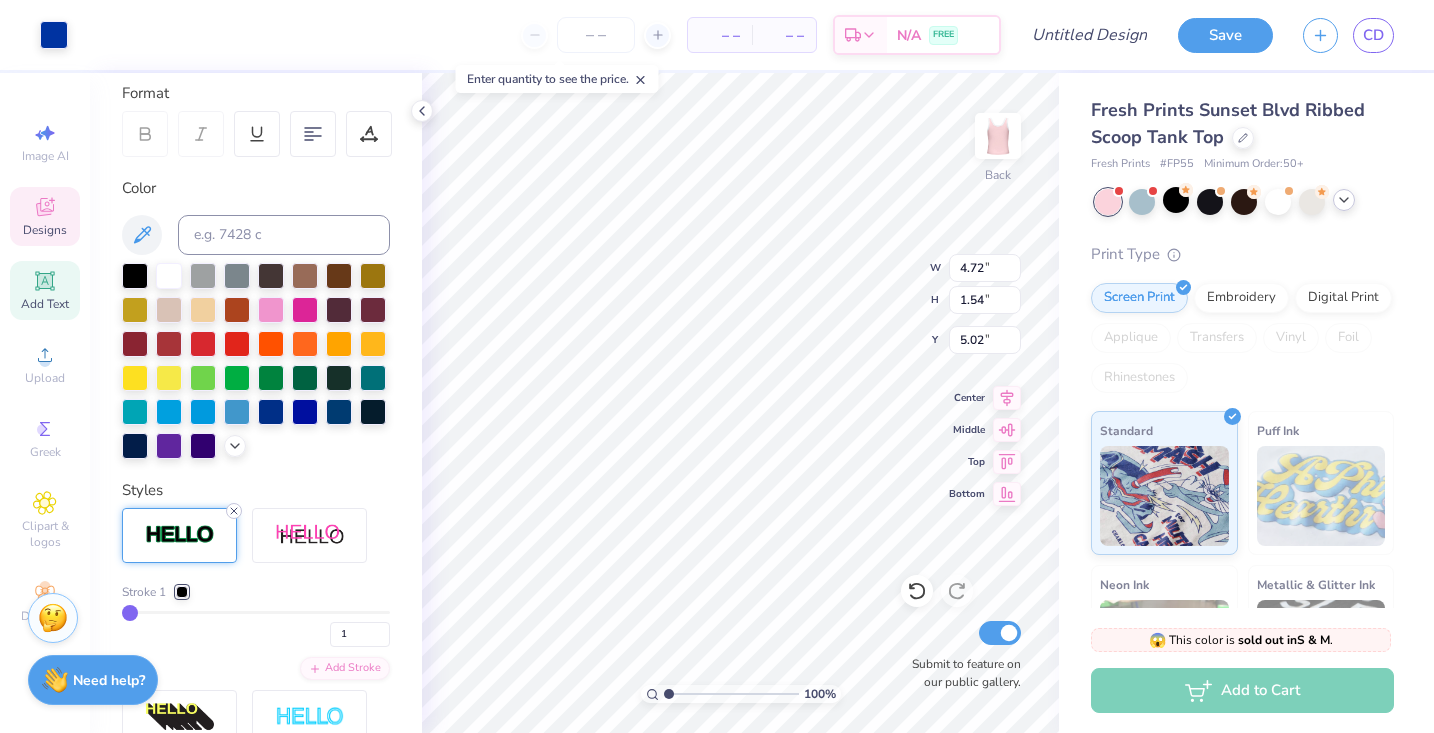 click 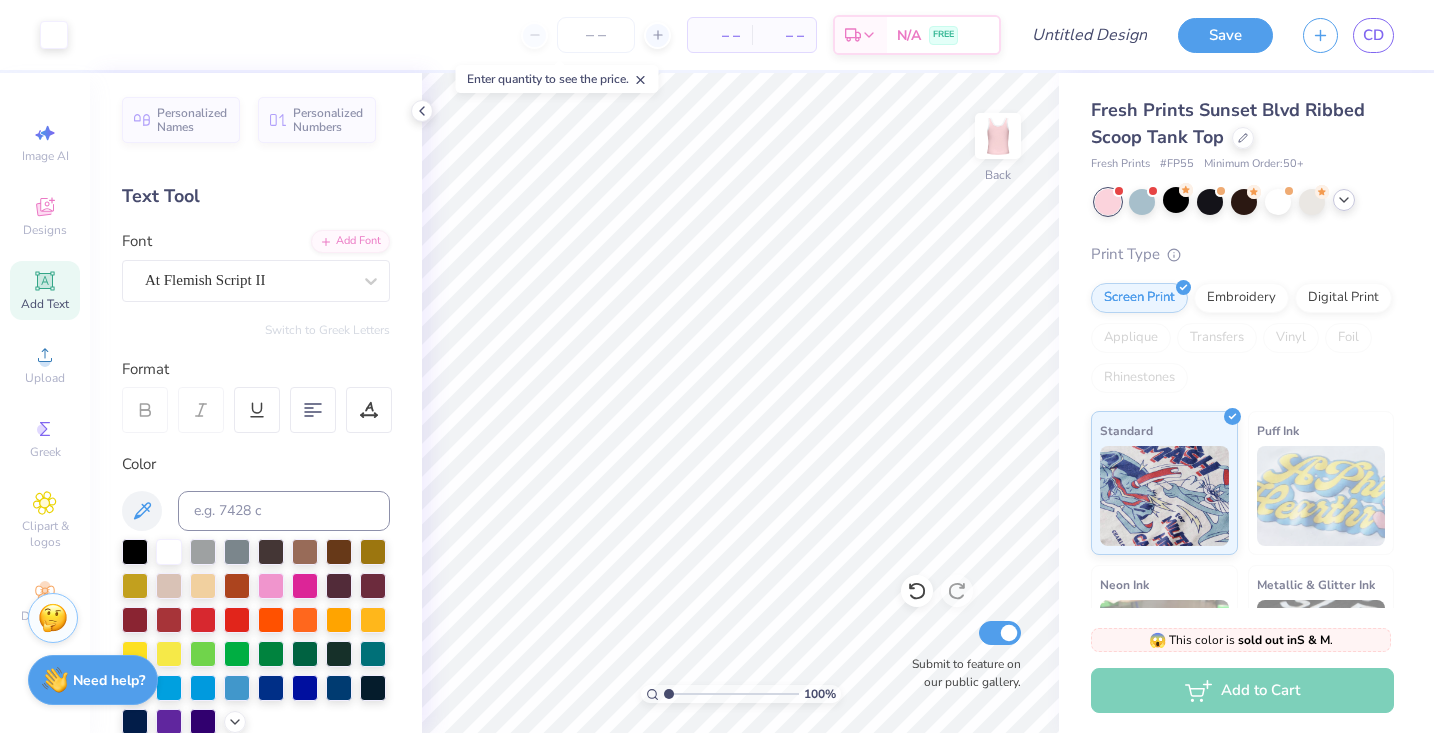 scroll, scrollTop: 0, scrollLeft: 0, axis: both 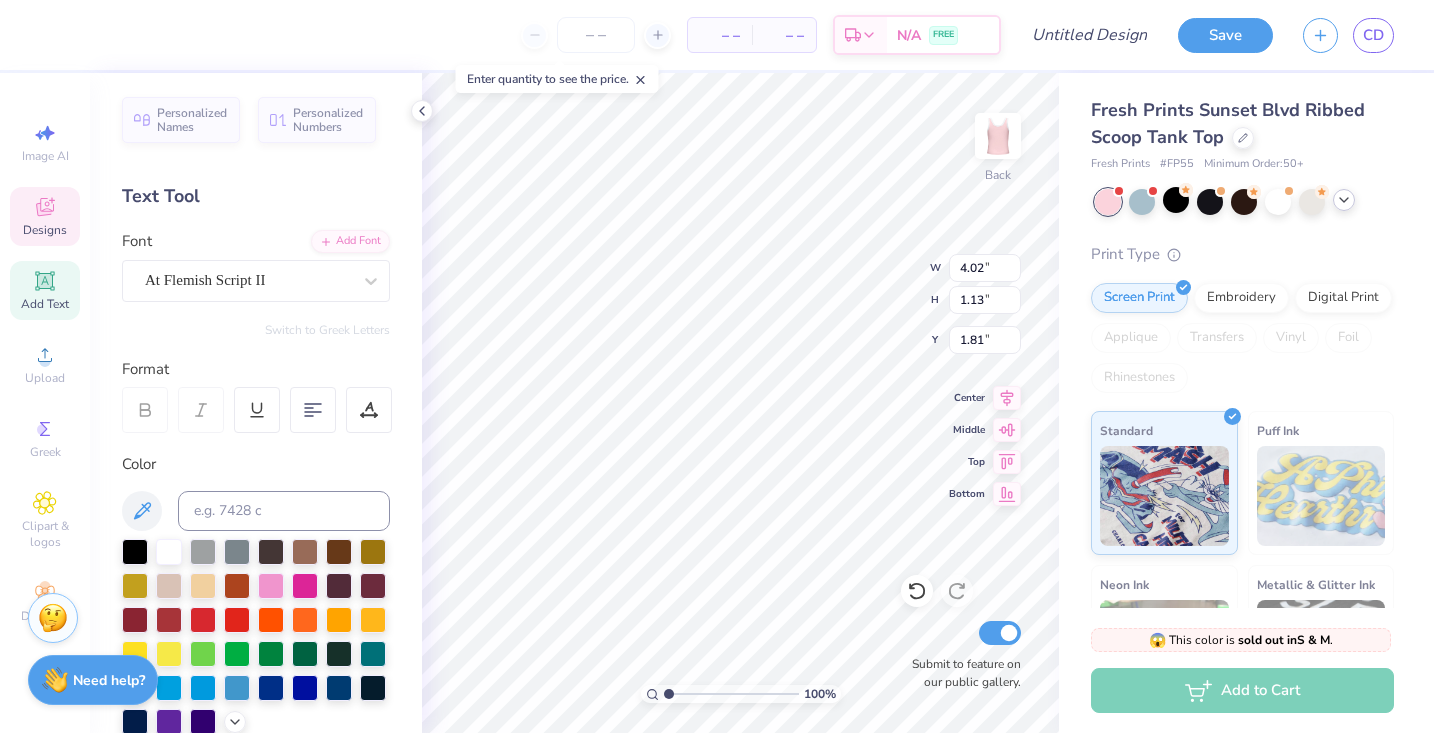 type on "4.81" 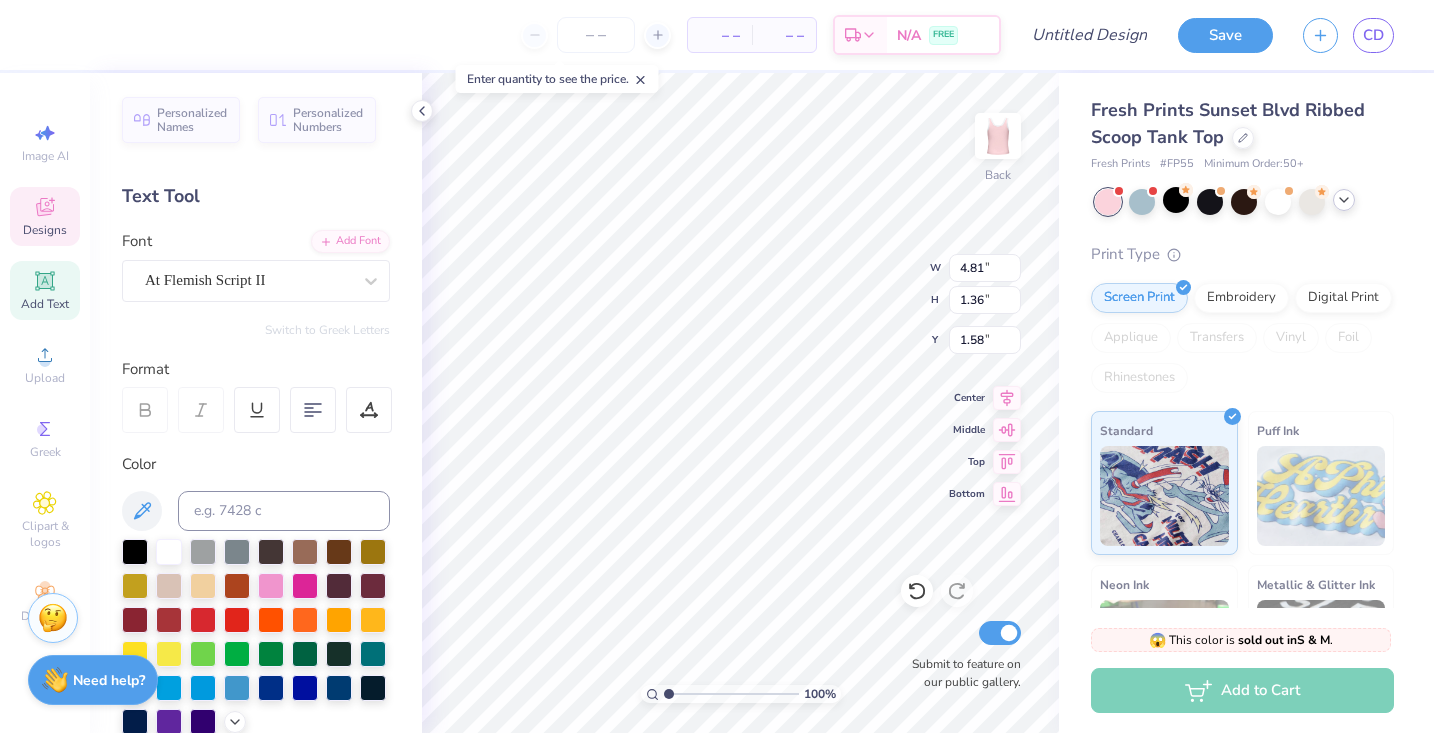 type on "1.24" 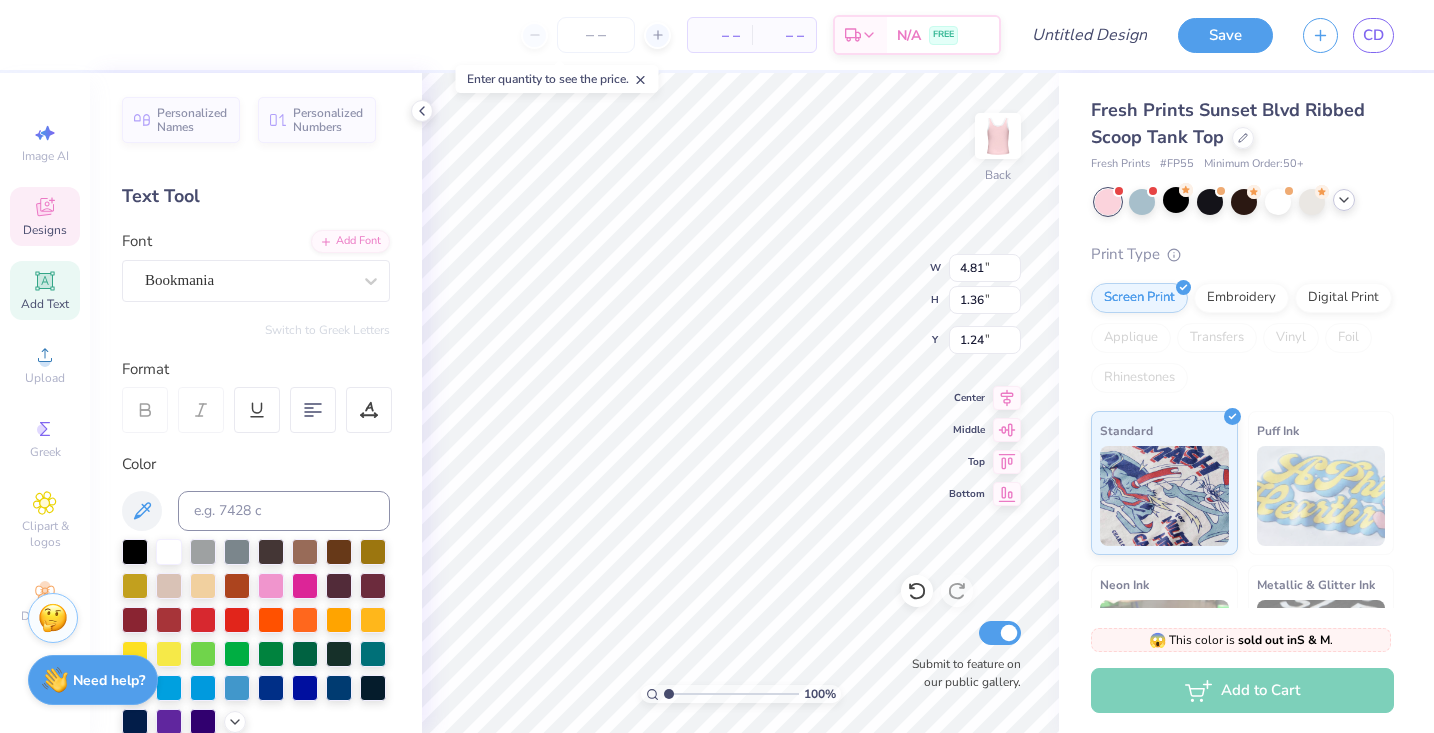 type on "3.23" 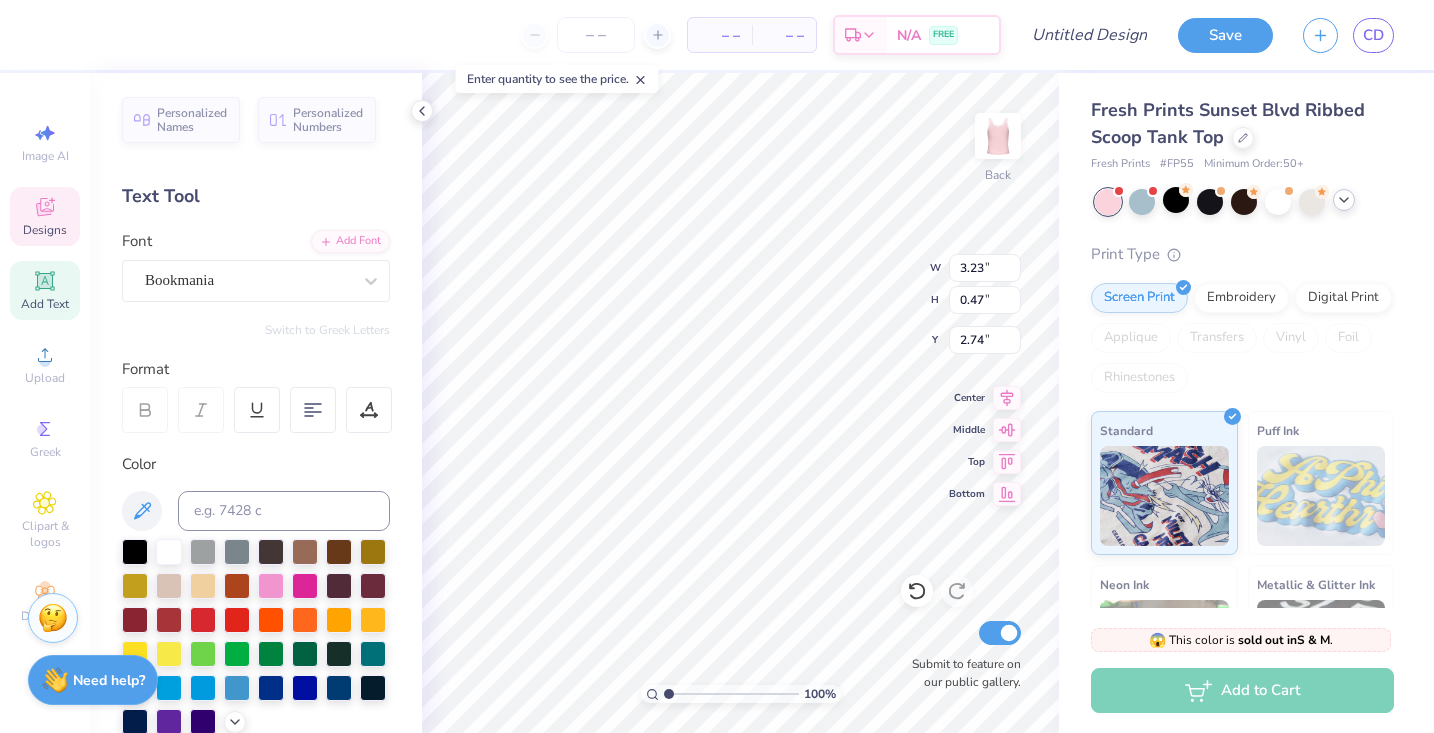 type on "4.81" 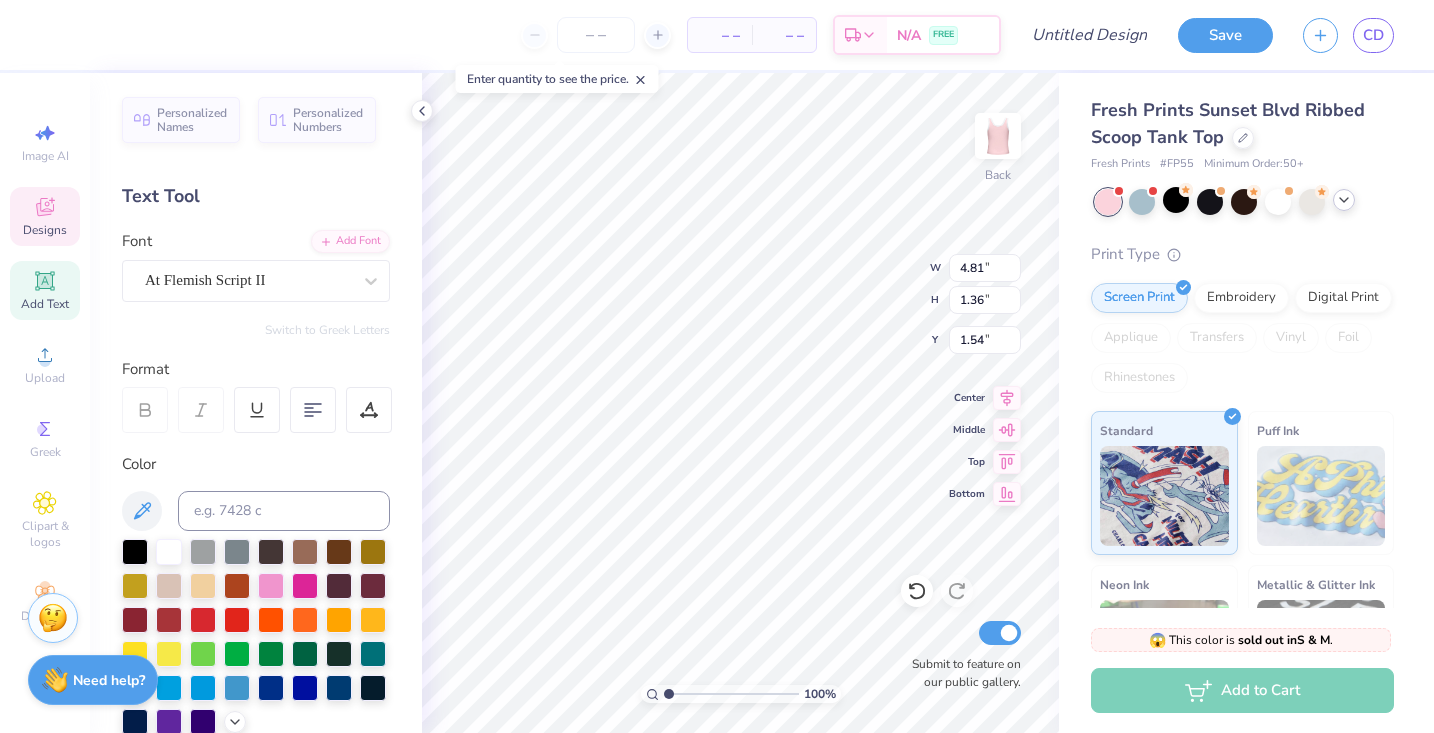 type on "5.24" 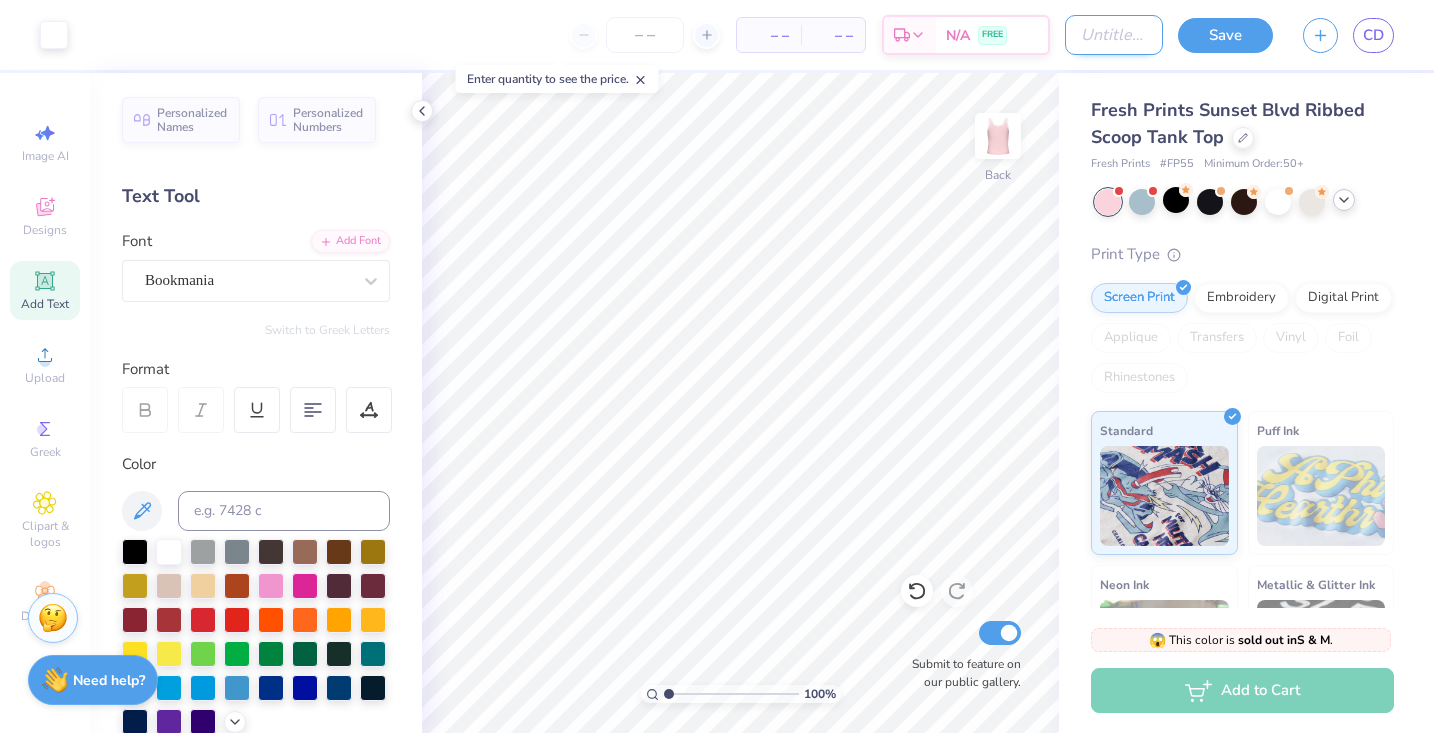 click on "Design Title" at bounding box center [1114, 35] 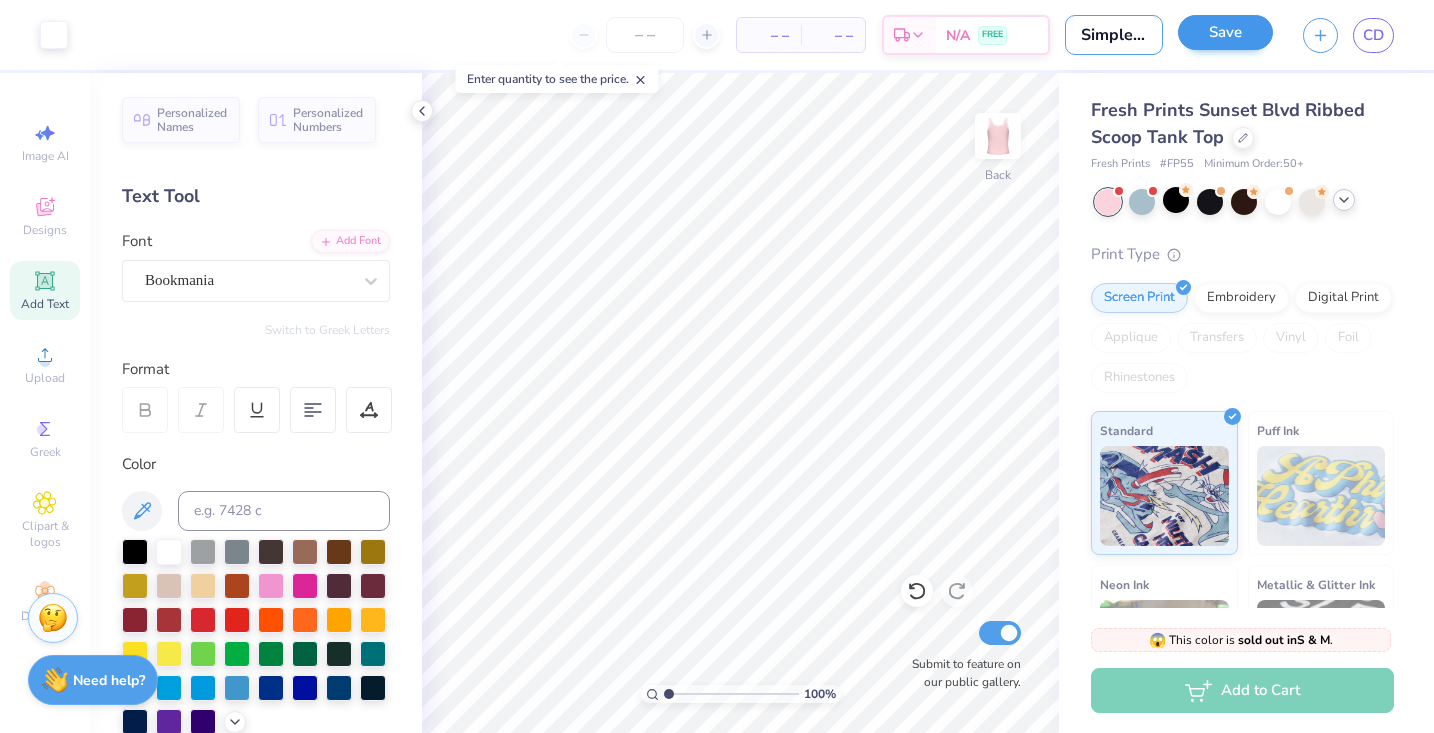 type on "Simple DZ Pink Cami" 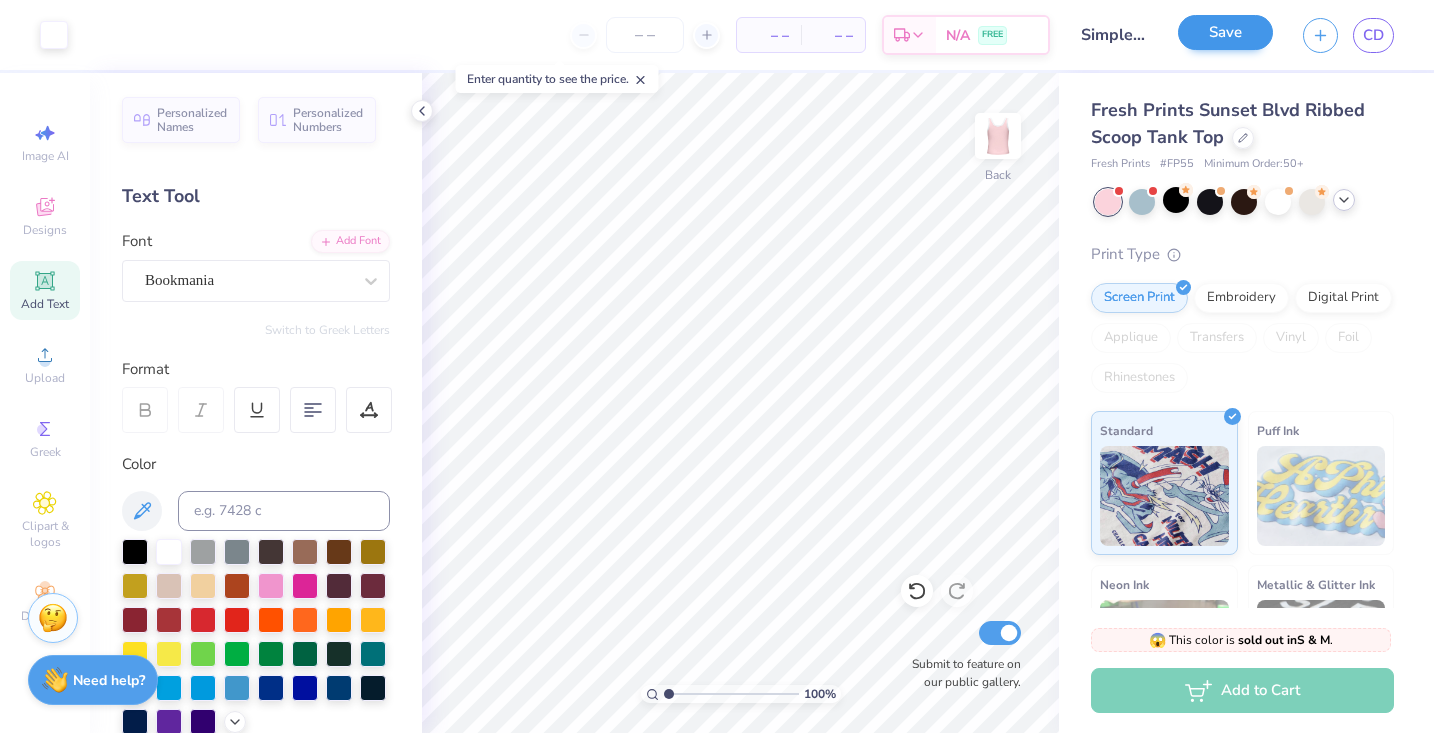 click on "Save" at bounding box center (1225, 32) 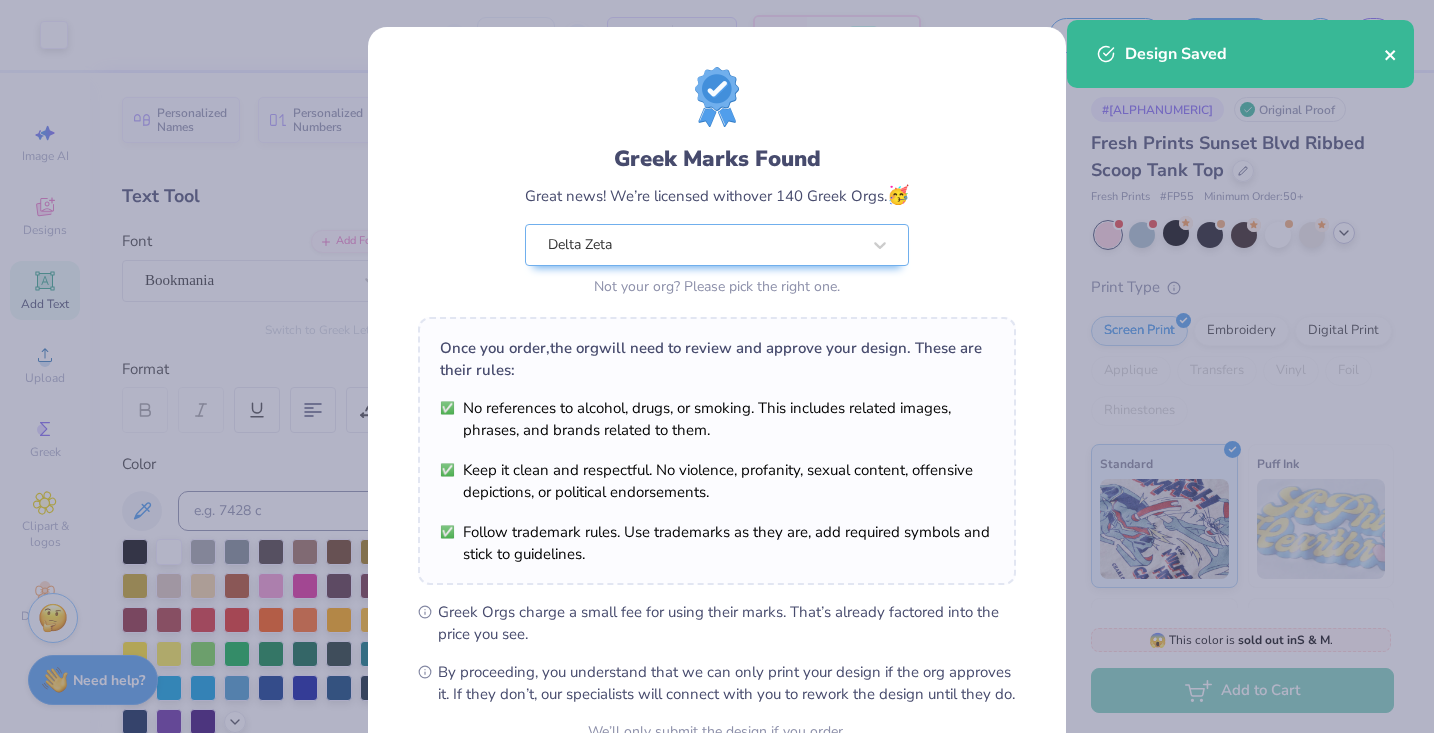 click 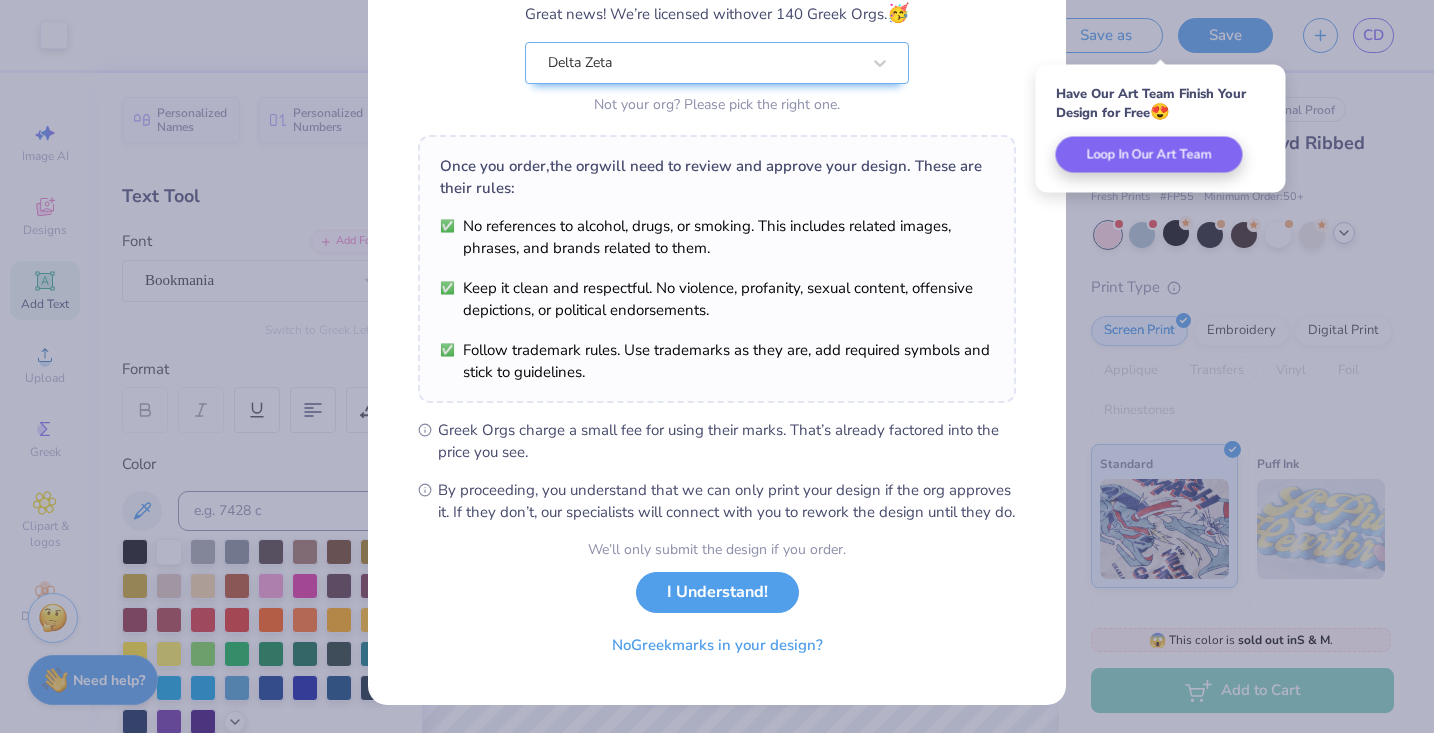 scroll, scrollTop: 203, scrollLeft: 0, axis: vertical 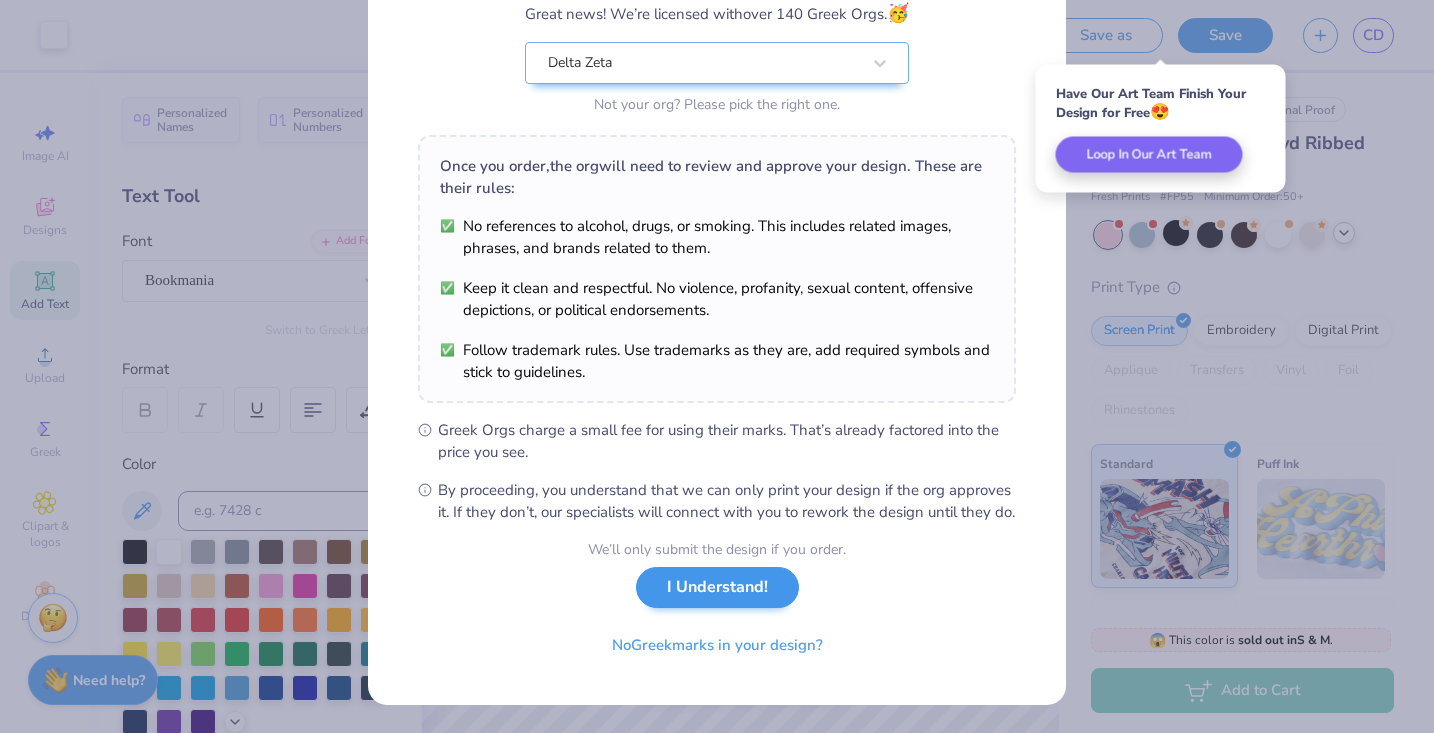 click on "I Understand!" at bounding box center (717, 587) 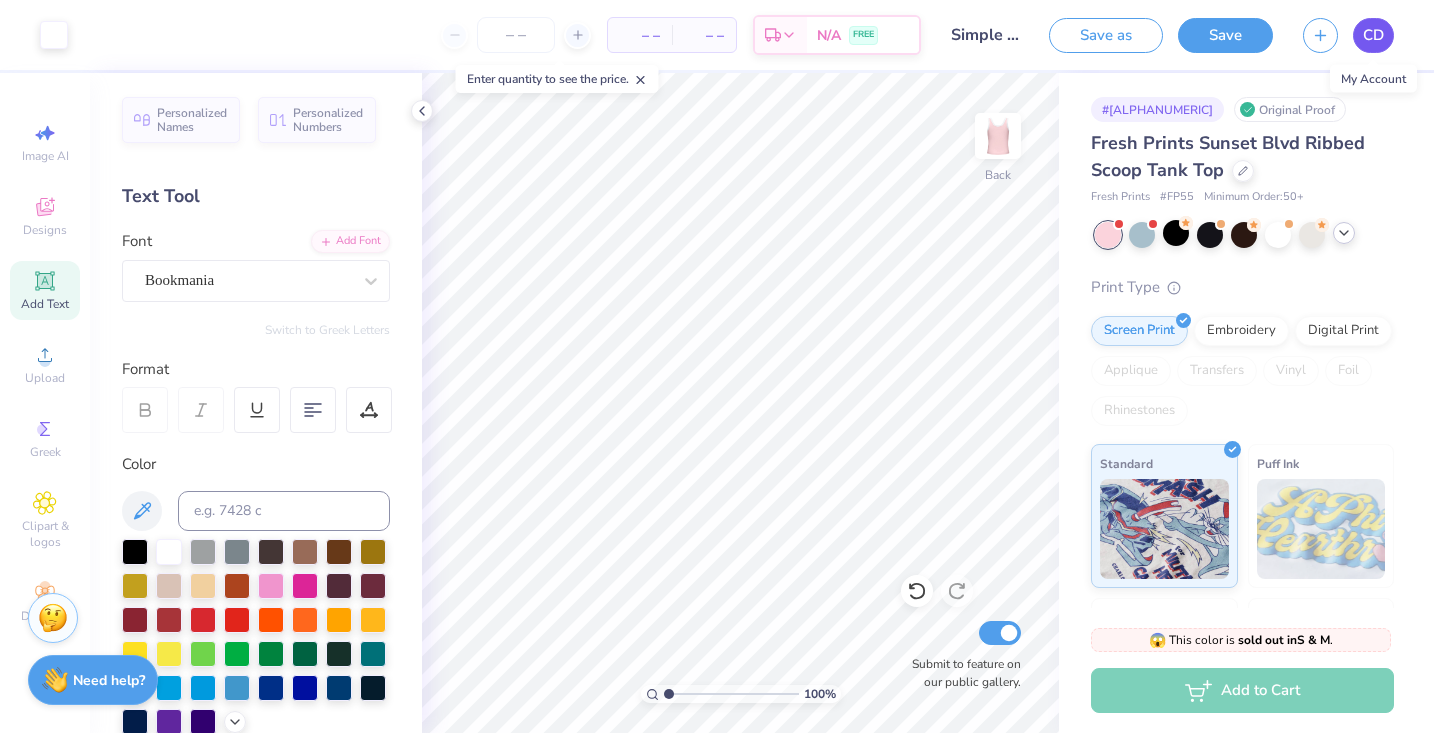 click on "CD" at bounding box center [1373, 35] 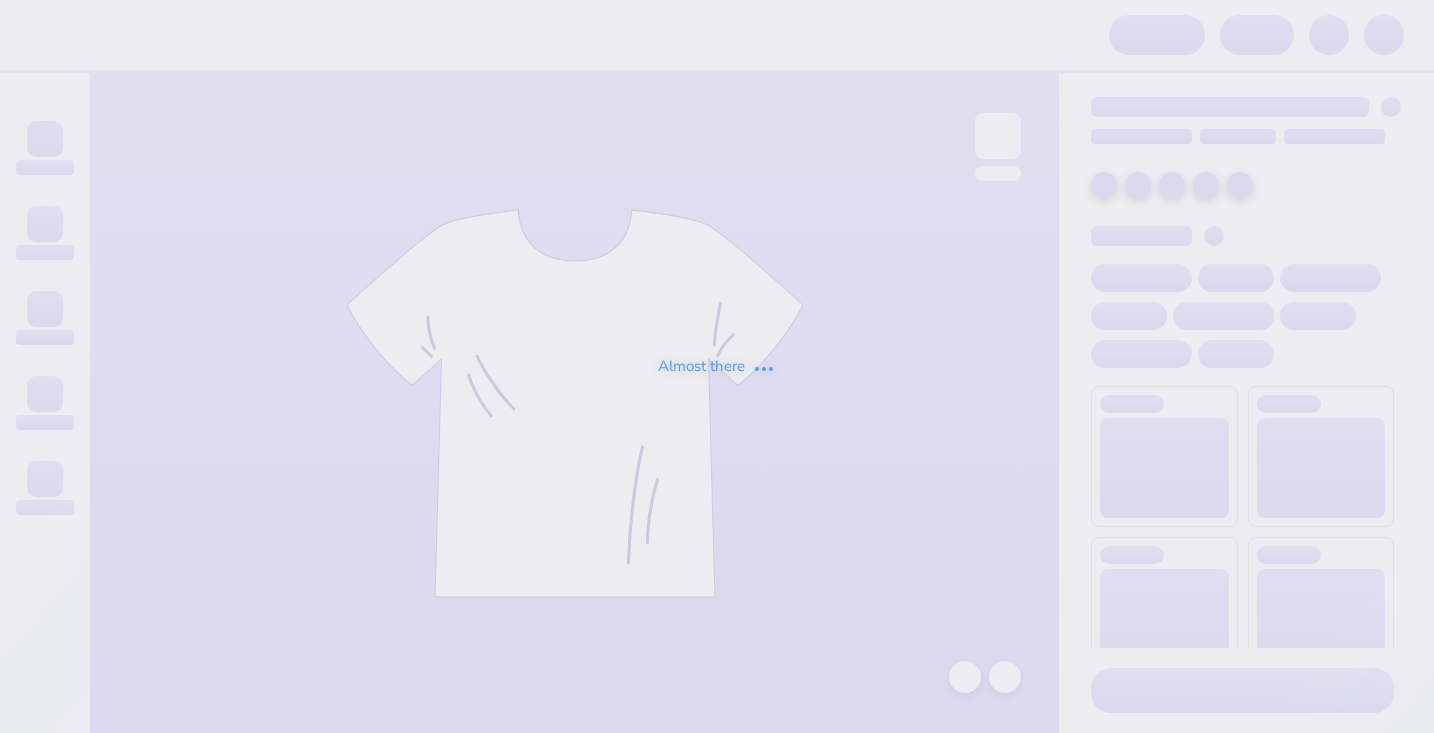 scroll, scrollTop: 0, scrollLeft: 0, axis: both 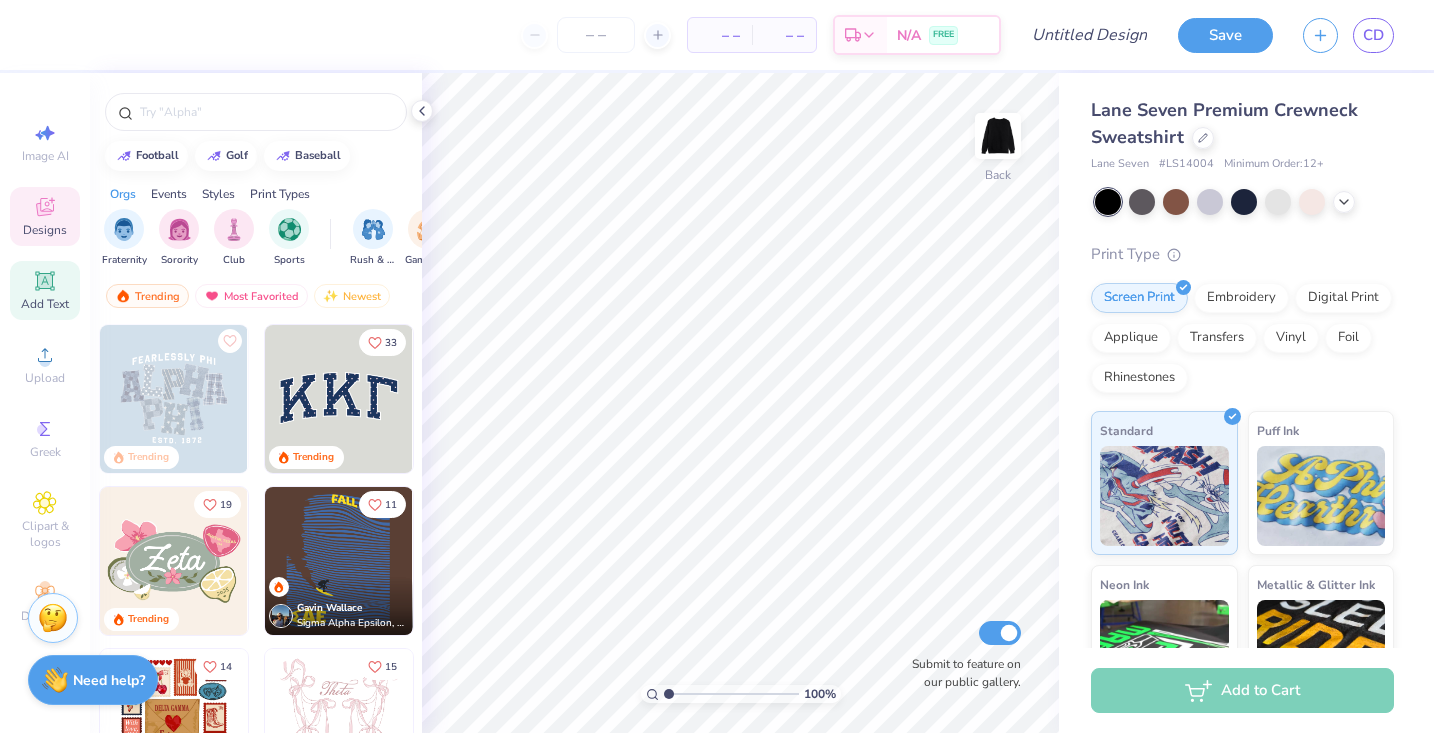 click 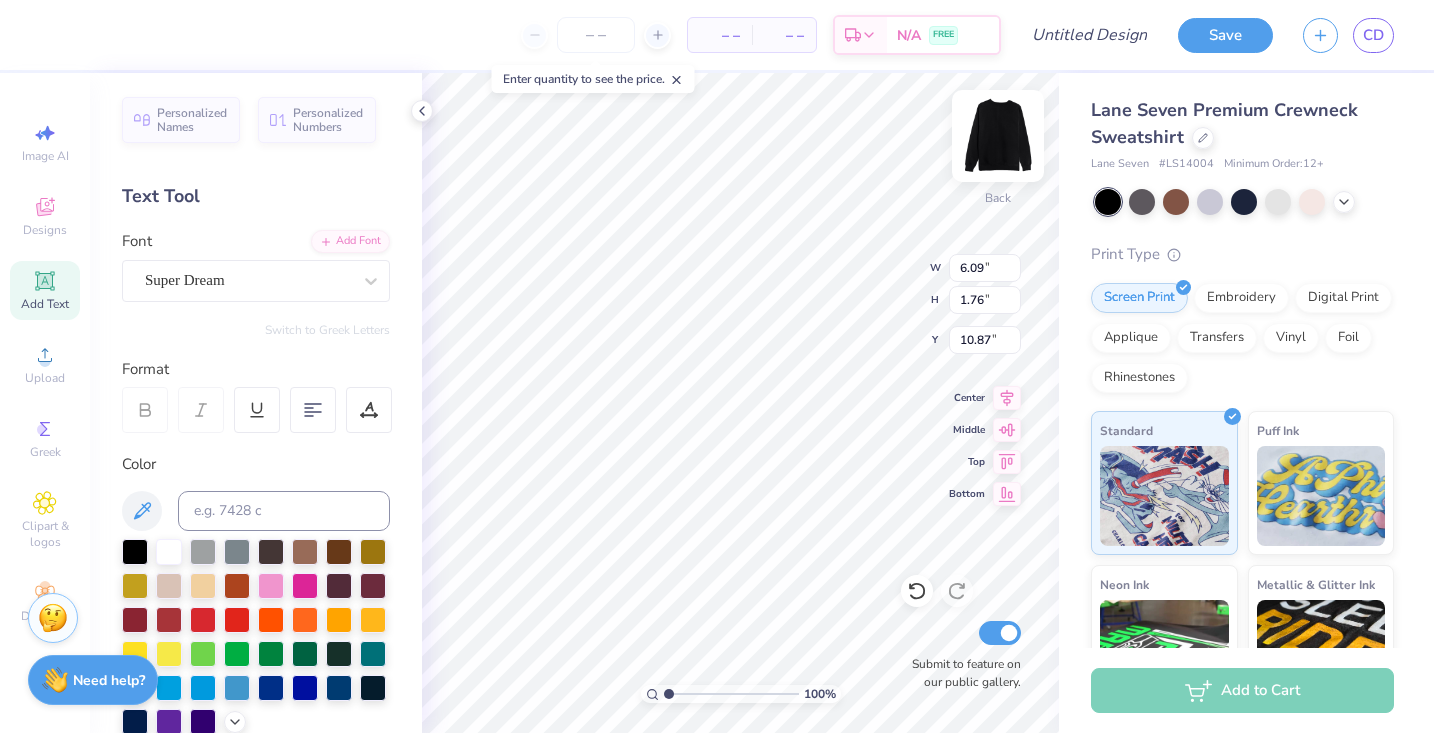 type 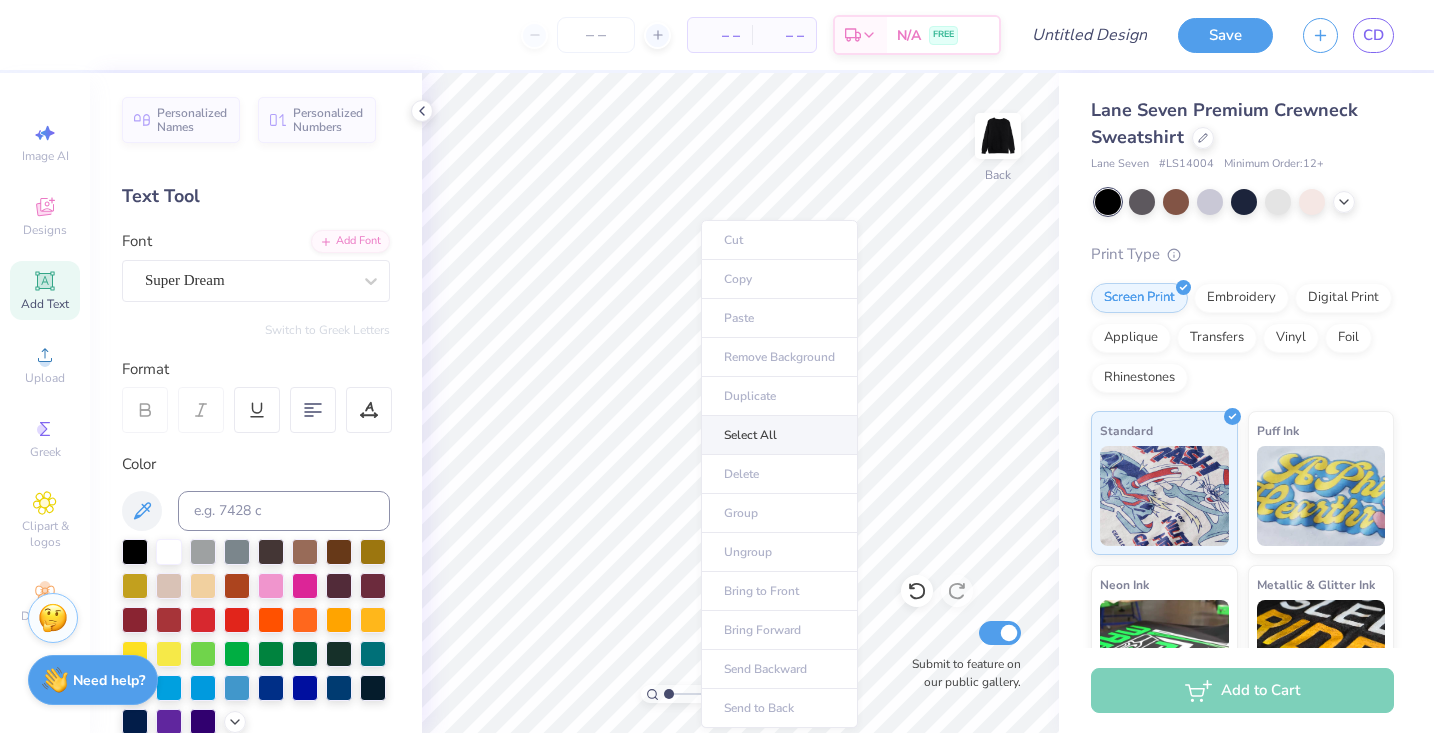 click on "Select All" at bounding box center [779, 435] 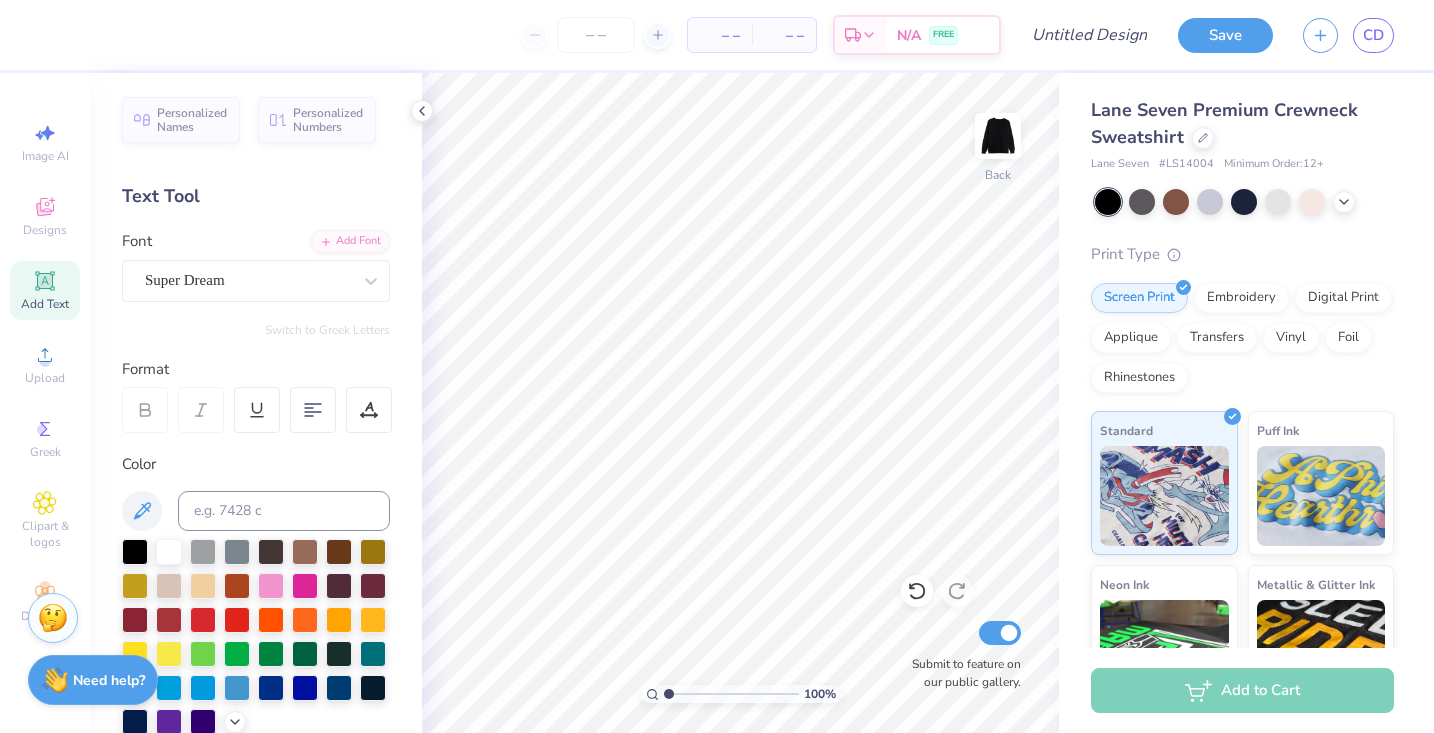 click 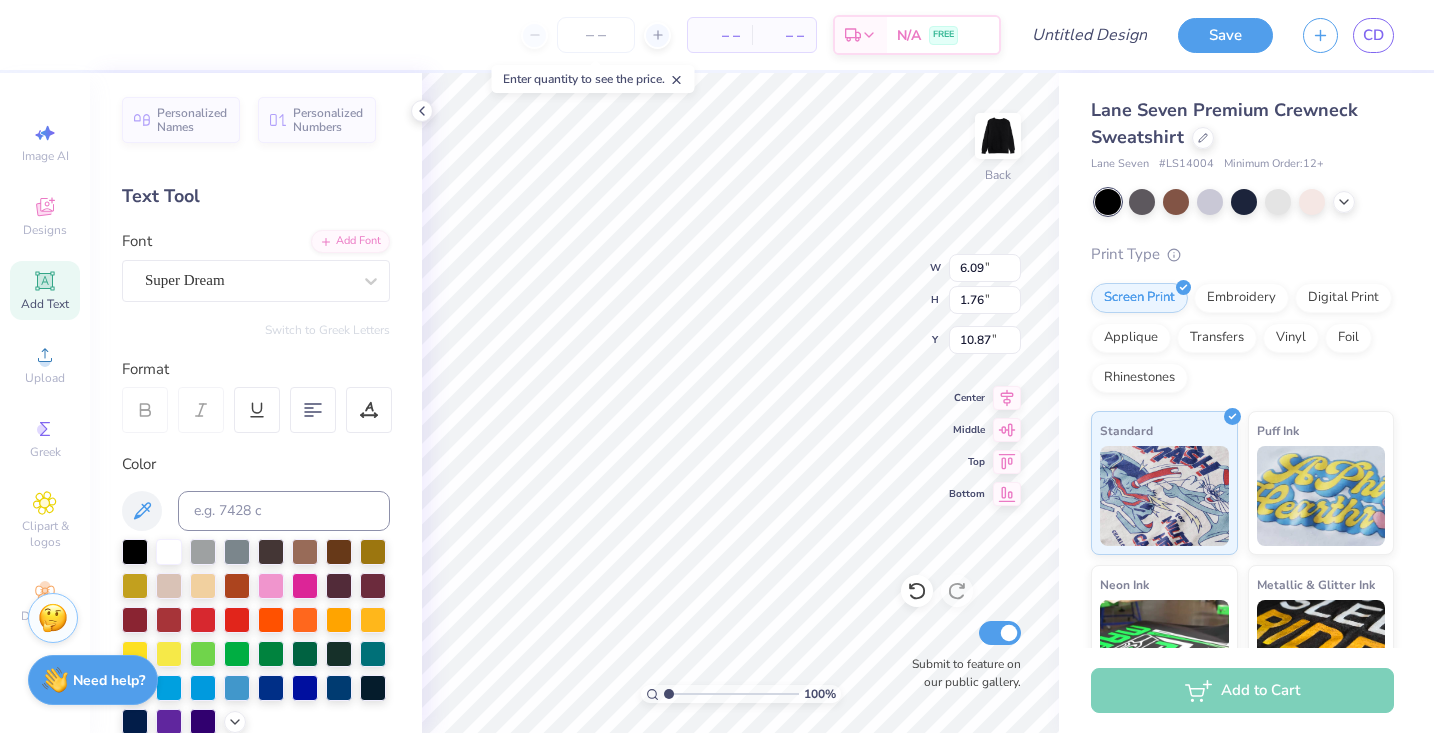 paste 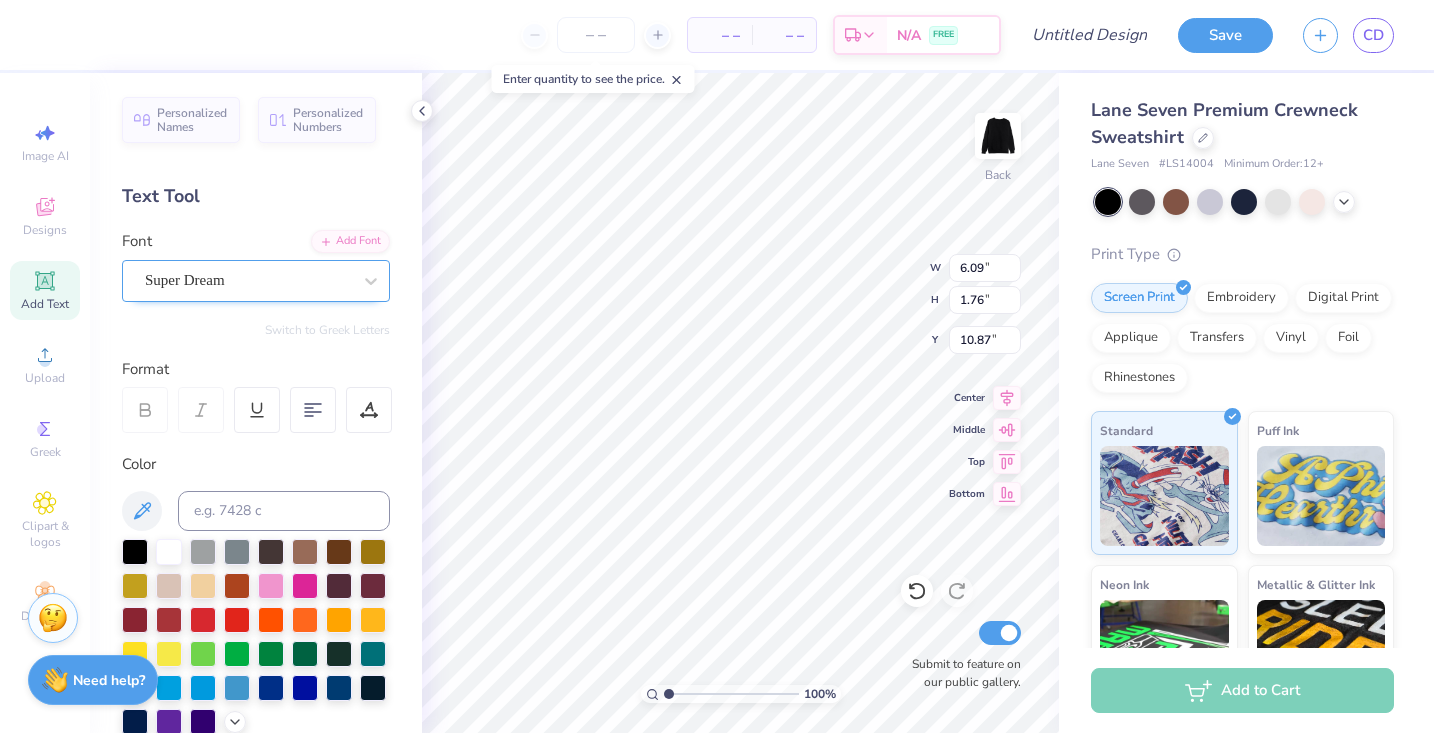 type on "D" 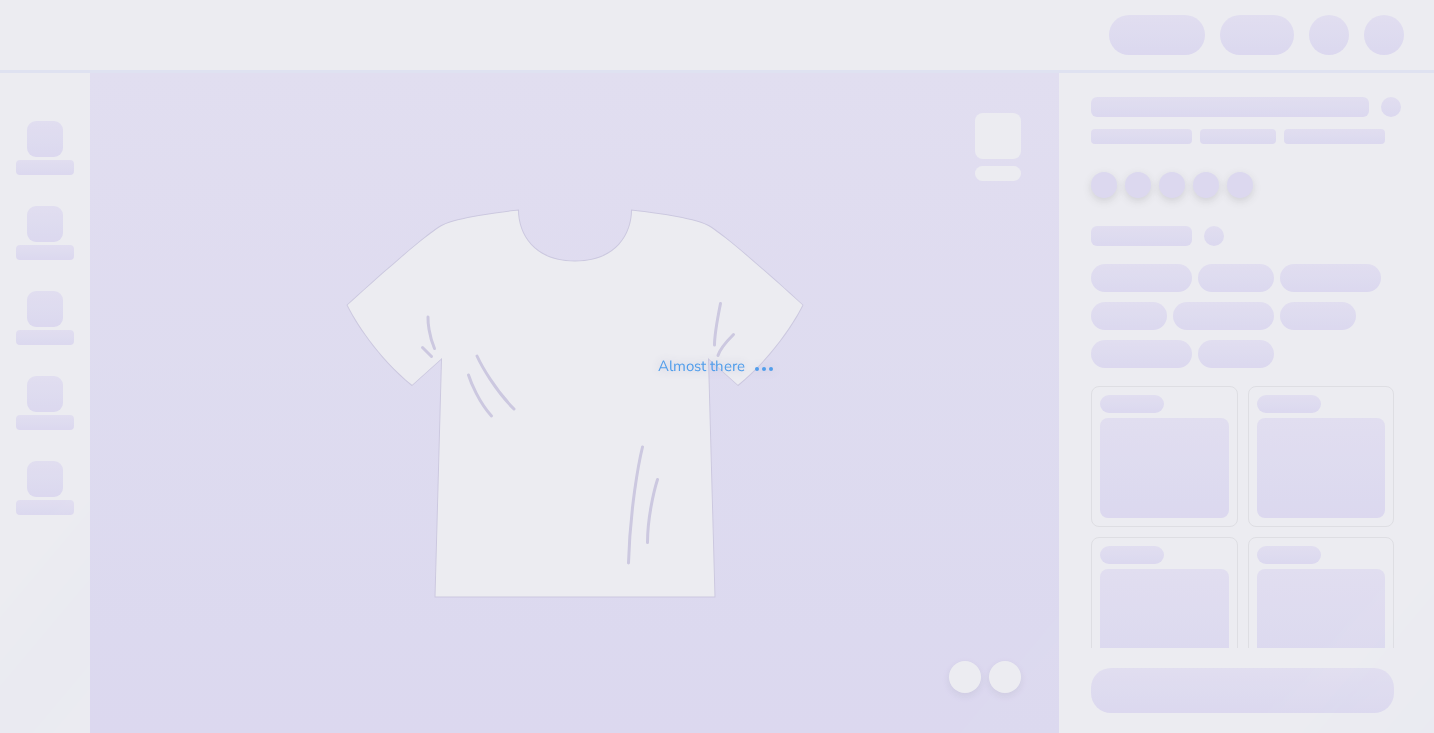 scroll, scrollTop: 0, scrollLeft: 0, axis: both 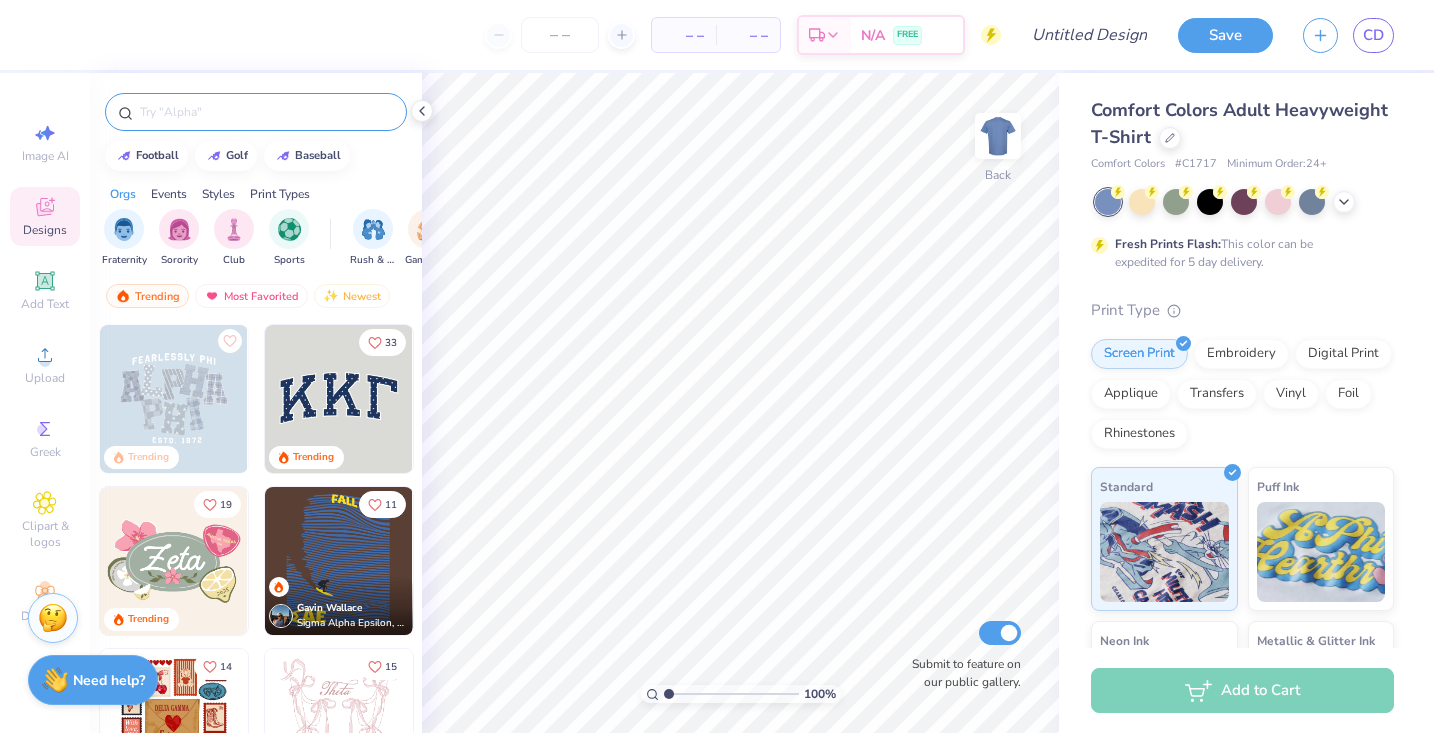 click at bounding box center [266, 112] 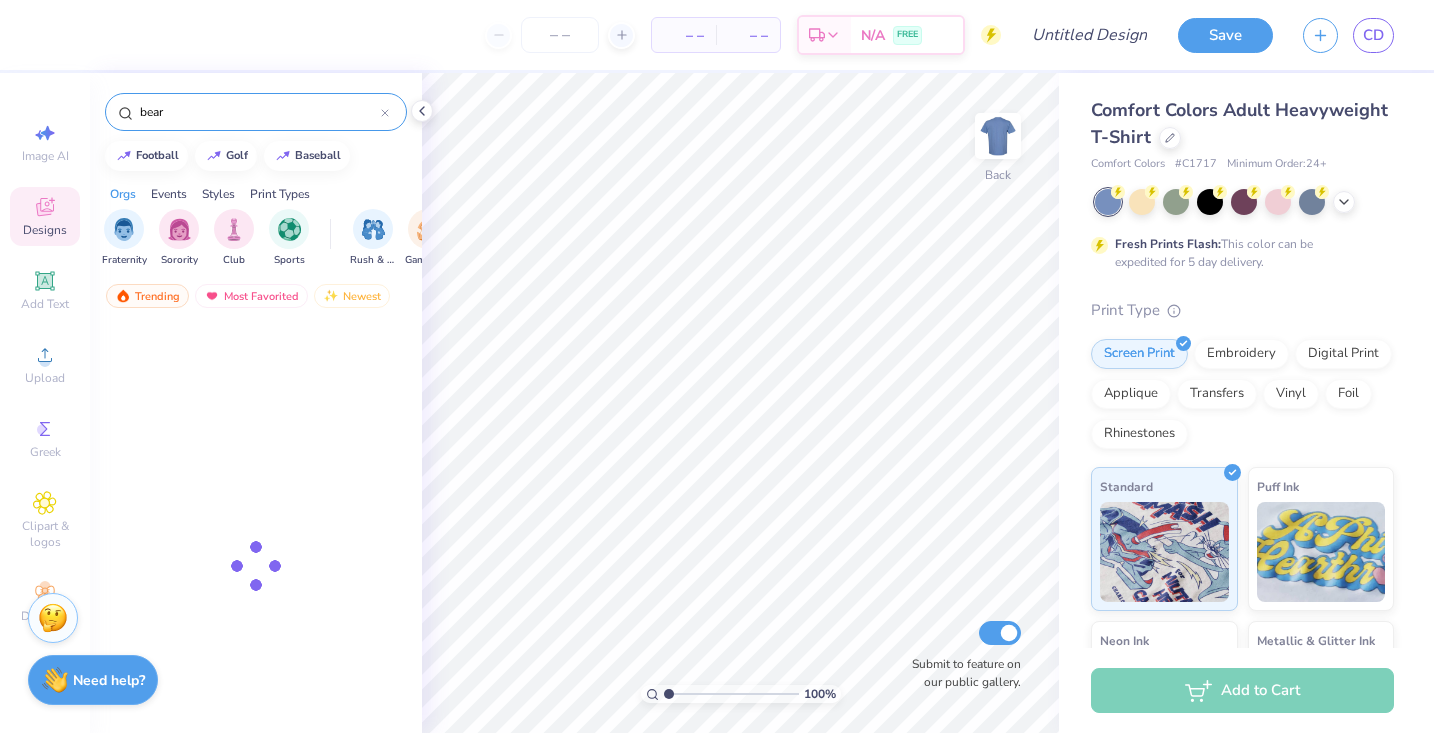 type on "bear" 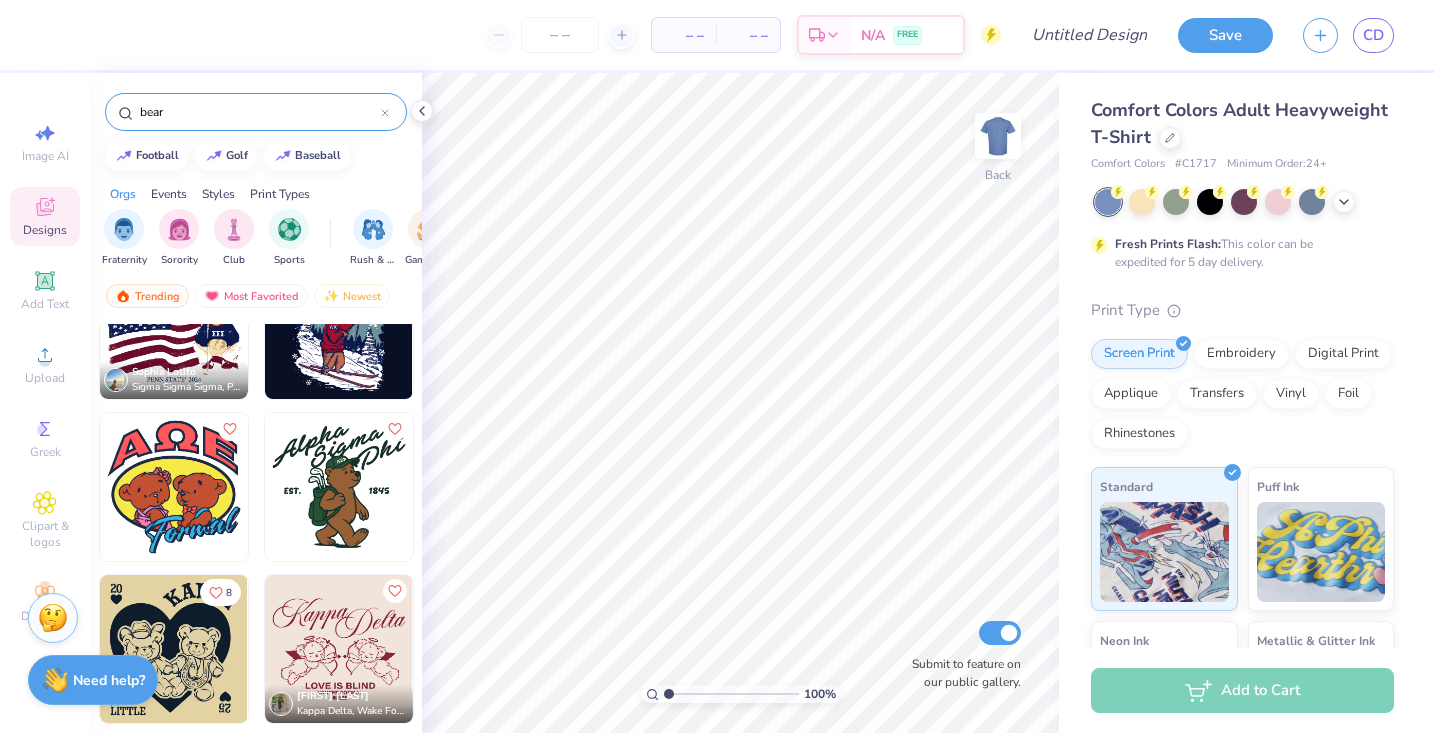 scroll, scrollTop: 561, scrollLeft: 0, axis: vertical 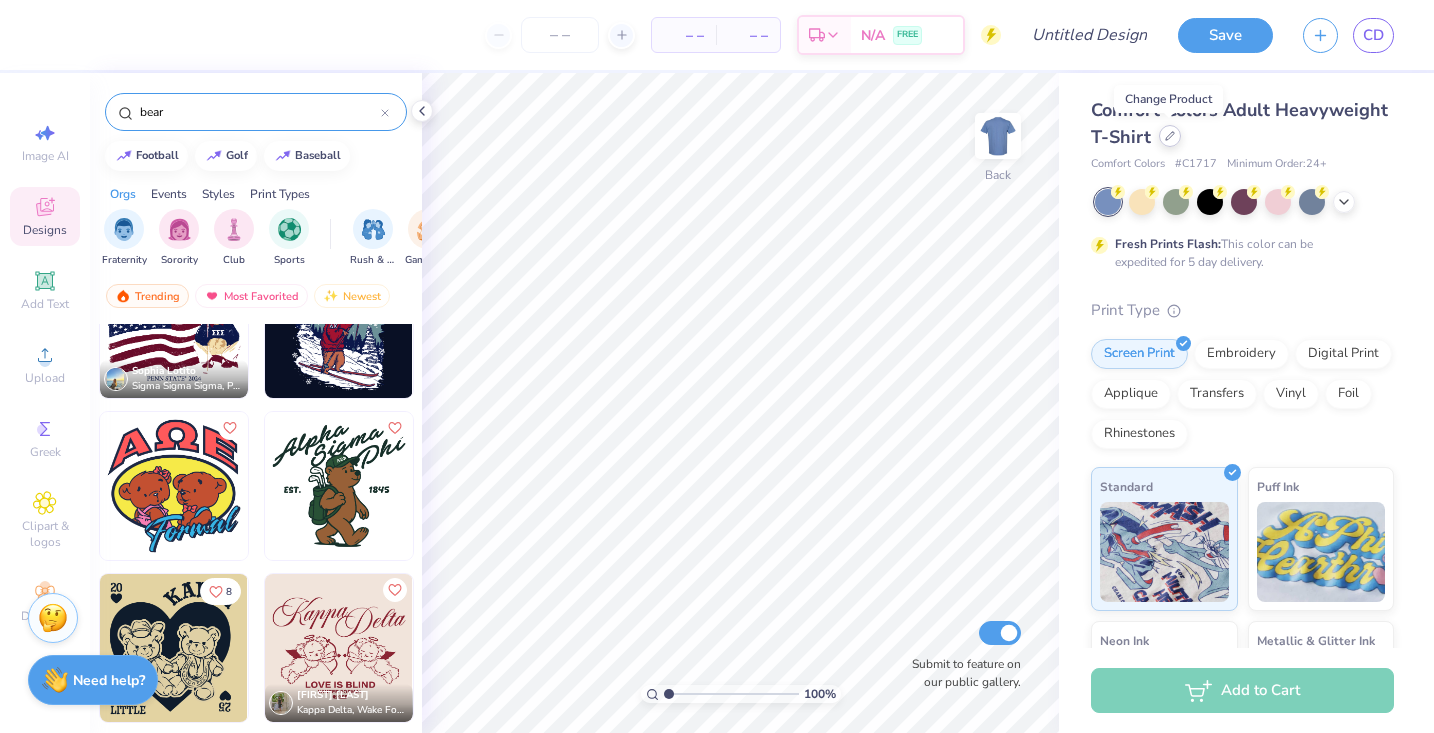 click 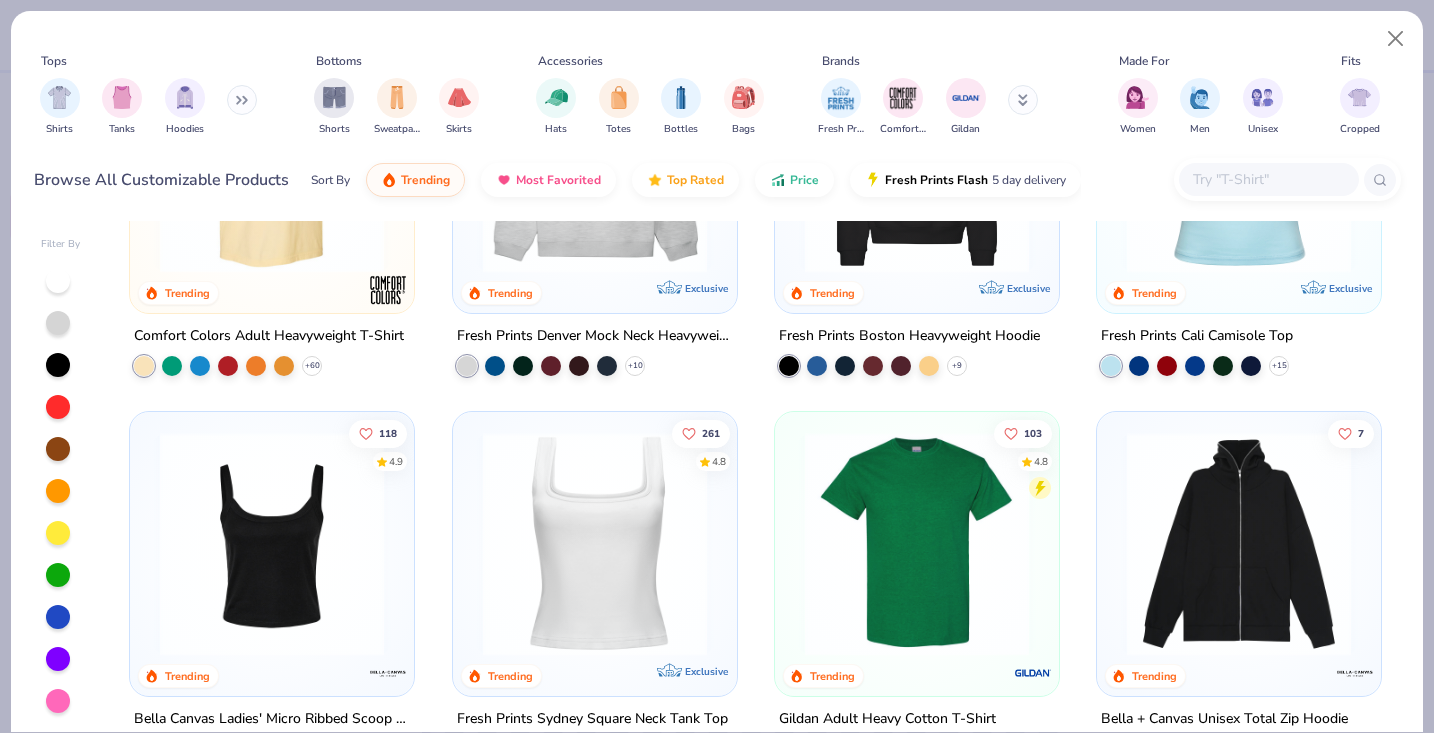 scroll, scrollTop: 205, scrollLeft: 0, axis: vertical 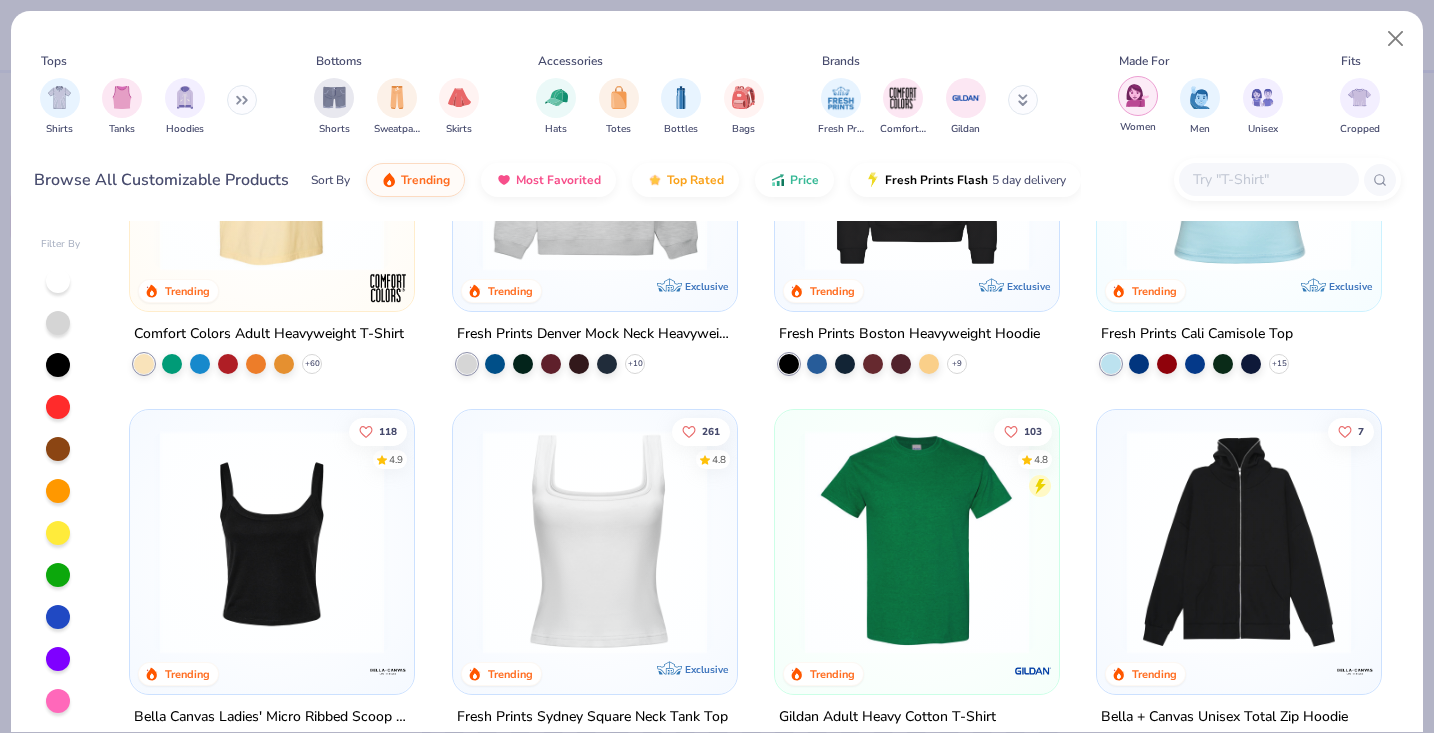 click at bounding box center (1137, 95) 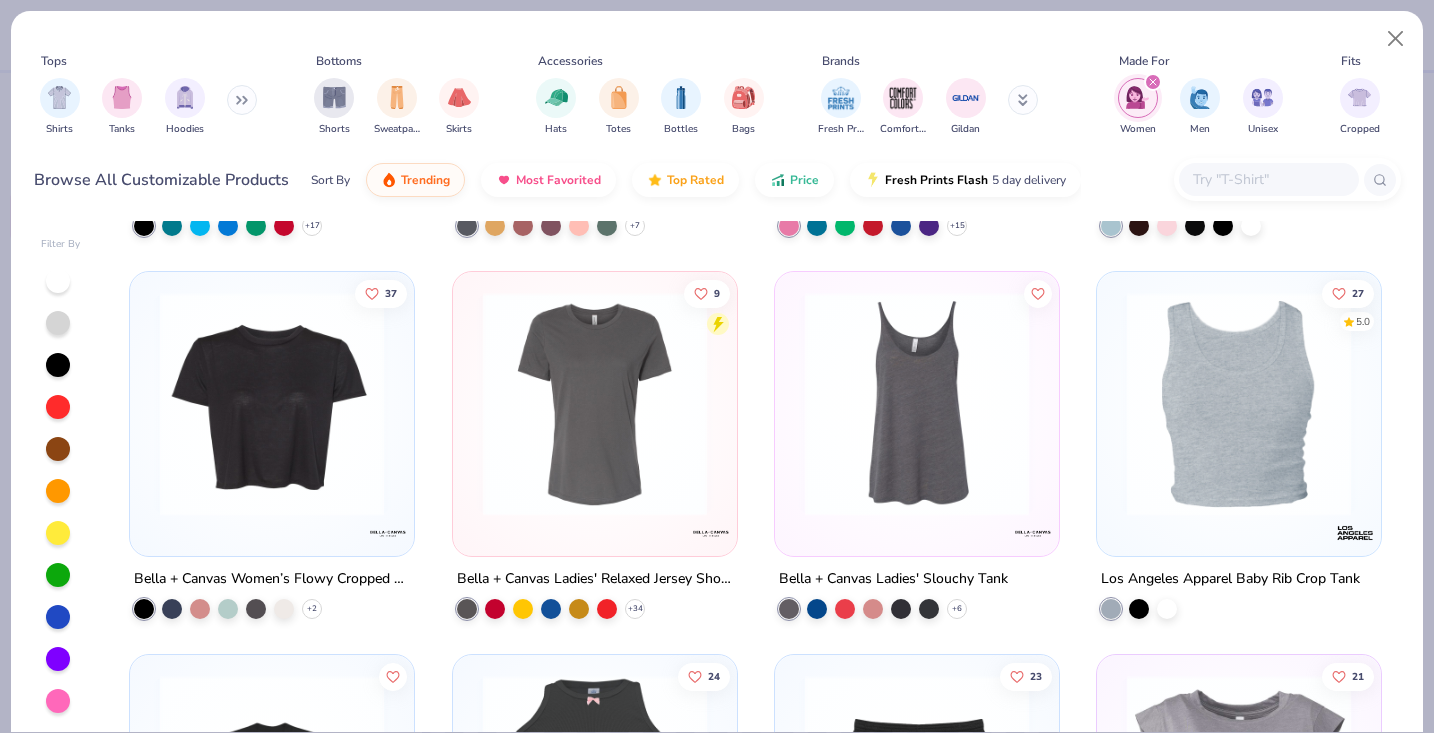 scroll, scrollTop: 4569, scrollLeft: 0, axis: vertical 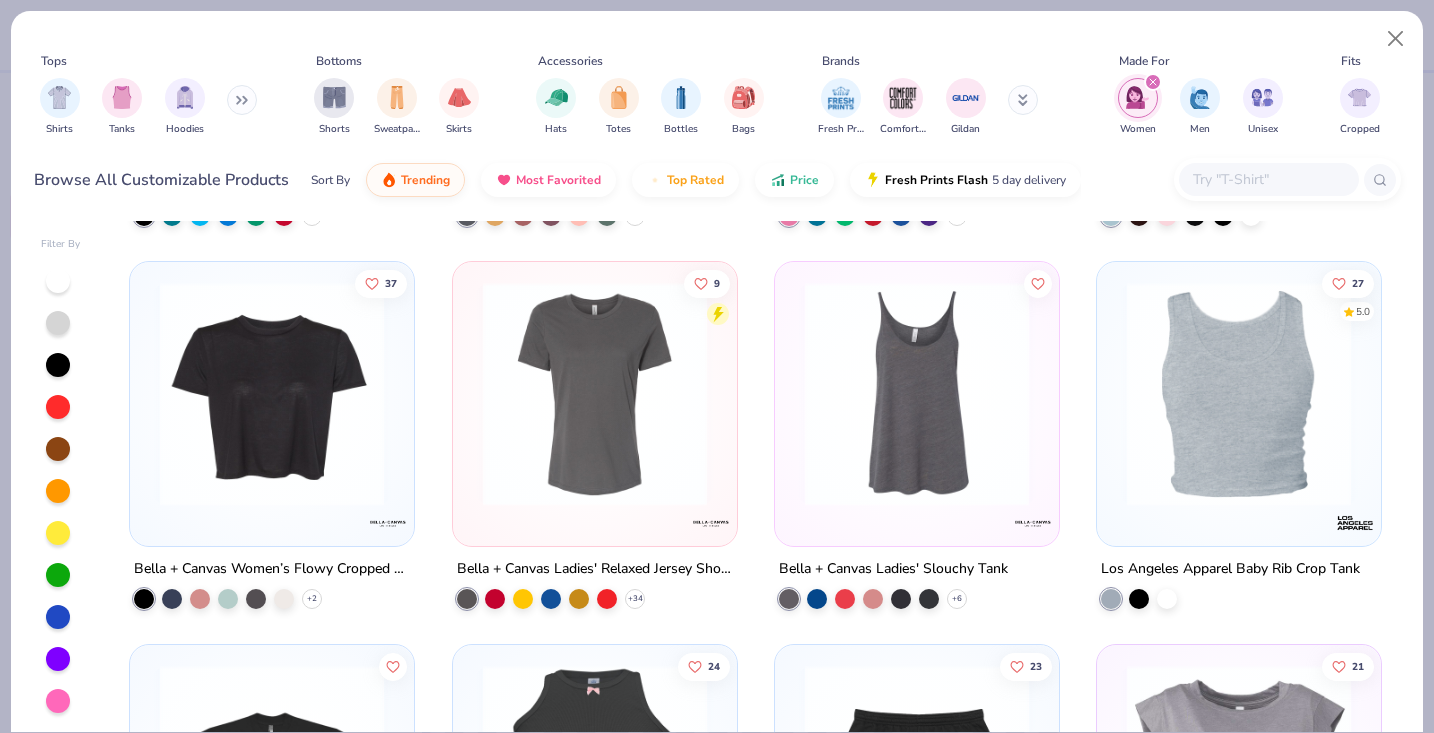 click at bounding box center (1268, 179) 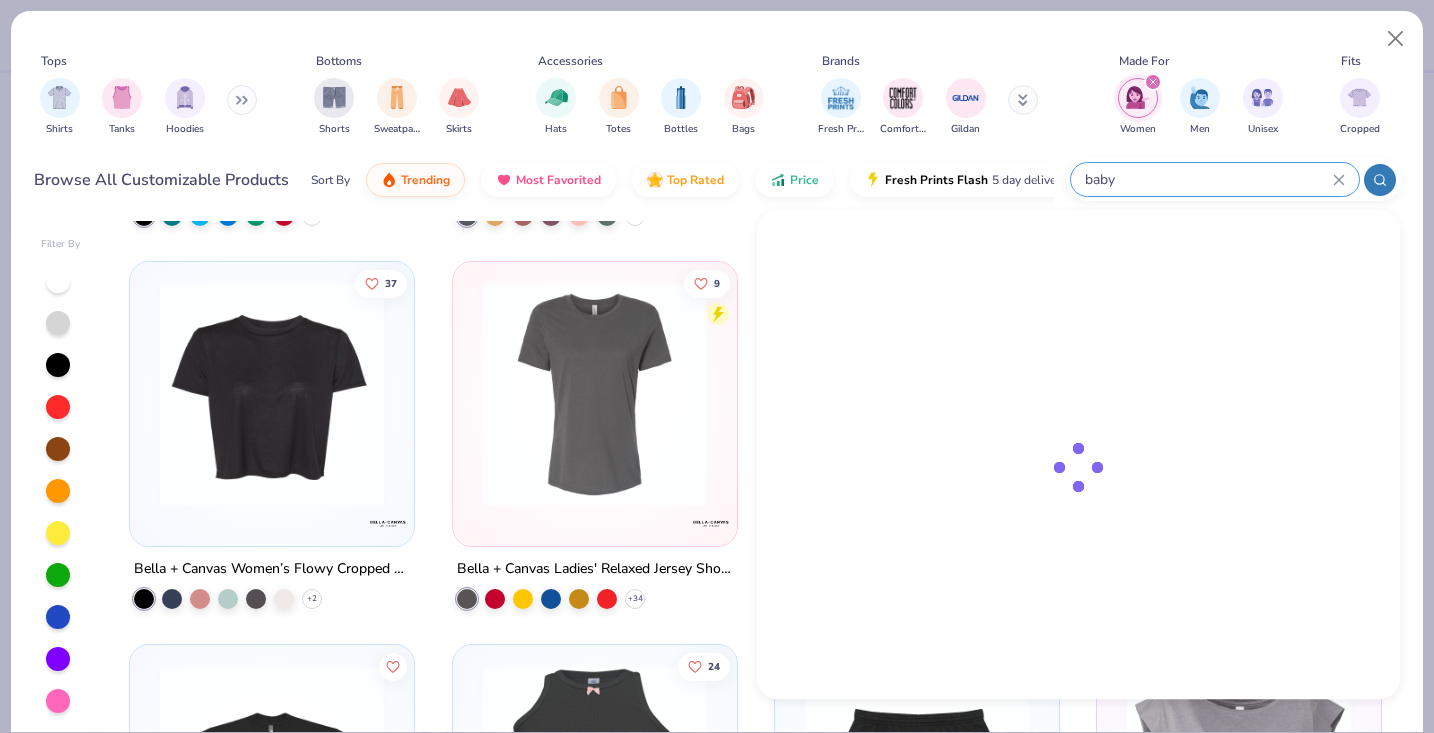 type on "baby t" 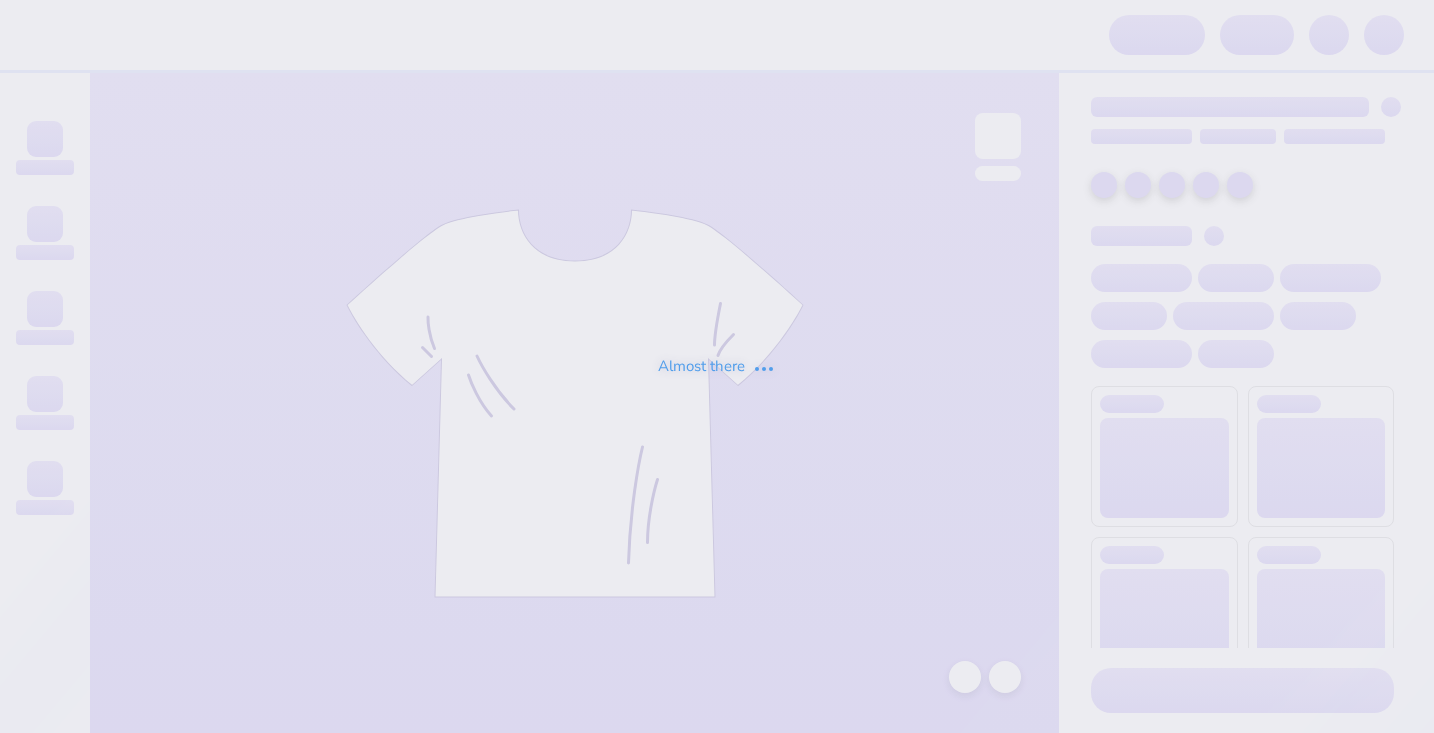 scroll, scrollTop: 0, scrollLeft: 0, axis: both 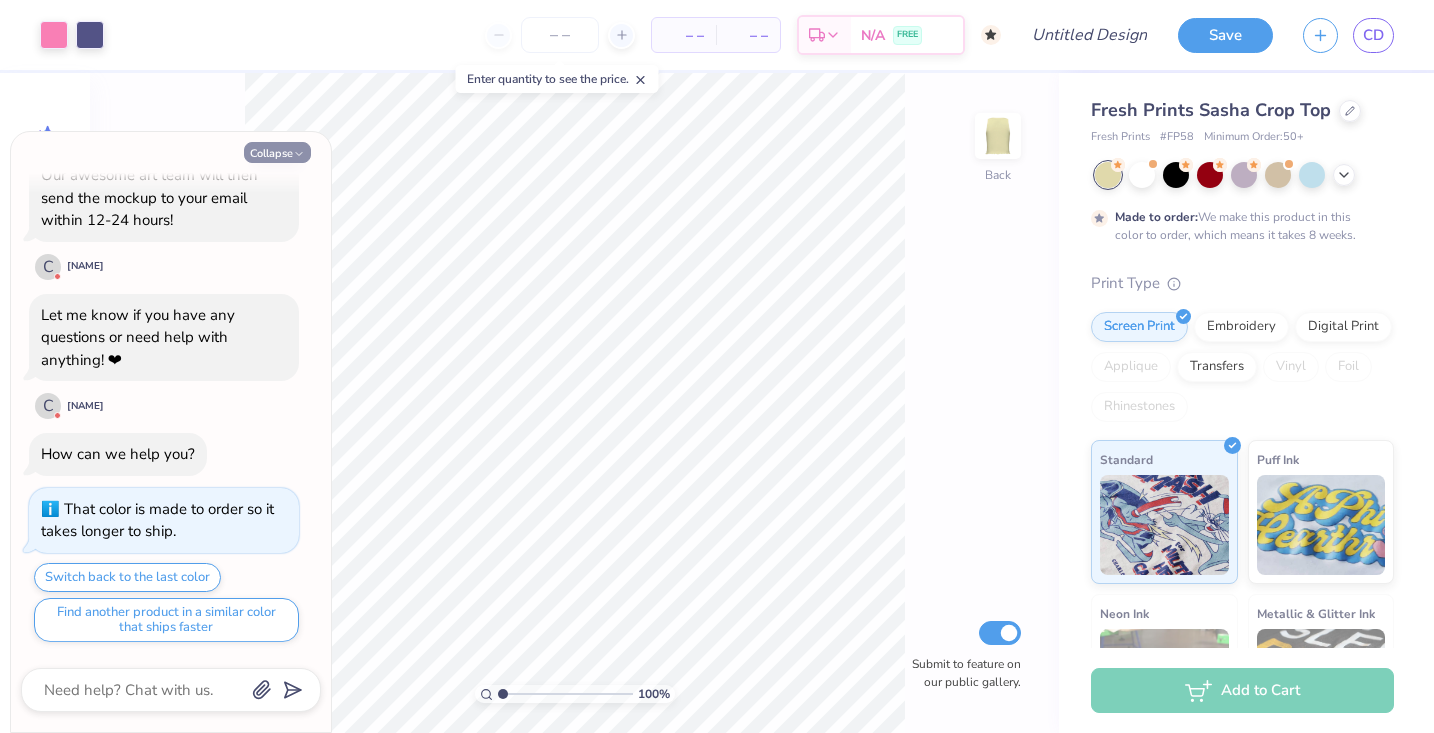 click on "Collapse" at bounding box center (277, 152) 